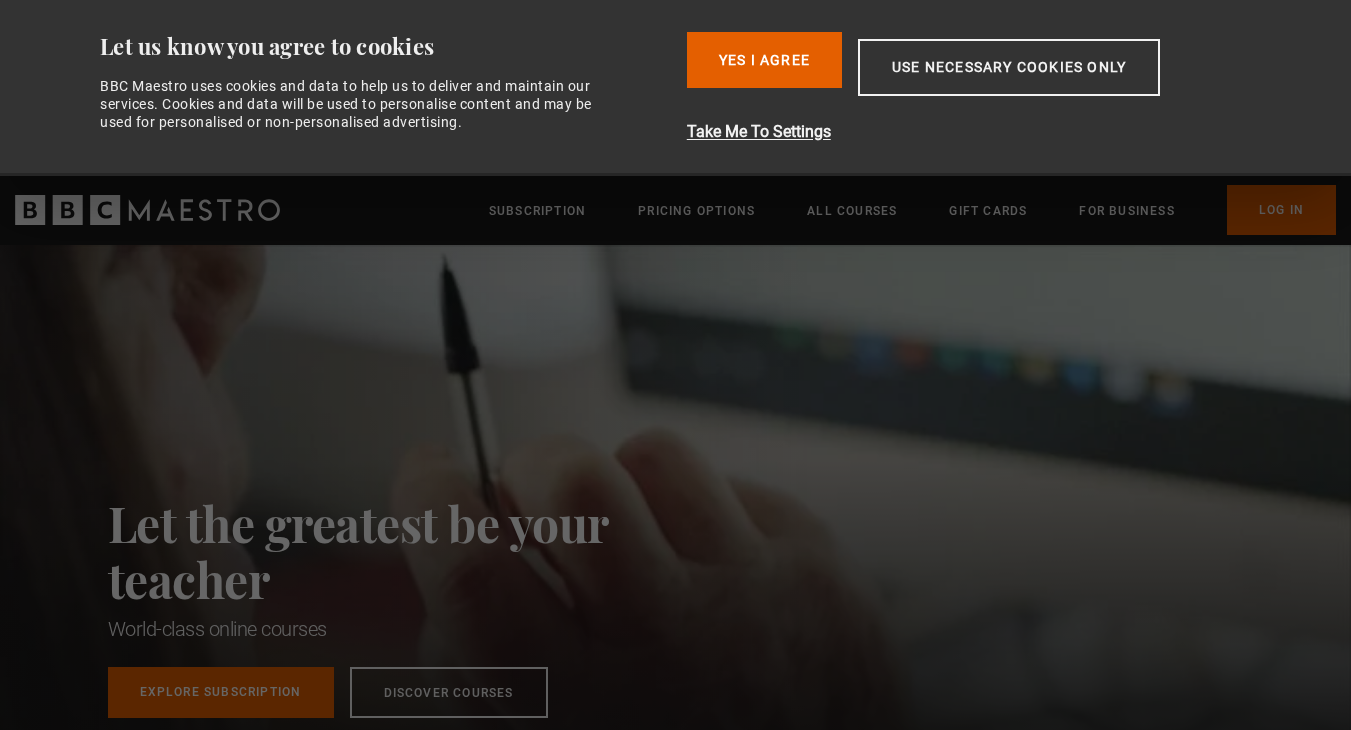 scroll, scrollTop: 0, scrollLeft: 0, axis: both 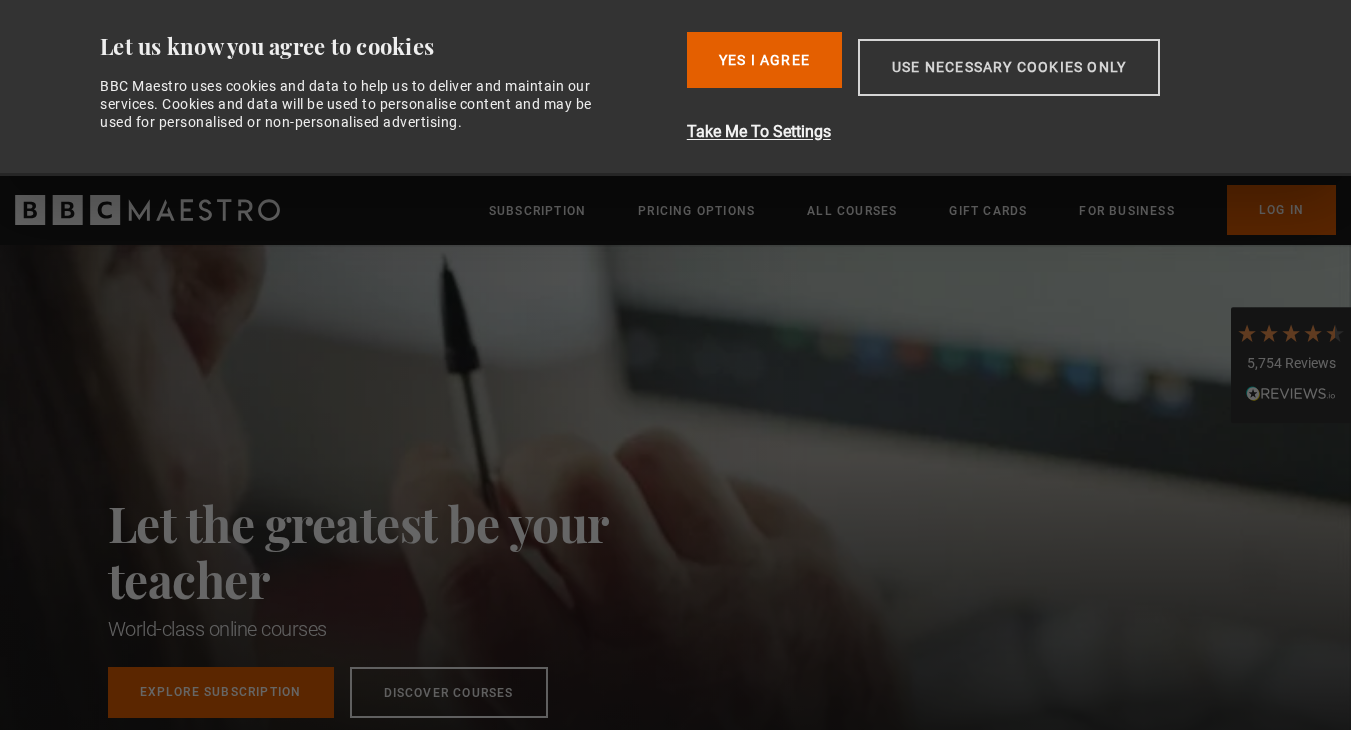 click on "Use necessary cookies only" at bounding box center [1009, 67] 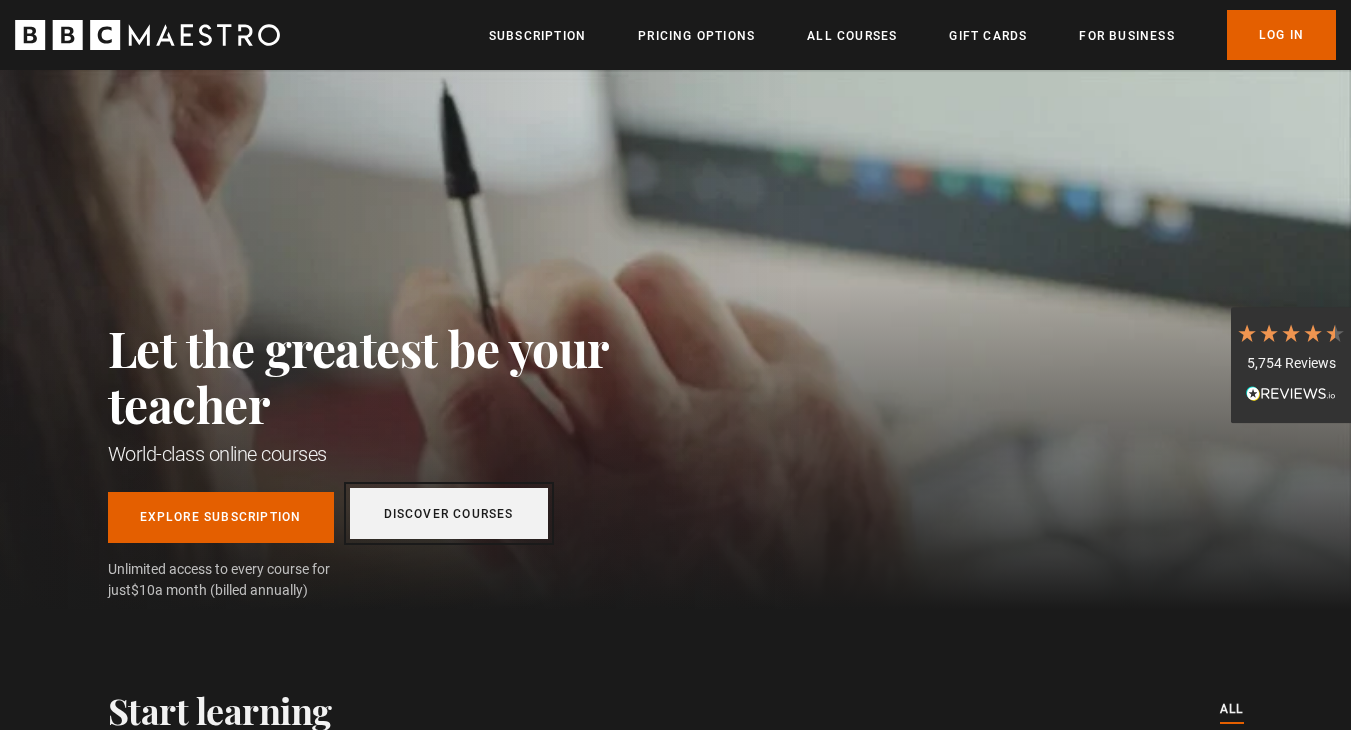 click on "Discover Courses" at bounding box center [449, 513] 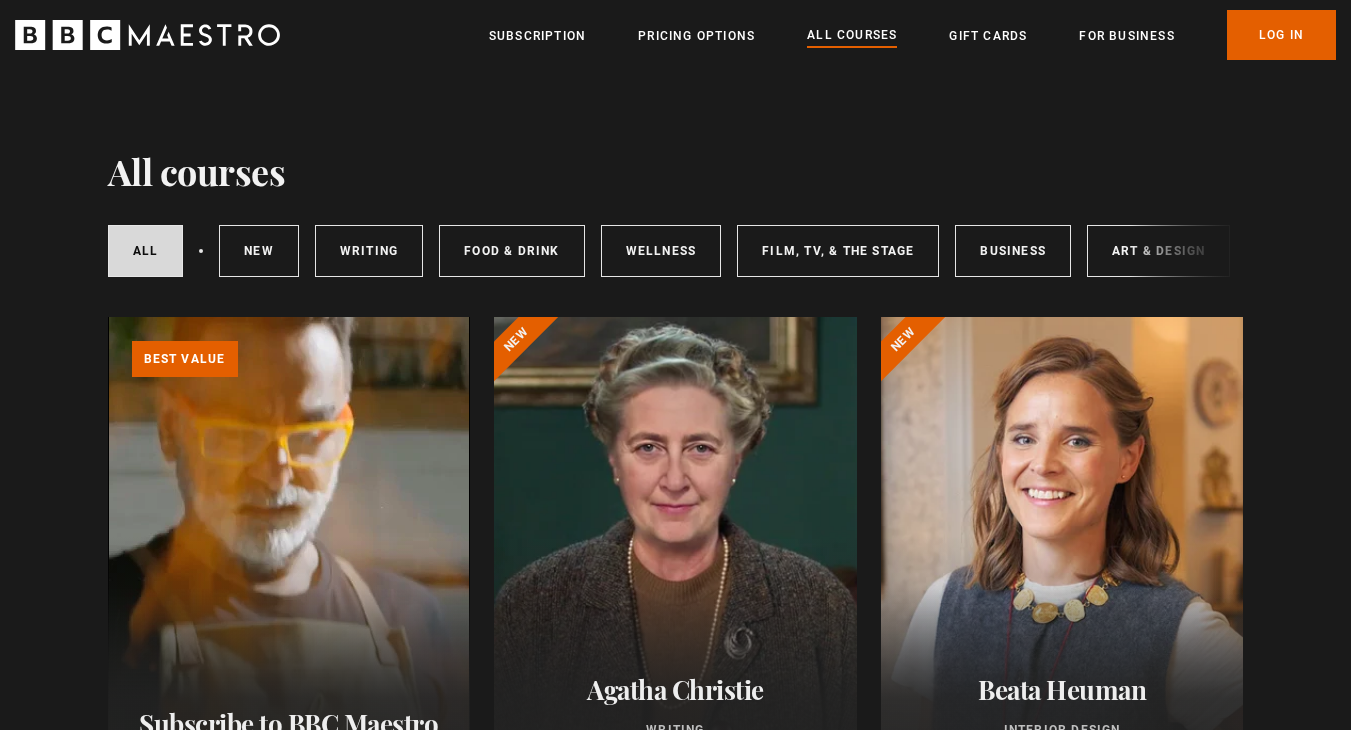 scroll, scrollTop: 0, scrollLeft: 0, axis: both 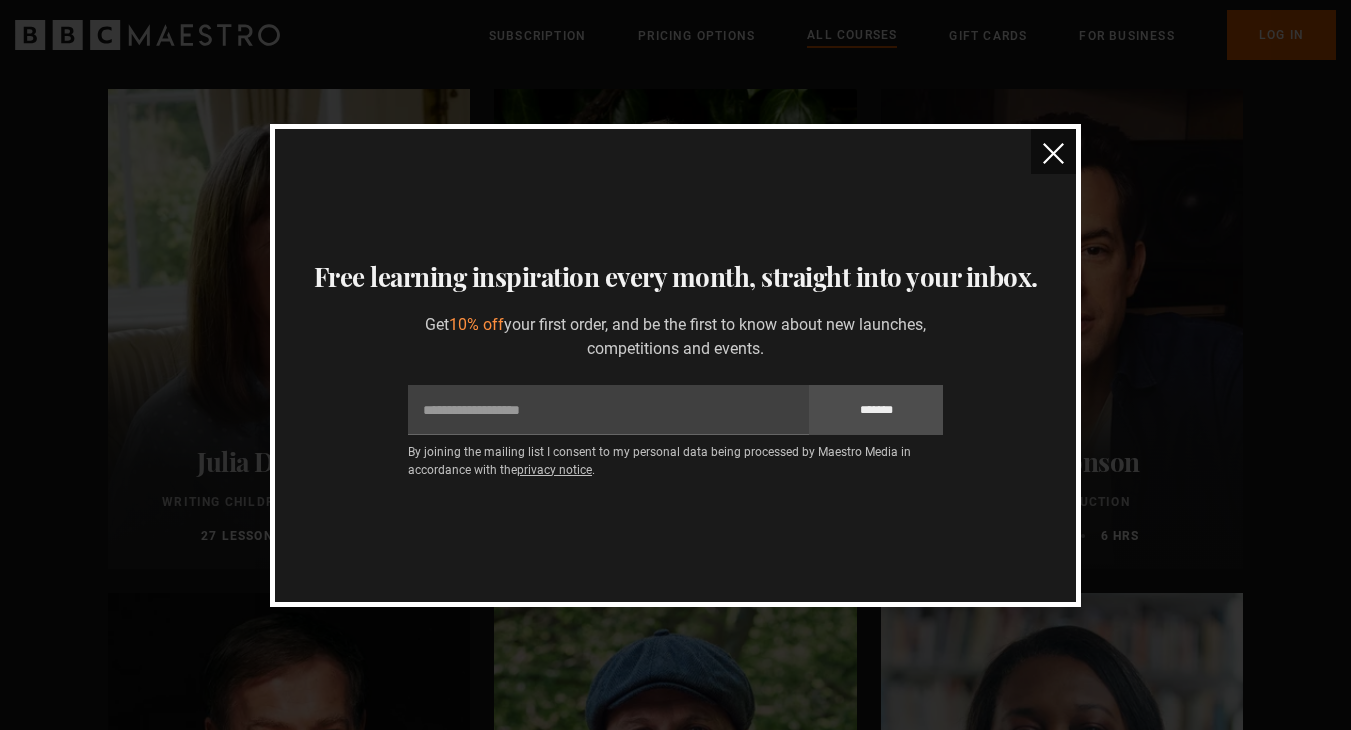 click at bounding box center (1053, 153) 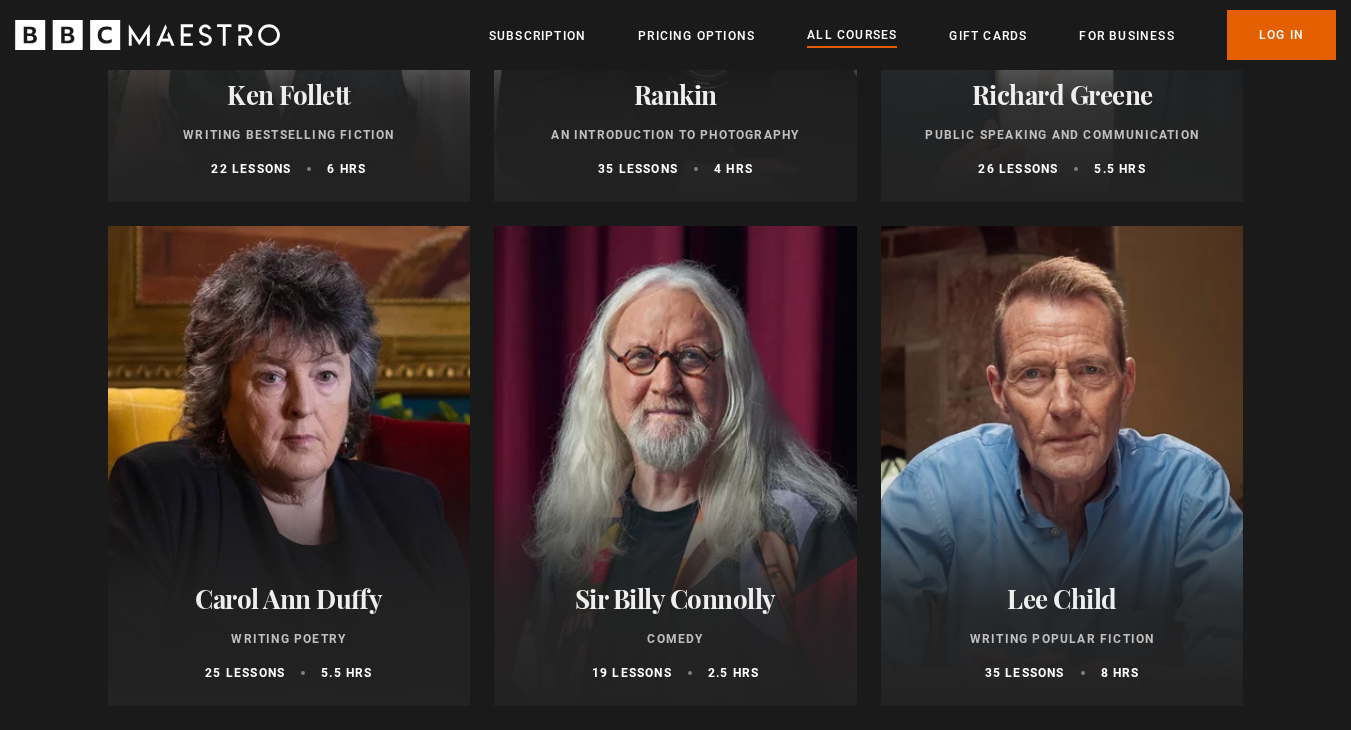 scroll, scrollTop: 4228, scrollLeft: 0, axis: vertical 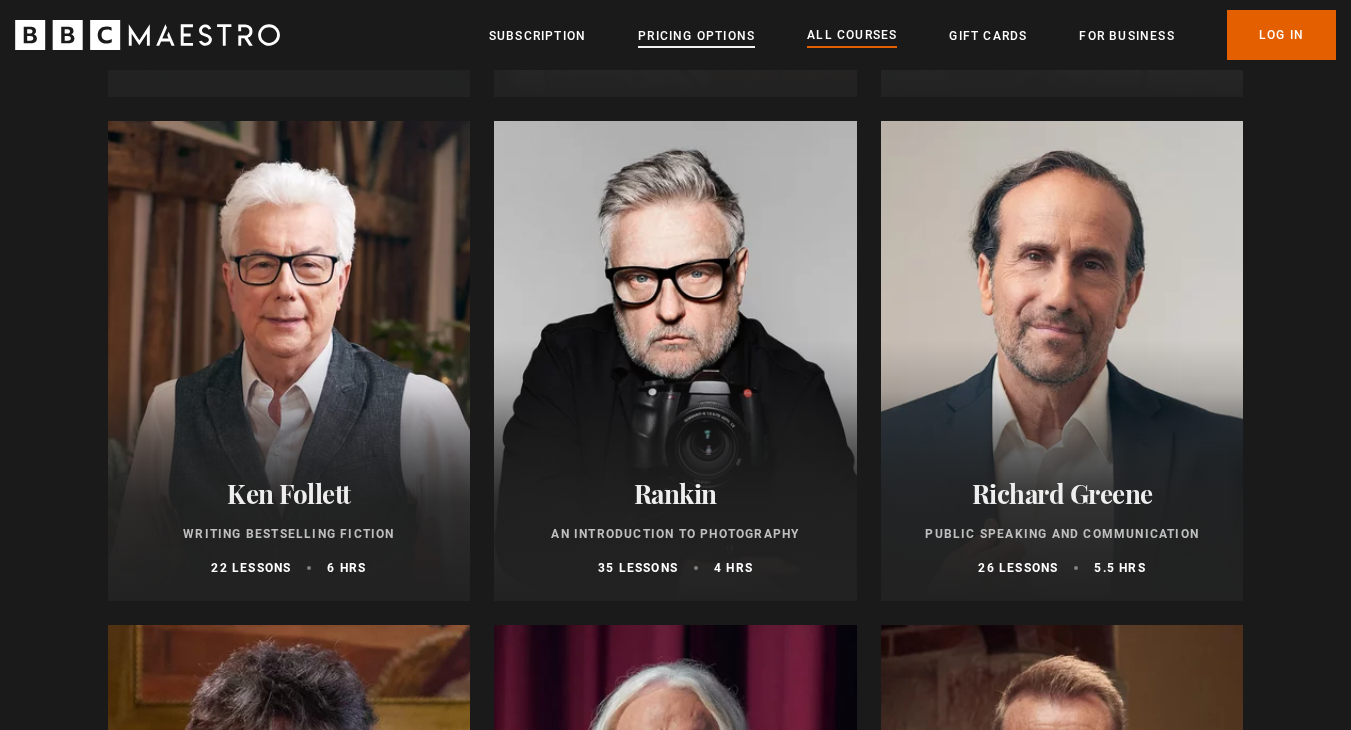 click on "Pricing Options" at bounding box center (696, 36) 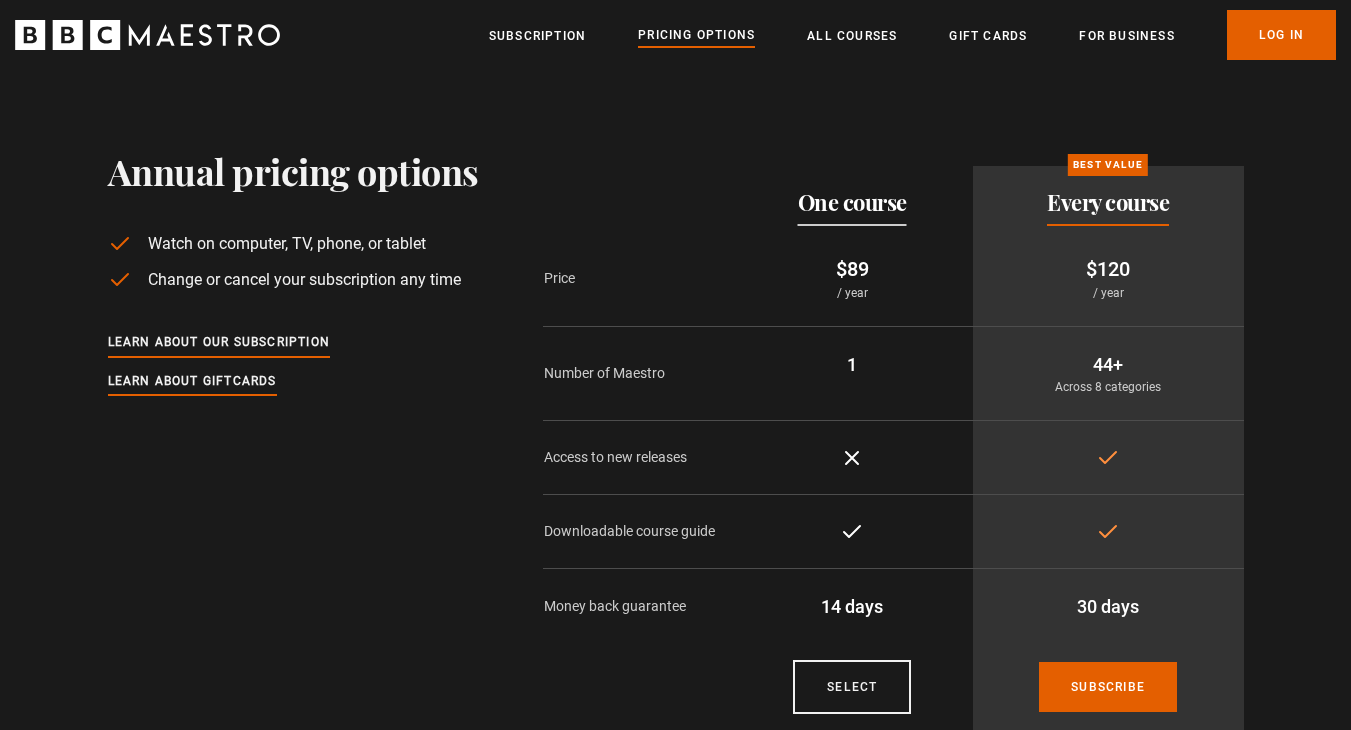 scroll, scrollTop: 0, scrollLeft: 0, axis: both 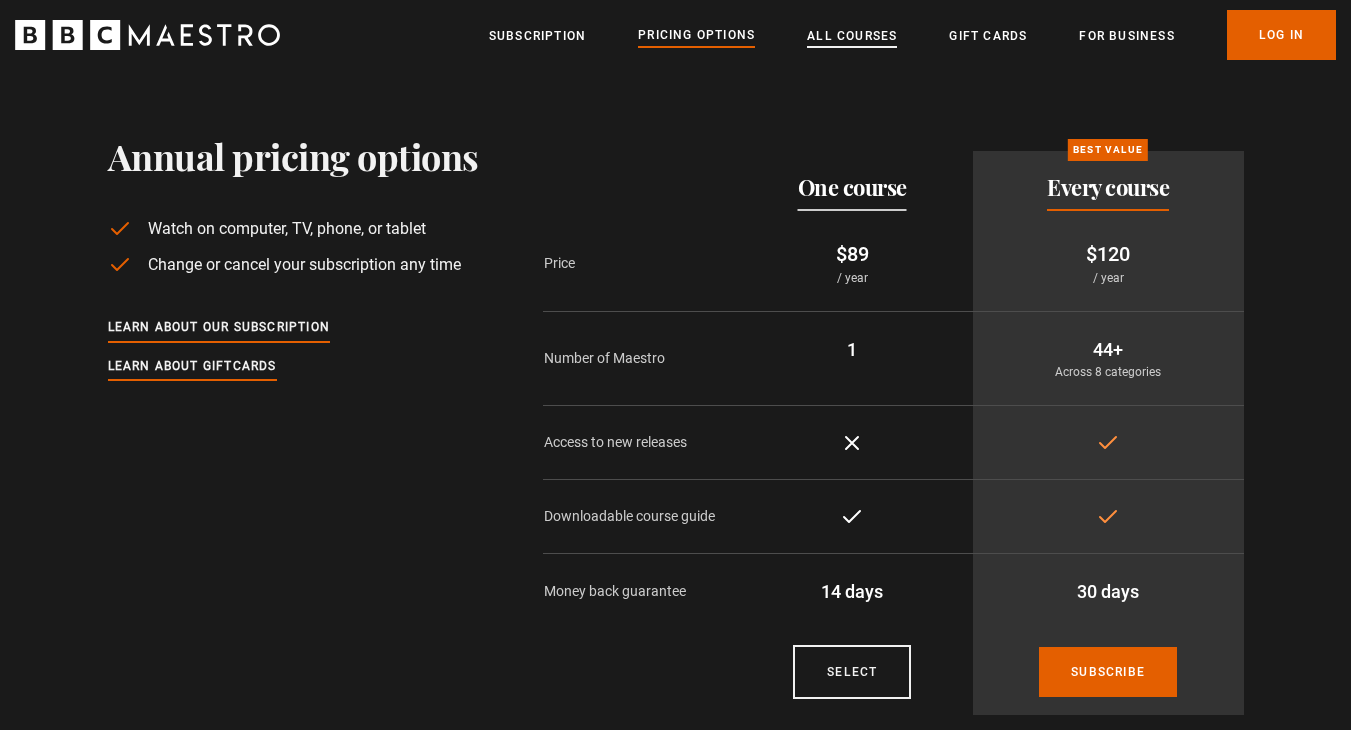 click on "All Courses" at bounding box center (852, 36) 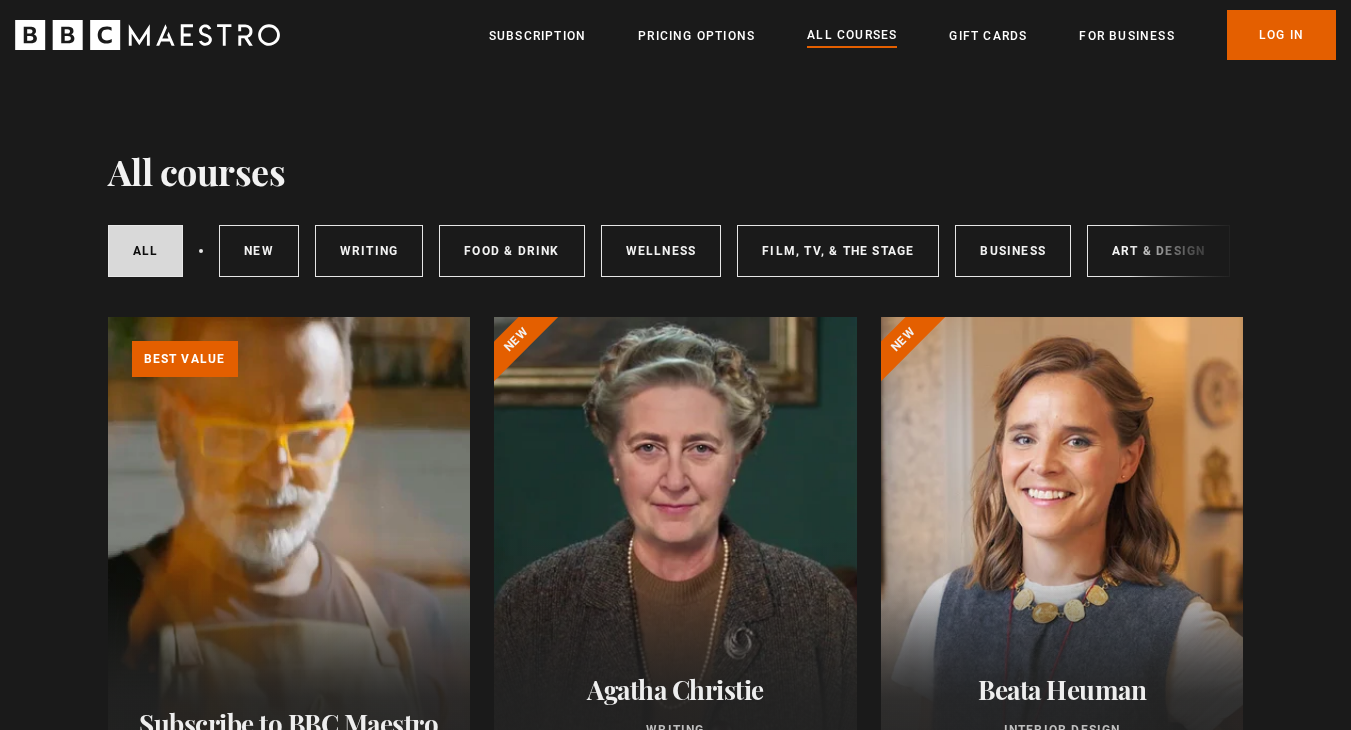 scroll, scrollTop: 0, scrollLeft: 0, axis: both 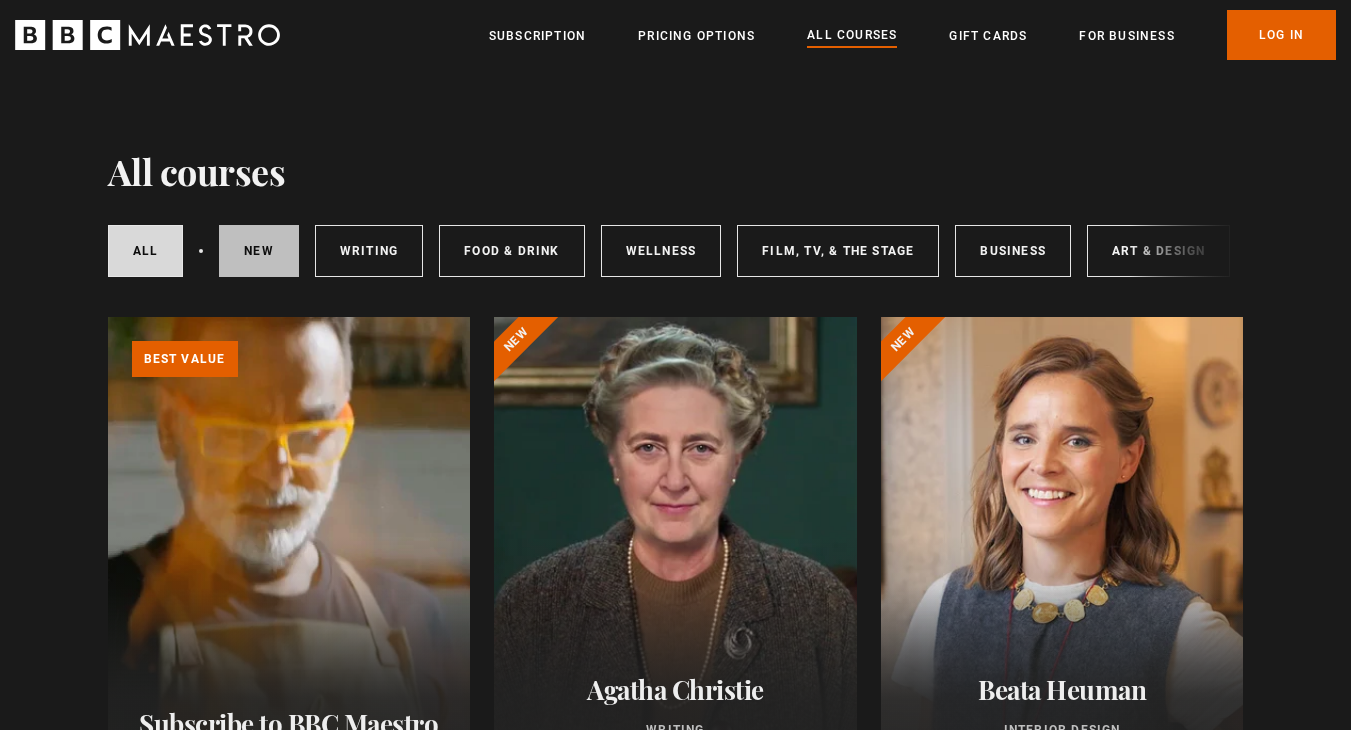 click on "New courses" at bounding box center (259, 251) 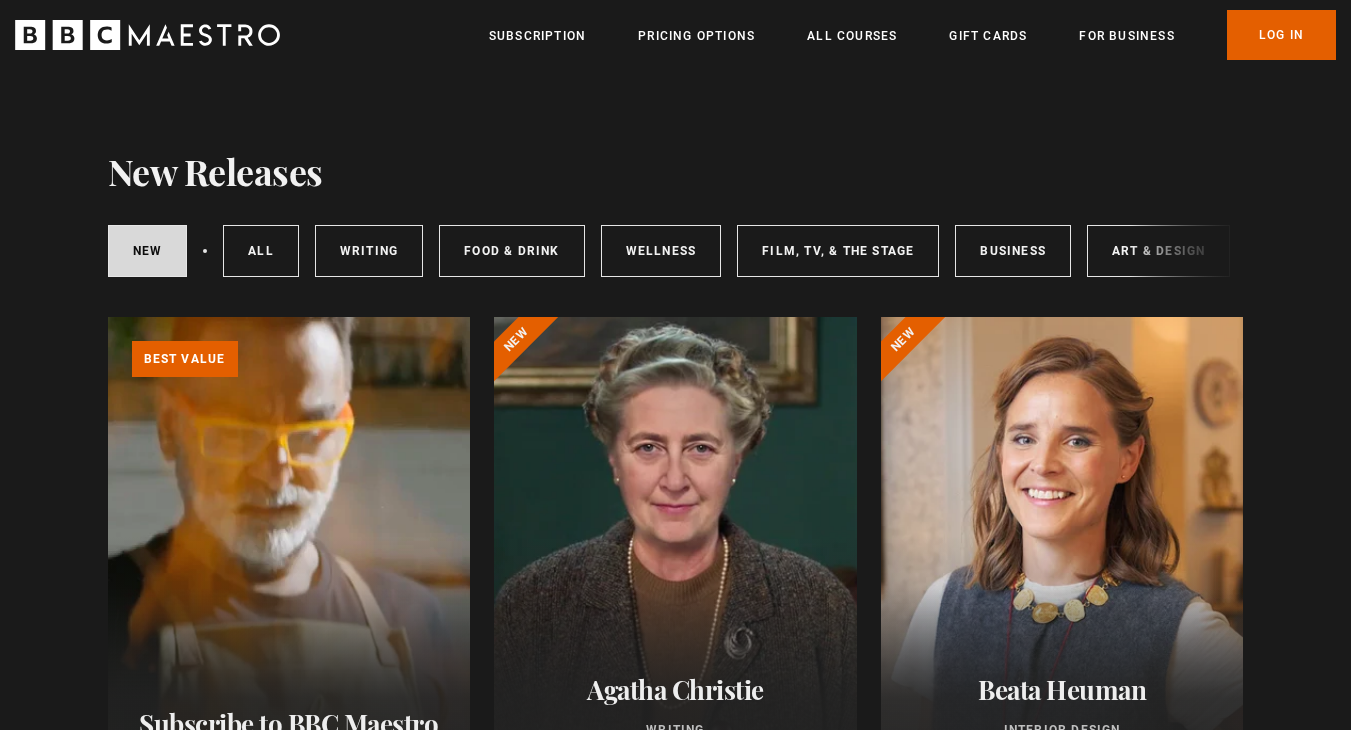 scroll, scrollTop: 0, scrollLeft: 0, axis: both 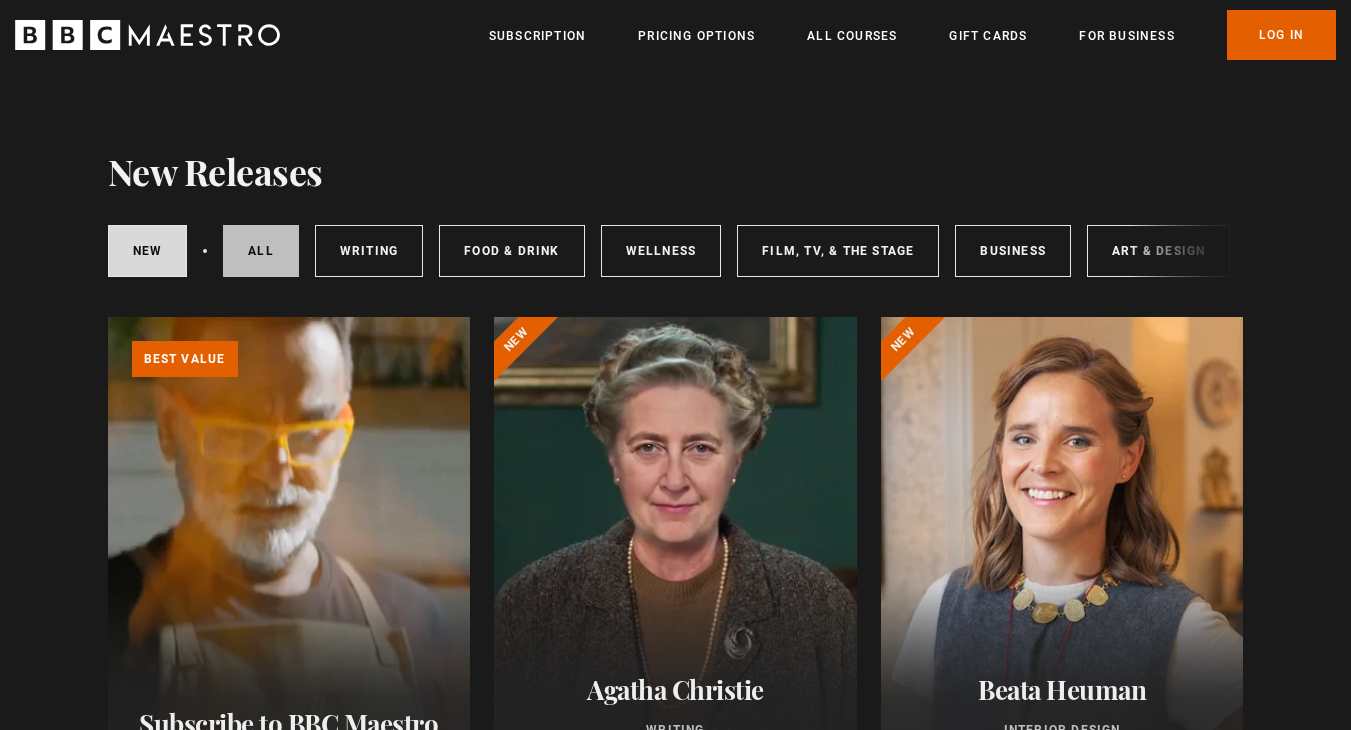 click on "All courses" at bounding box center [261, 251] 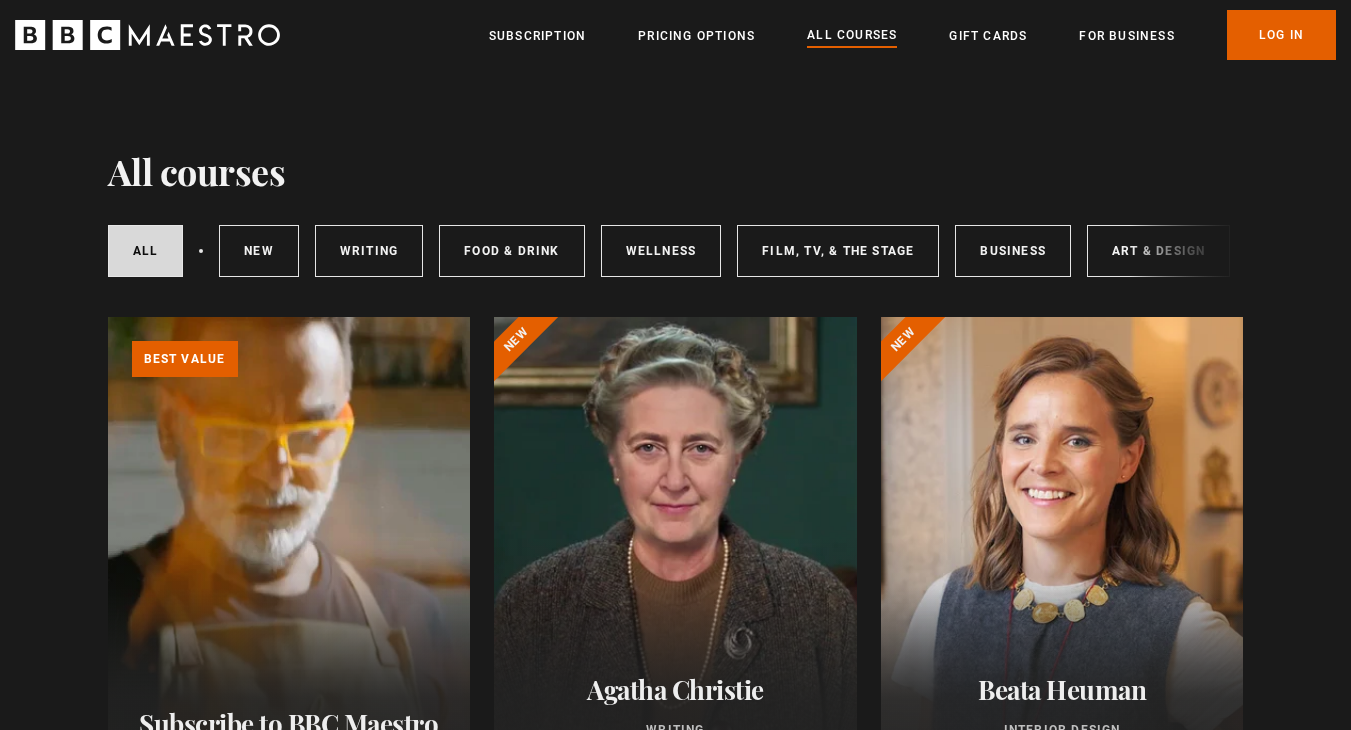 scroll, scrollTop: 0, scrollLeft: 0, axis: both 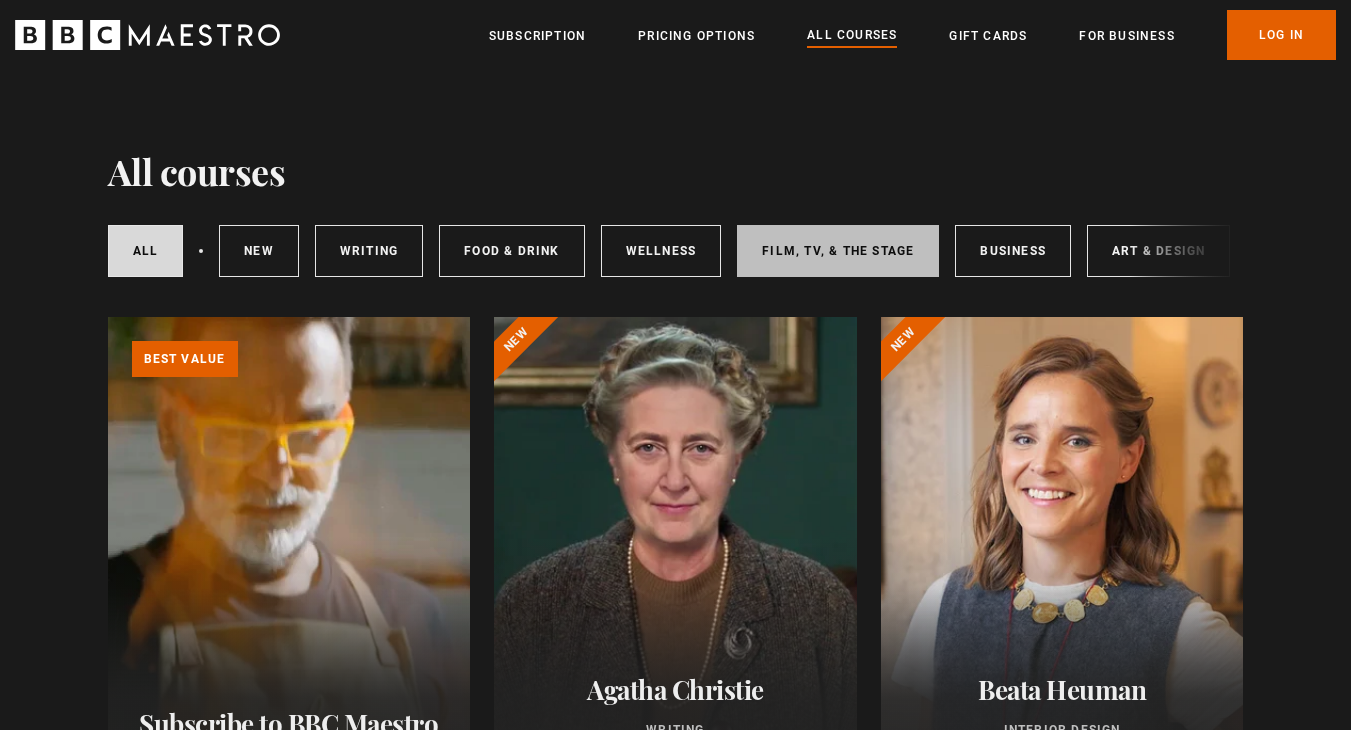 click on "Film, TV, & The Stage" at bounding box center [838, 251] 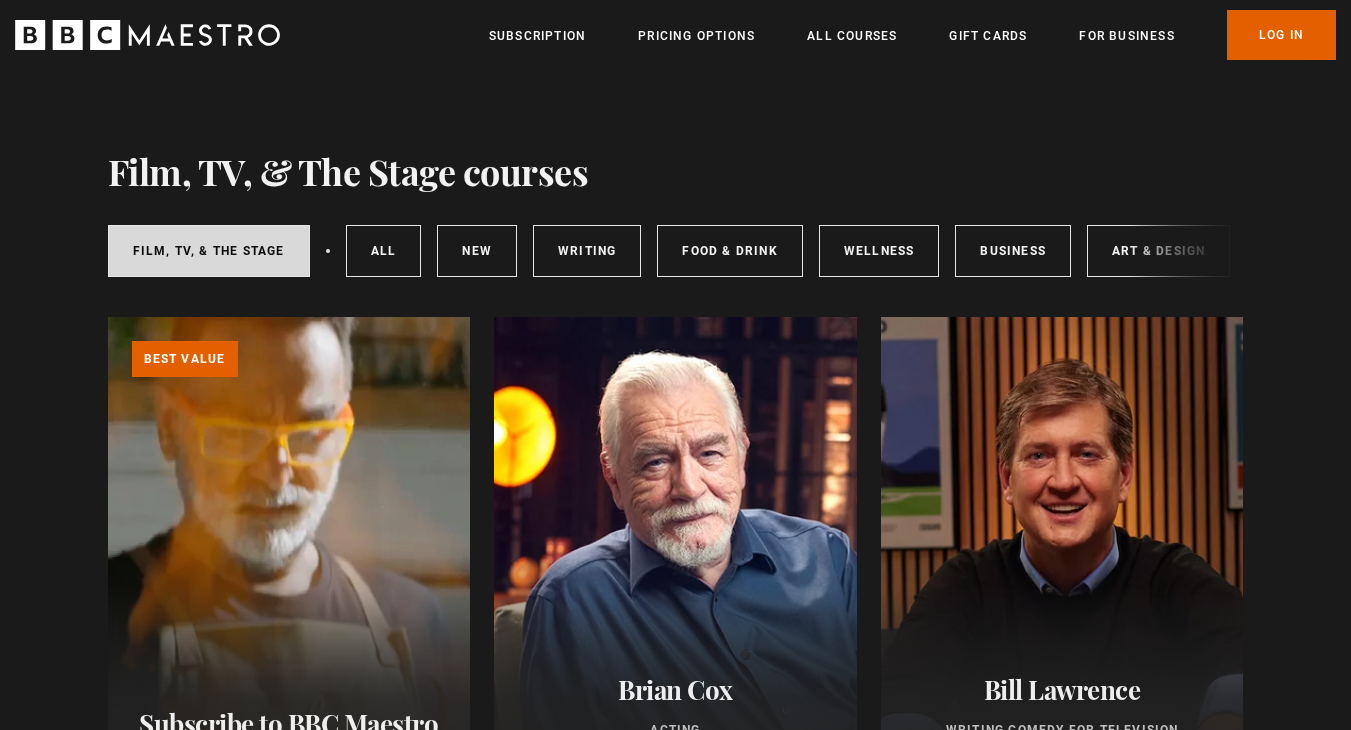 scroll, scrollTop: 0, scrollLeft: 0, axis: both 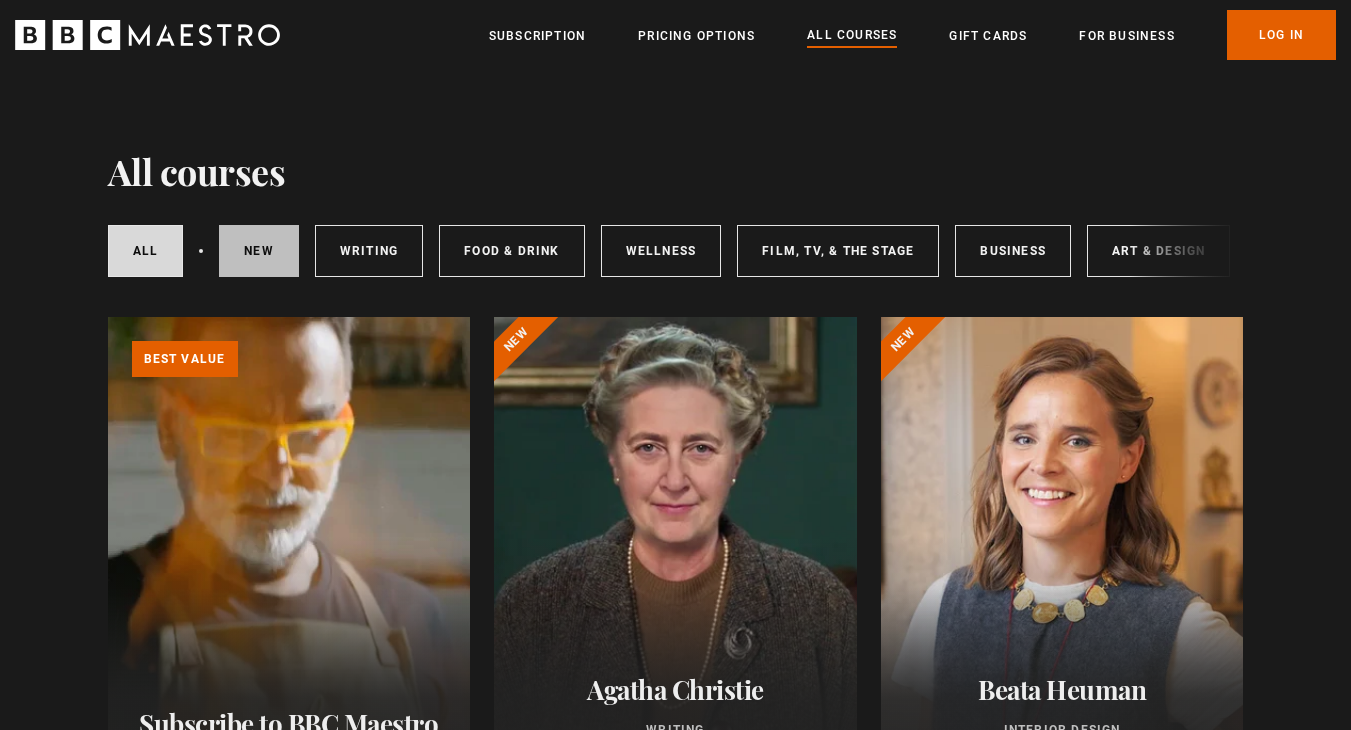 click on "New courses" at bounding box center [259, 251] 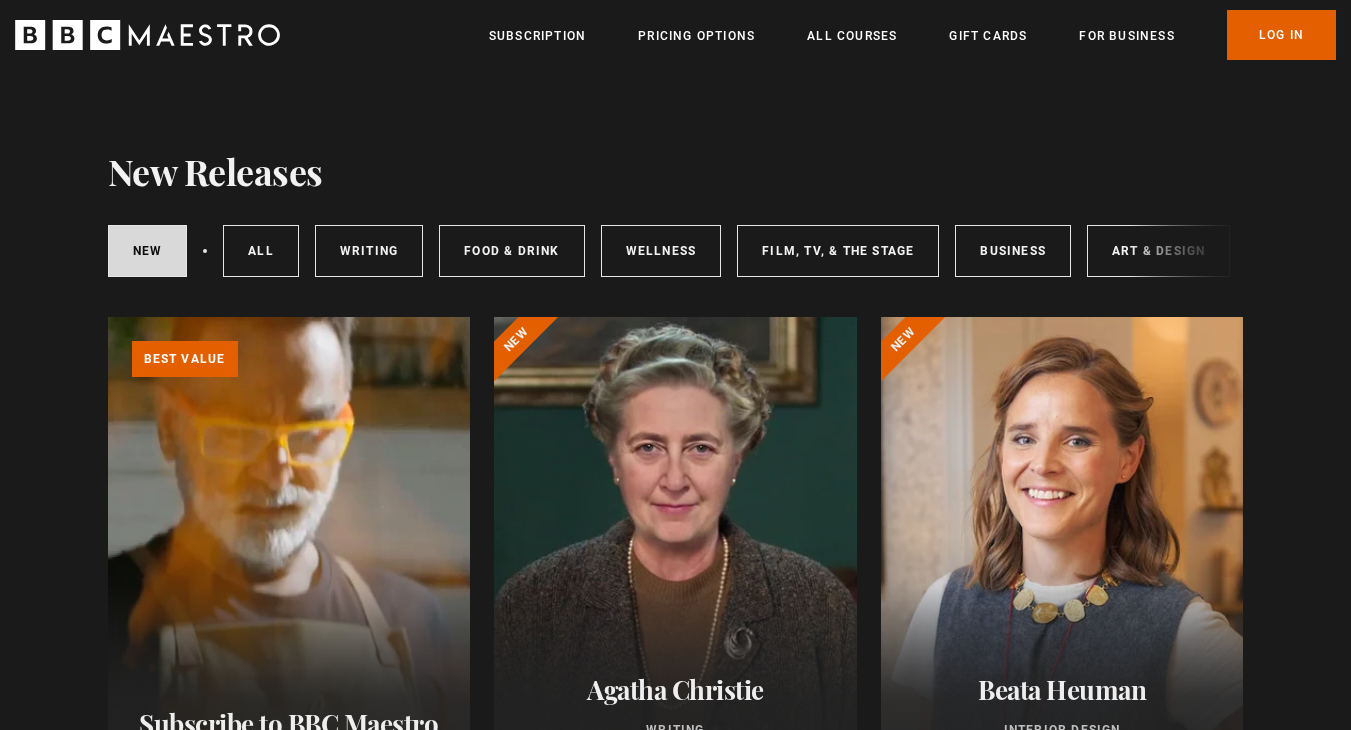 scroll, scrollTop: 0, scrollLeft: 0, axis: both 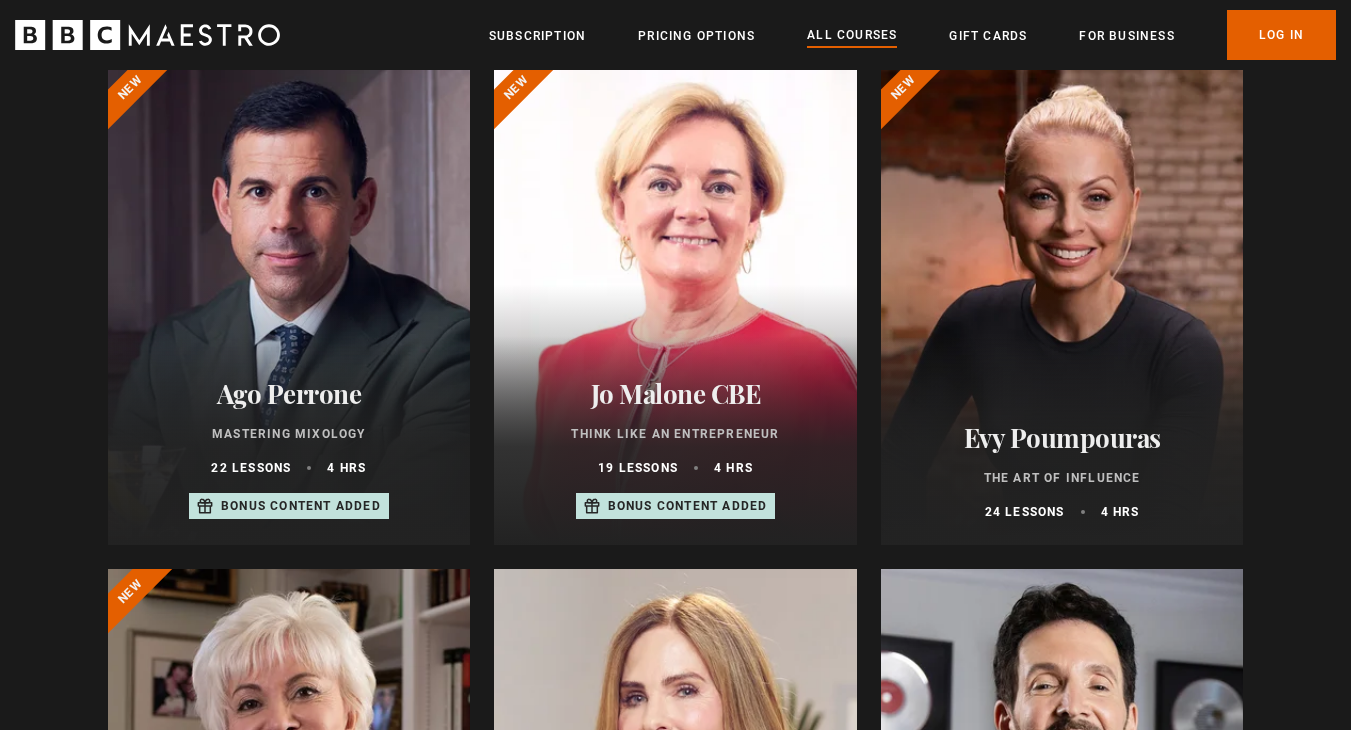 click at bounding box center [1062, 305] 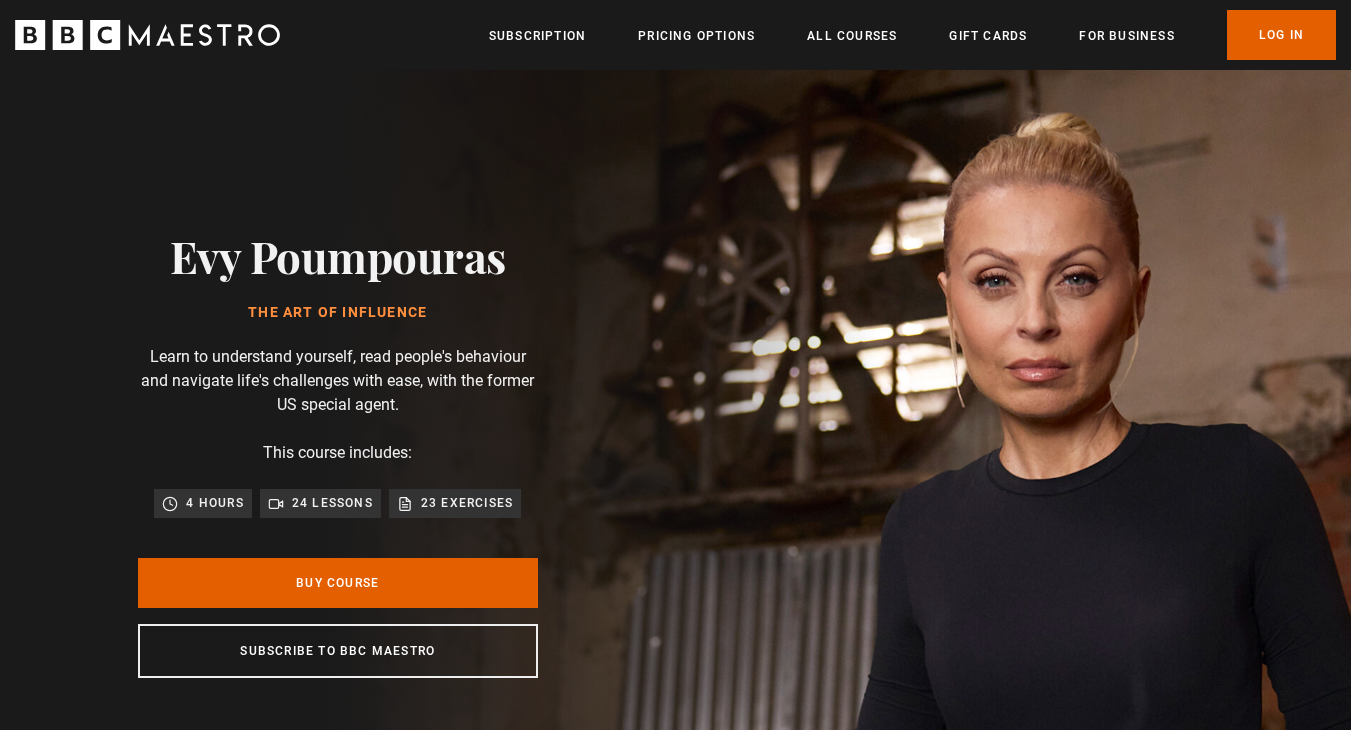 scroll, scrollTop: 0, scrollLeft: 0, axis: both 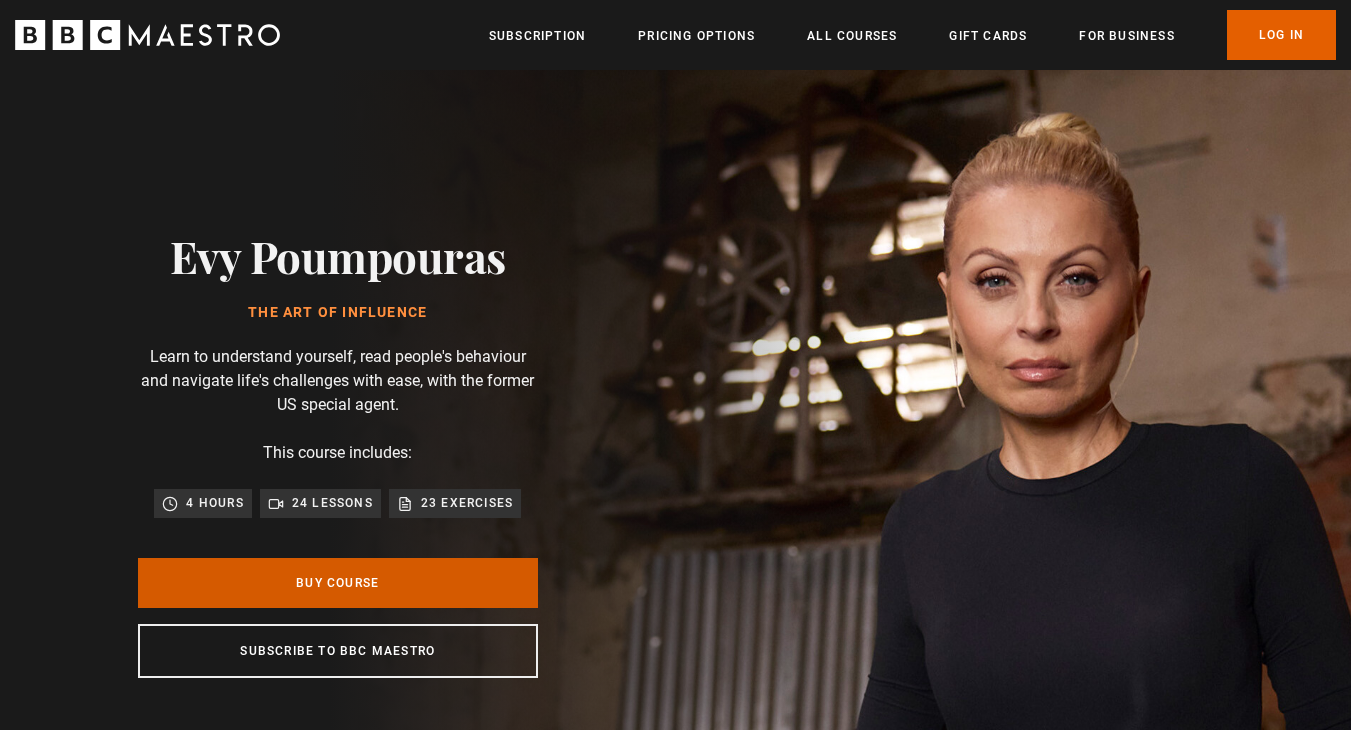 click on "Buy Course" at bounding box center [338, 583] 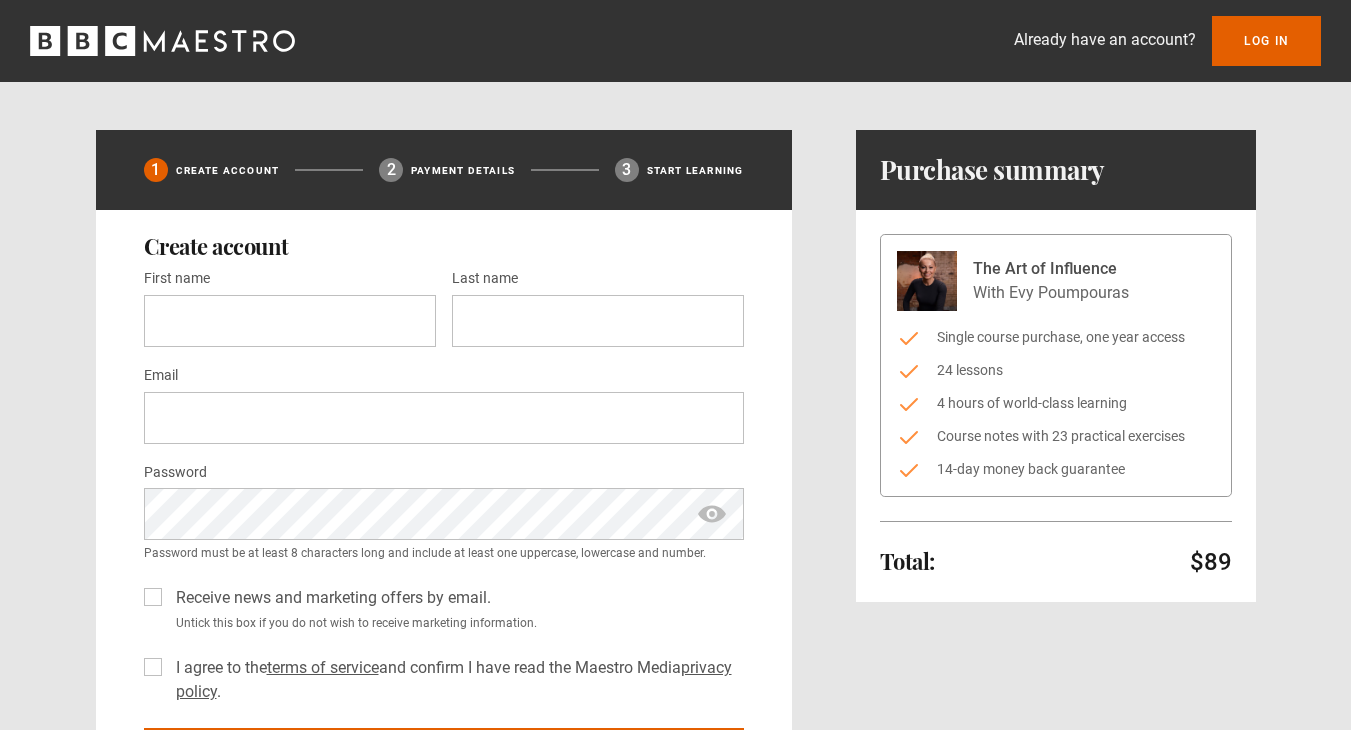 scroll, scrollTop: 0, scrollLeft: 0, axis: both 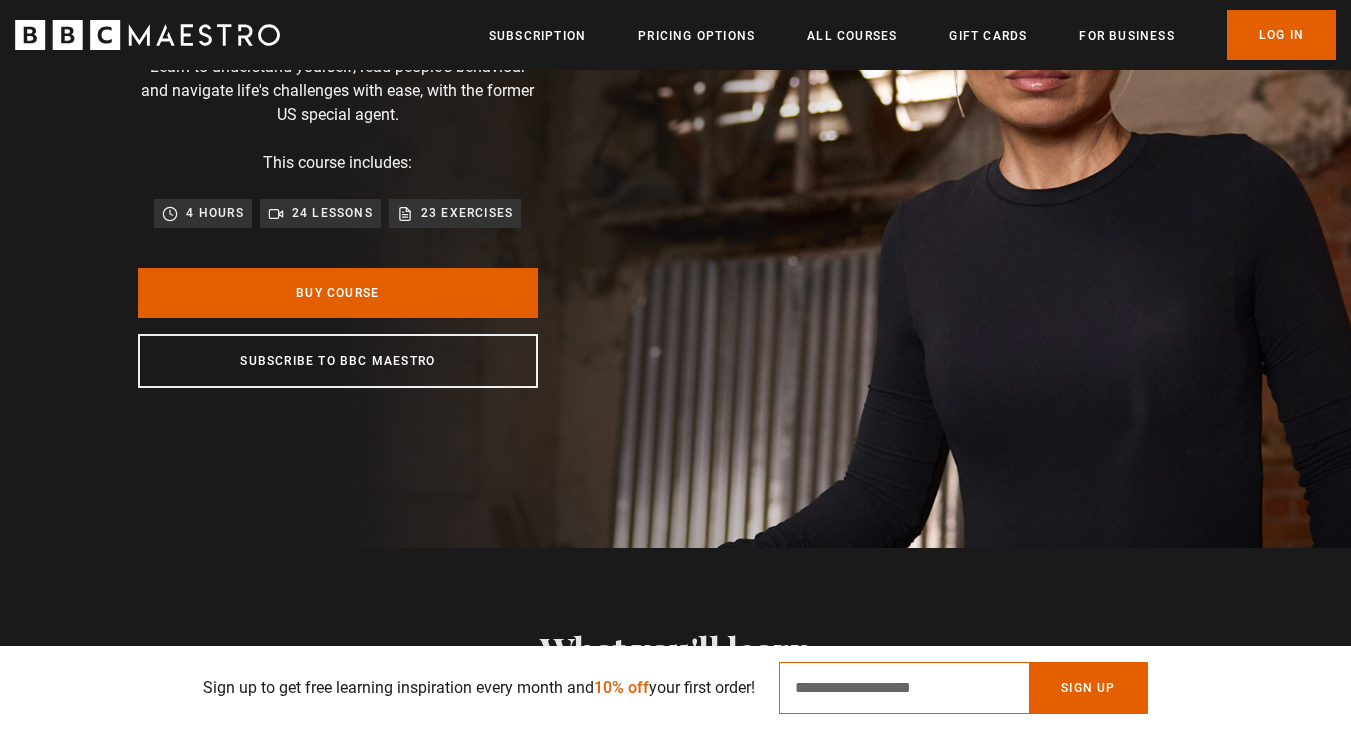 click on "Email Address" at bounding box center [904, 688] 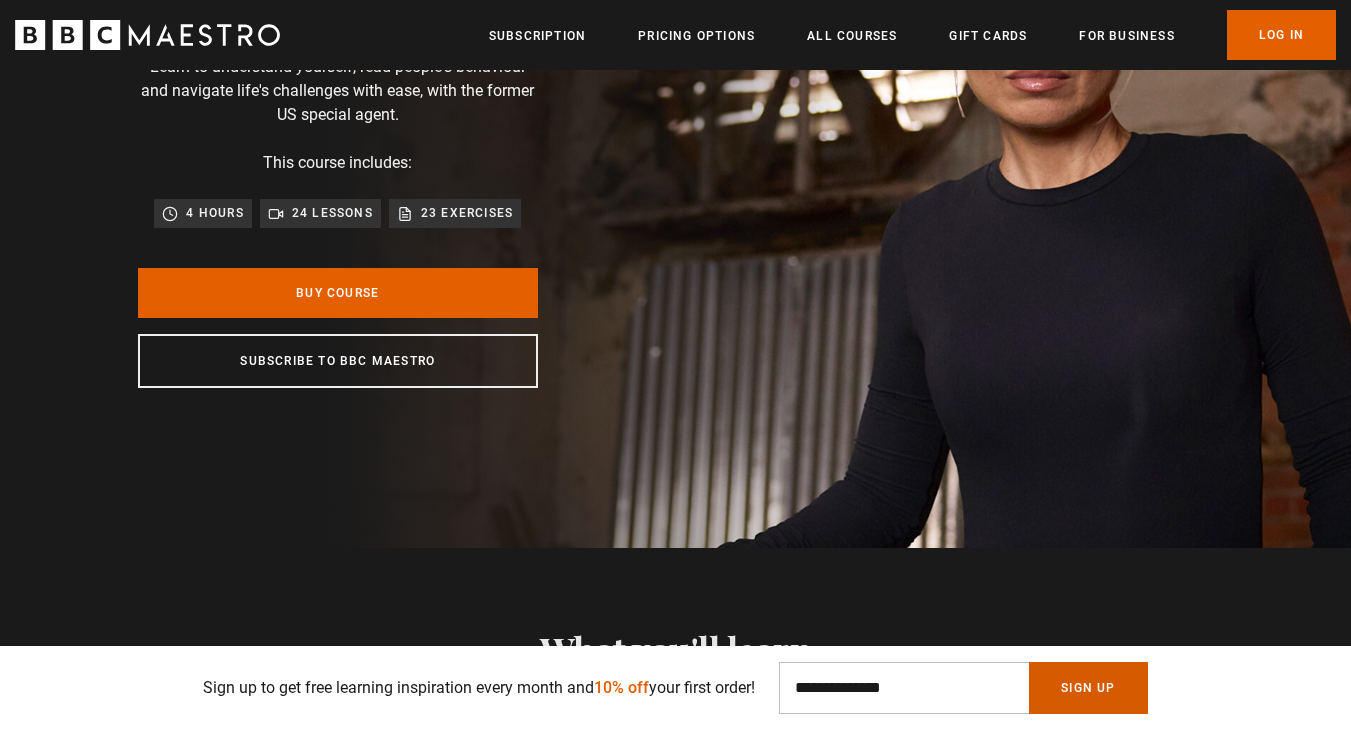 scroll, scrollTop: 0, scrollLeft: 262, axis: horizontal 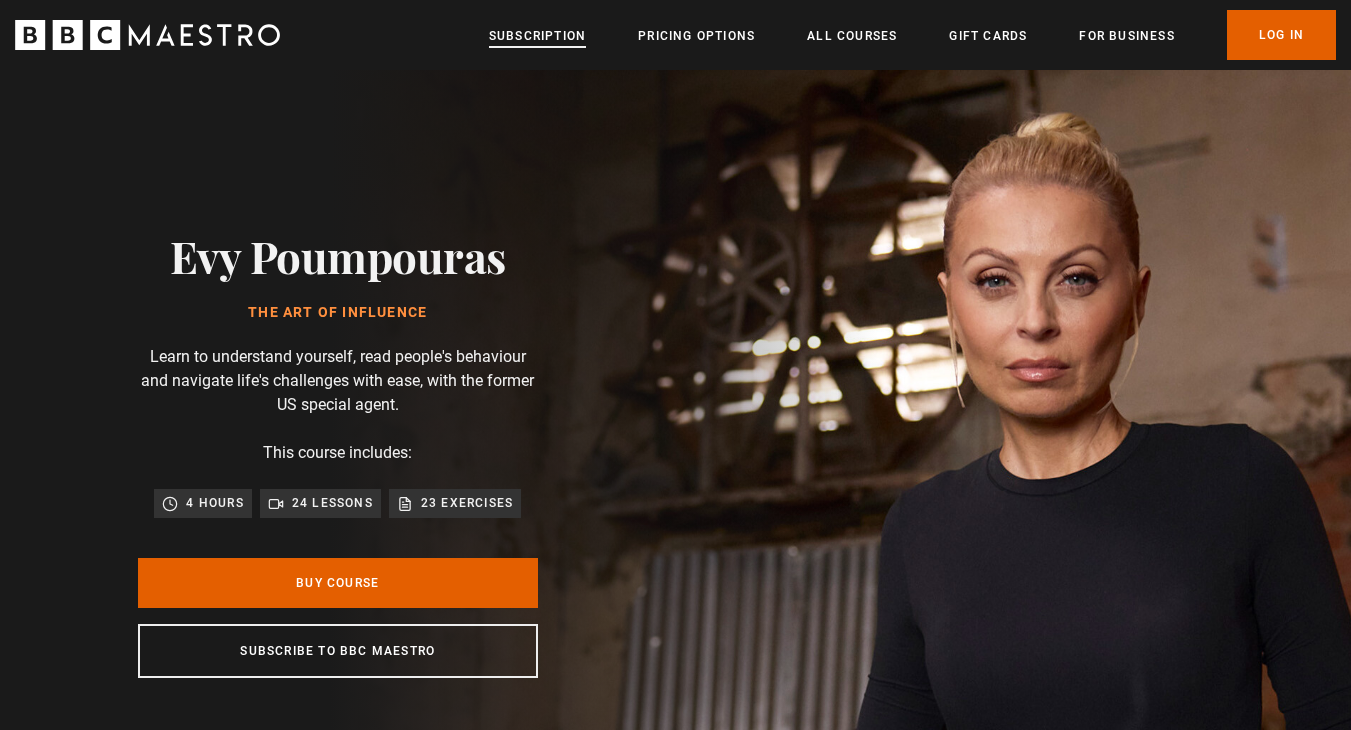 click on "Subscription" at bounding box center [537, 36] 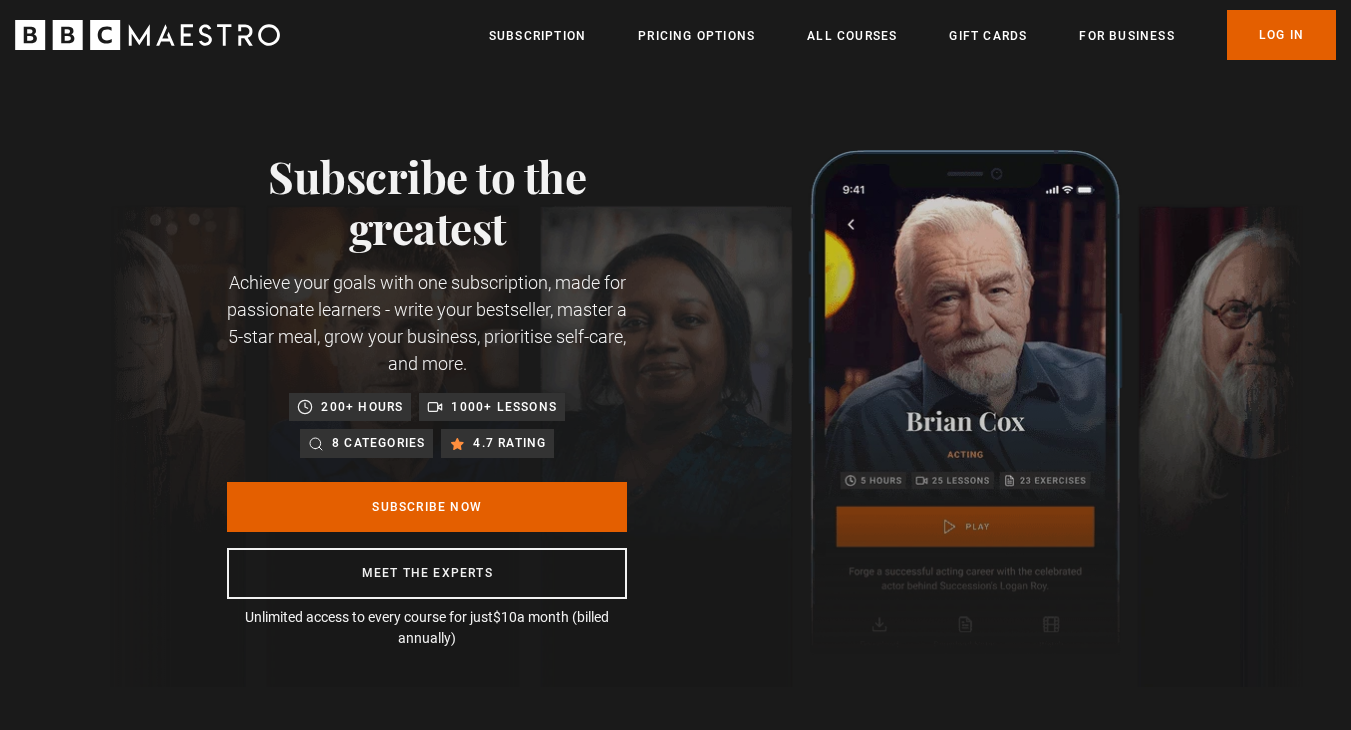 scroll, scrollTop: 0, scrollLeft: 0, axis: both 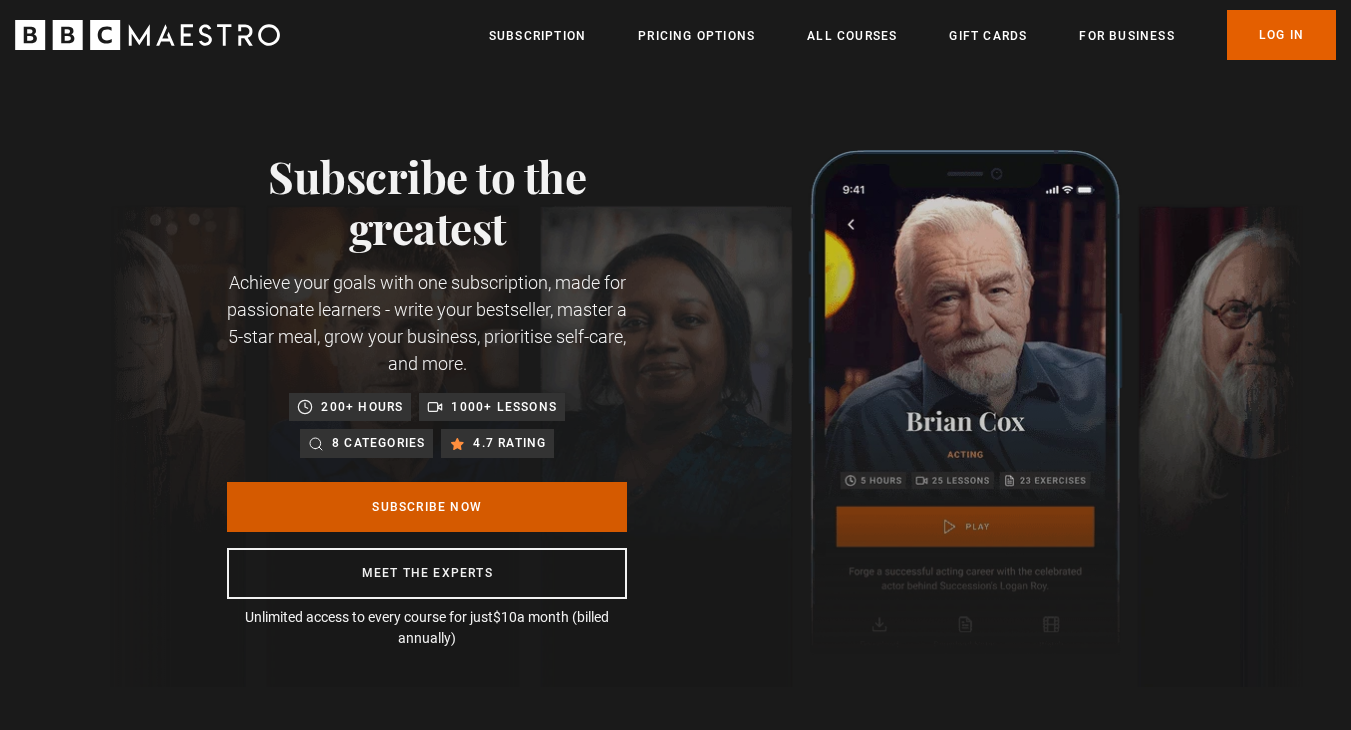 click on "Subscribe Now" at bounding box center (427, 507) 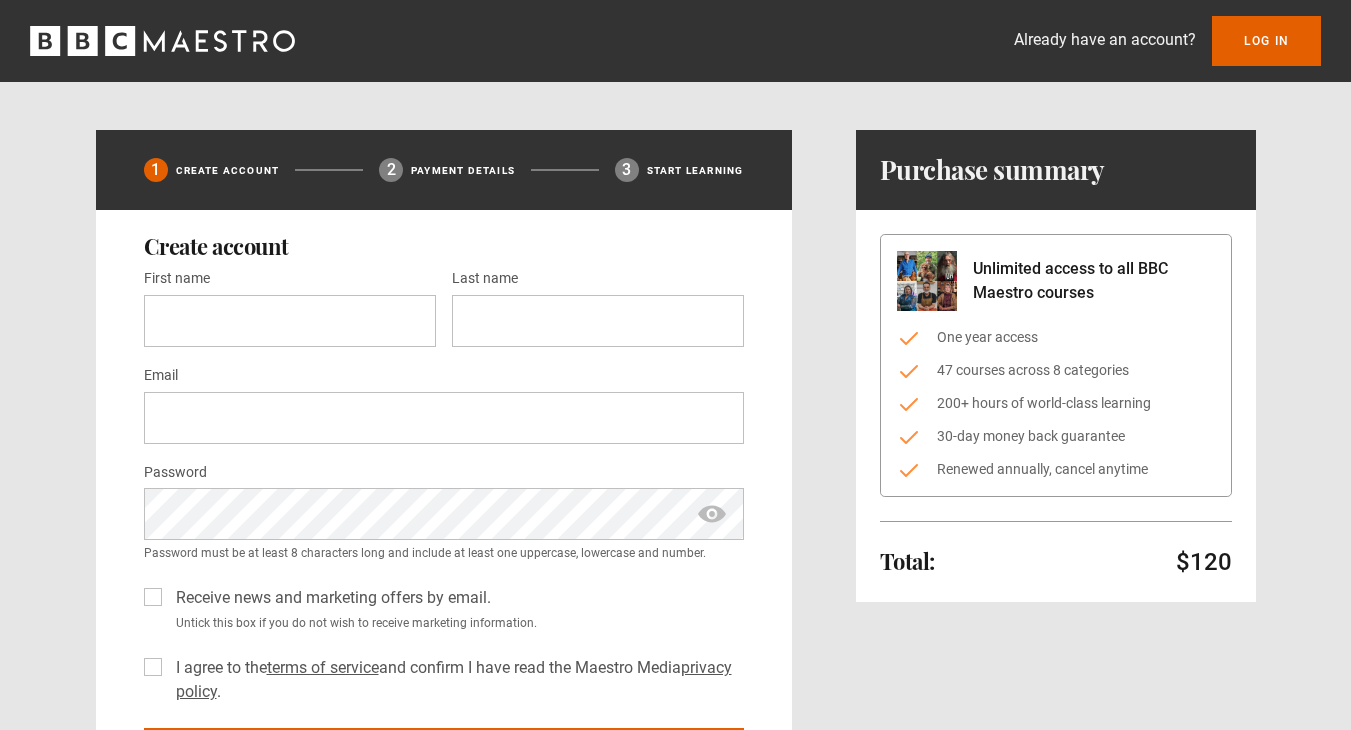 scroll, scrollTop: 0, scrollLeft: 0, axis: both 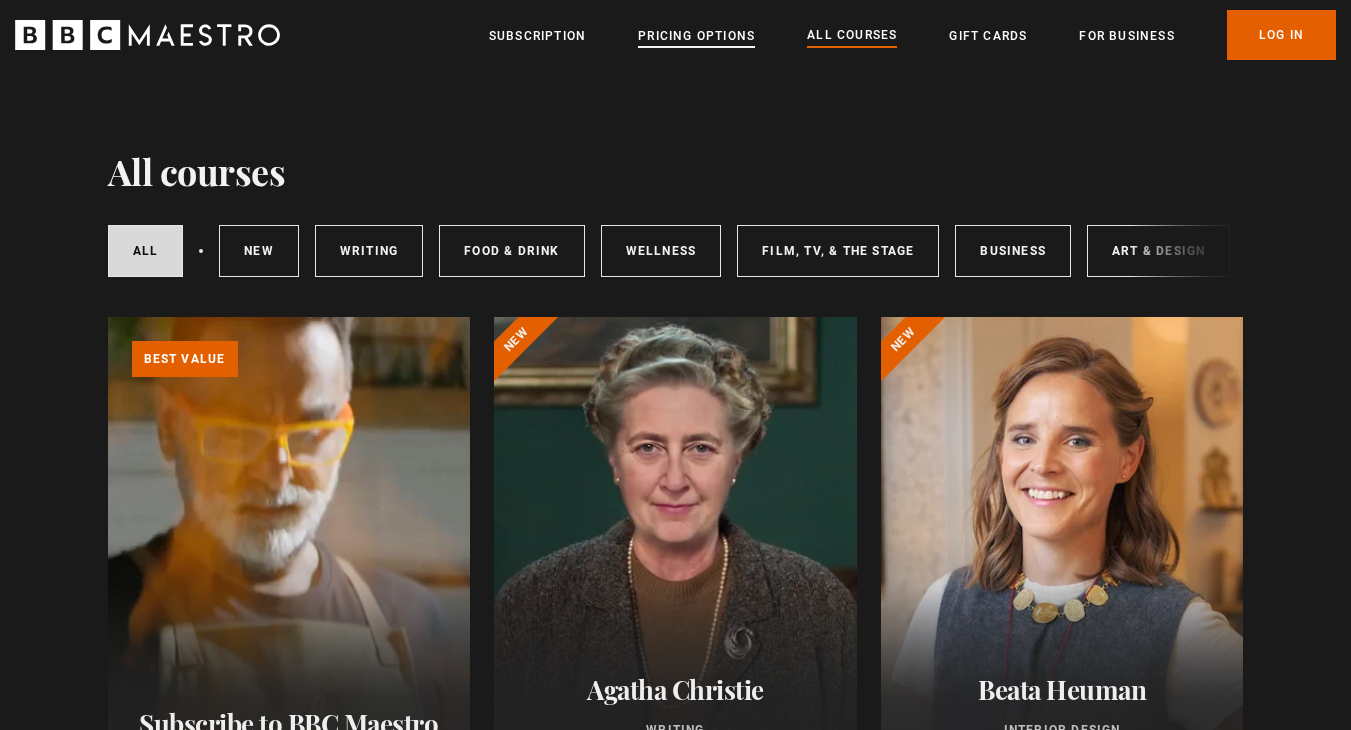 click on "Pricing Options" at bounding box center [696, 36] 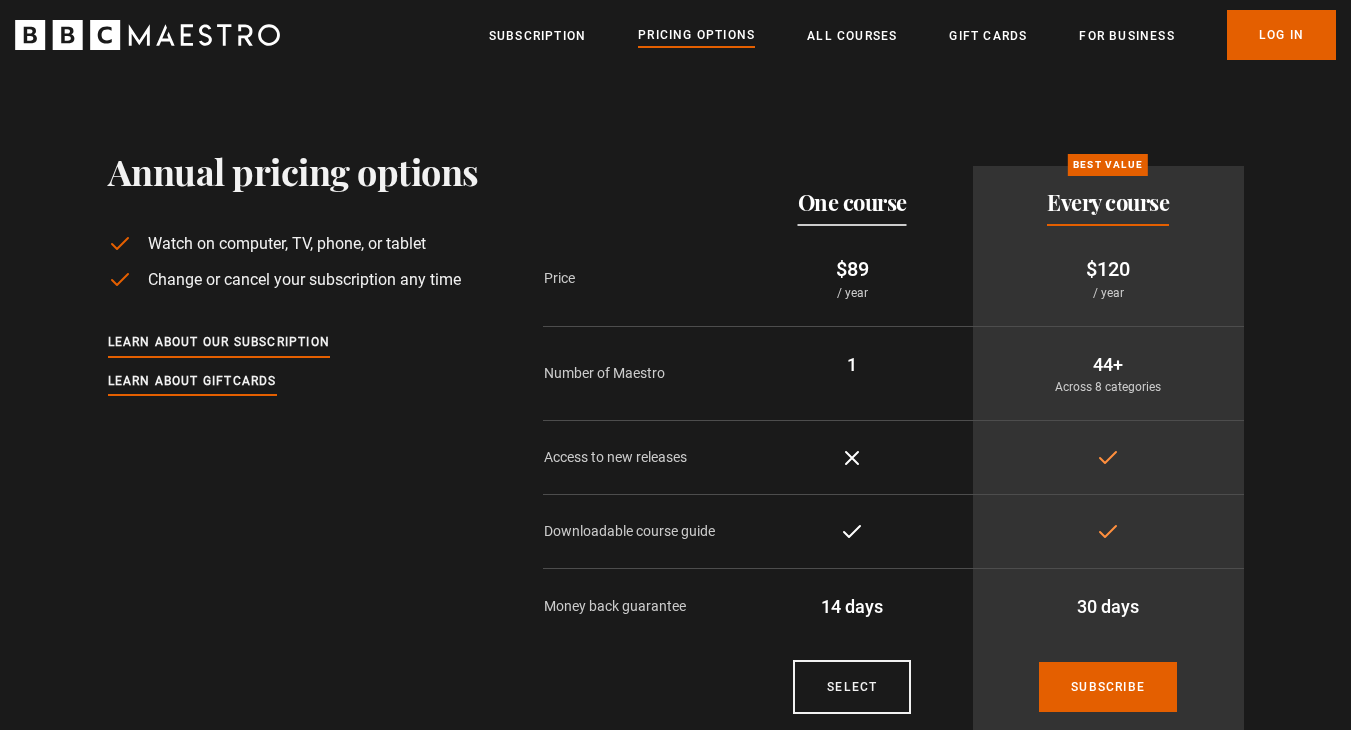 scroll, scrollTop: 0, scrollLeft: 0, axis: both 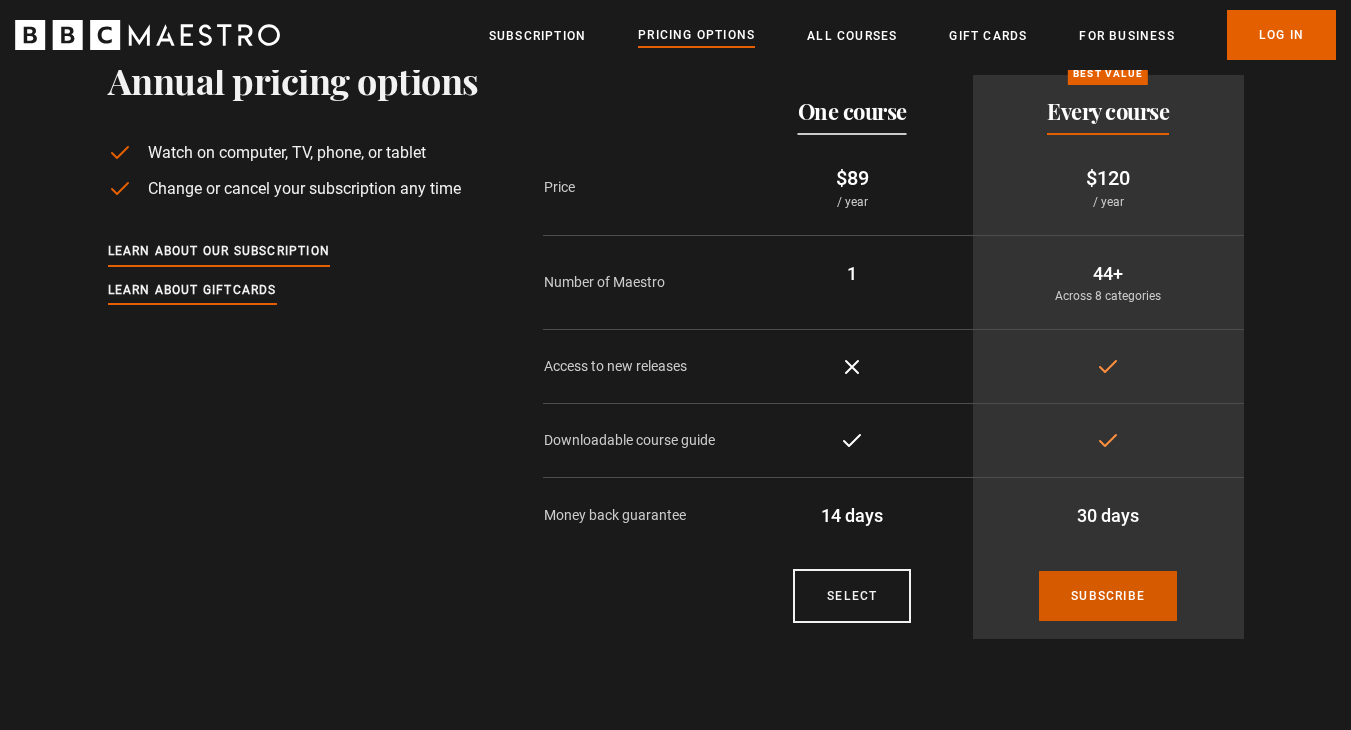 click on "Subscribe" at bounding box center (1108, 596) 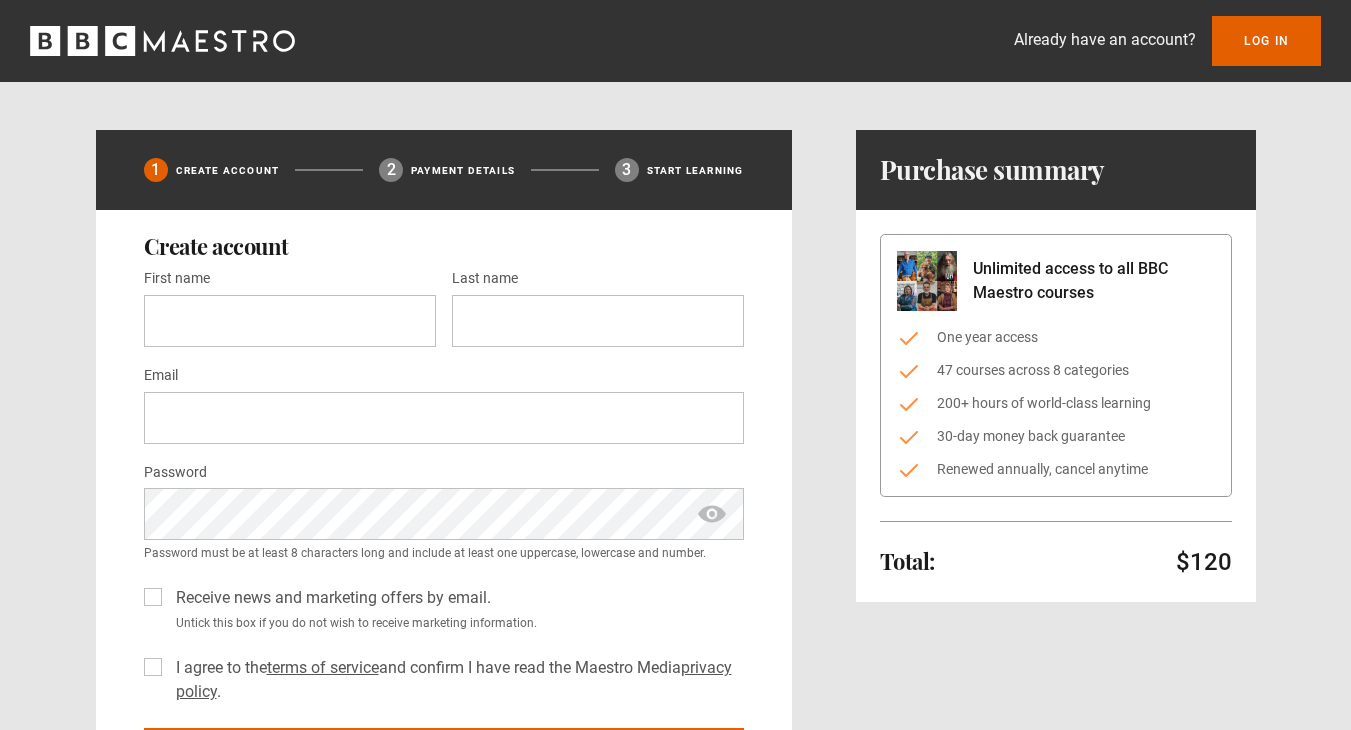scroll, scrollTop: 0, scrollLeft: 0, axis: both 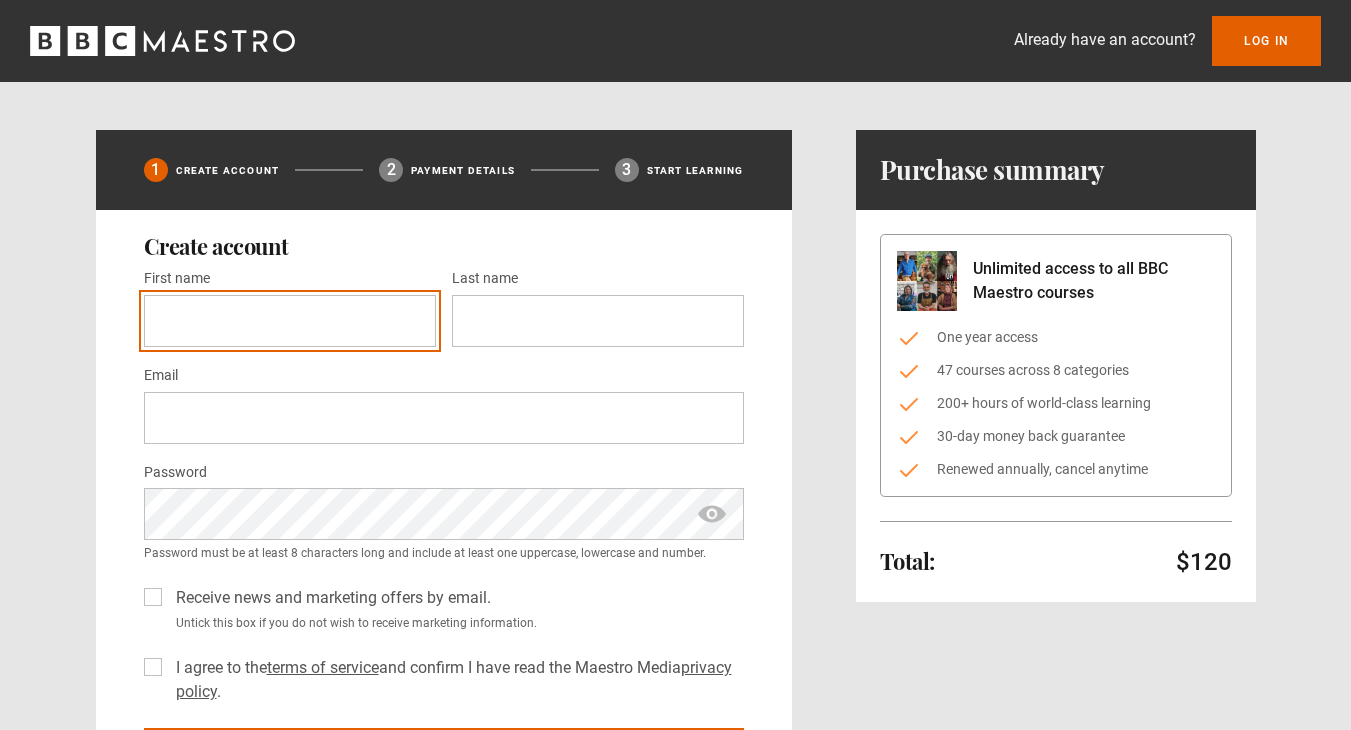 click on "First name  *" at bounding box center [290, 321] 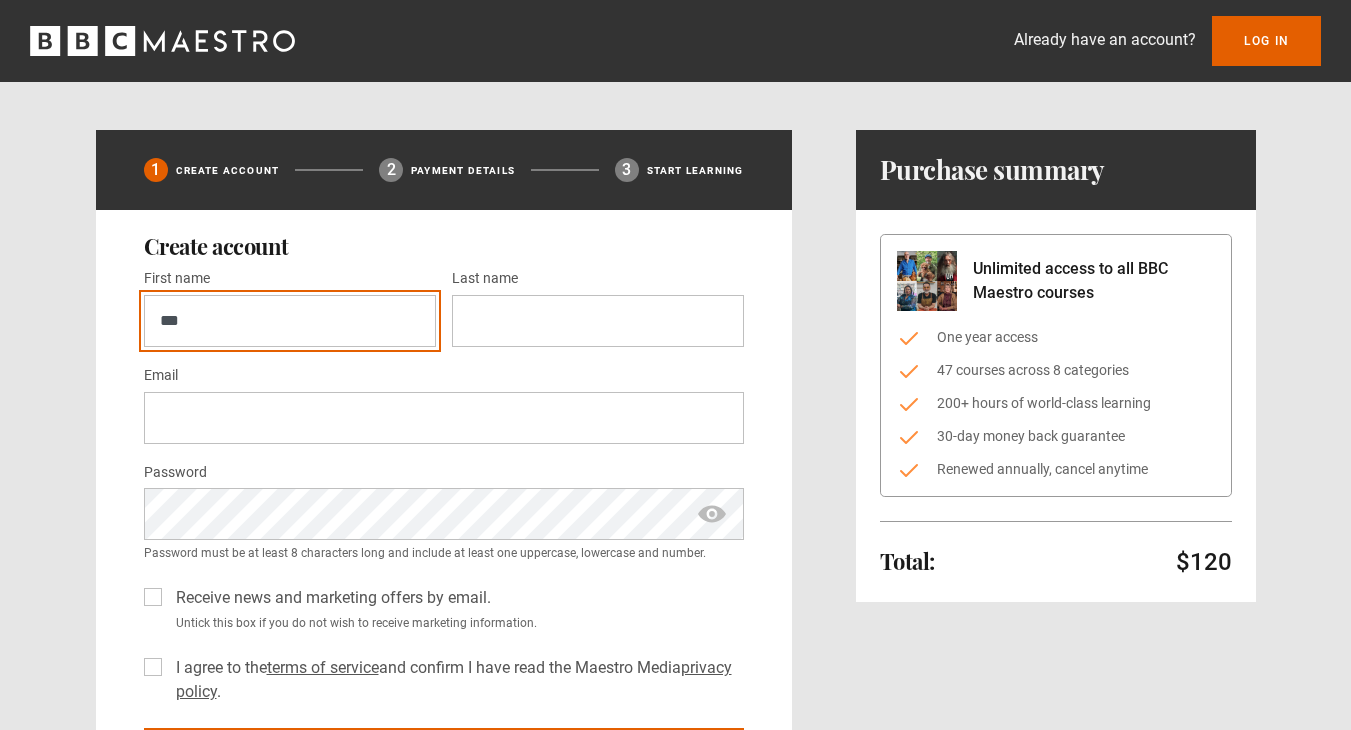type on "***" 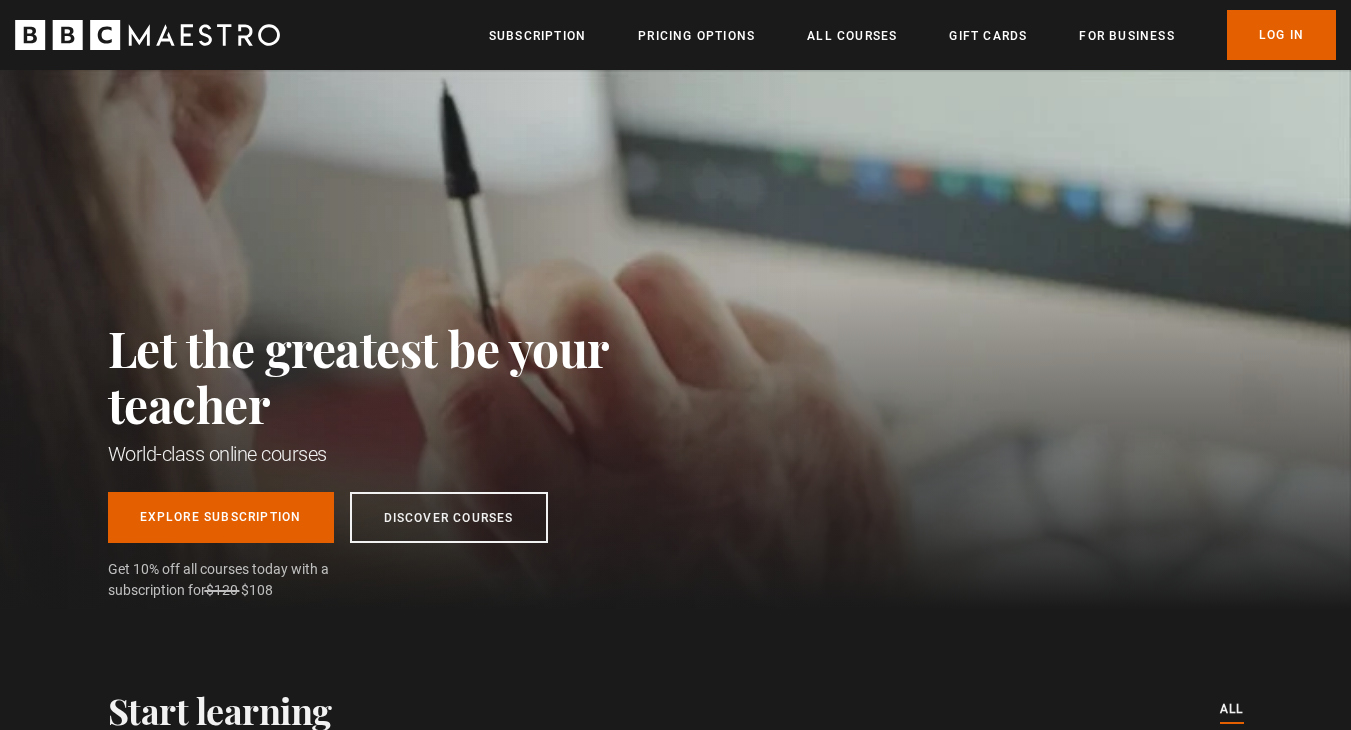 scroll, scrollTop: 0, scrollLeft: 0, axis: both 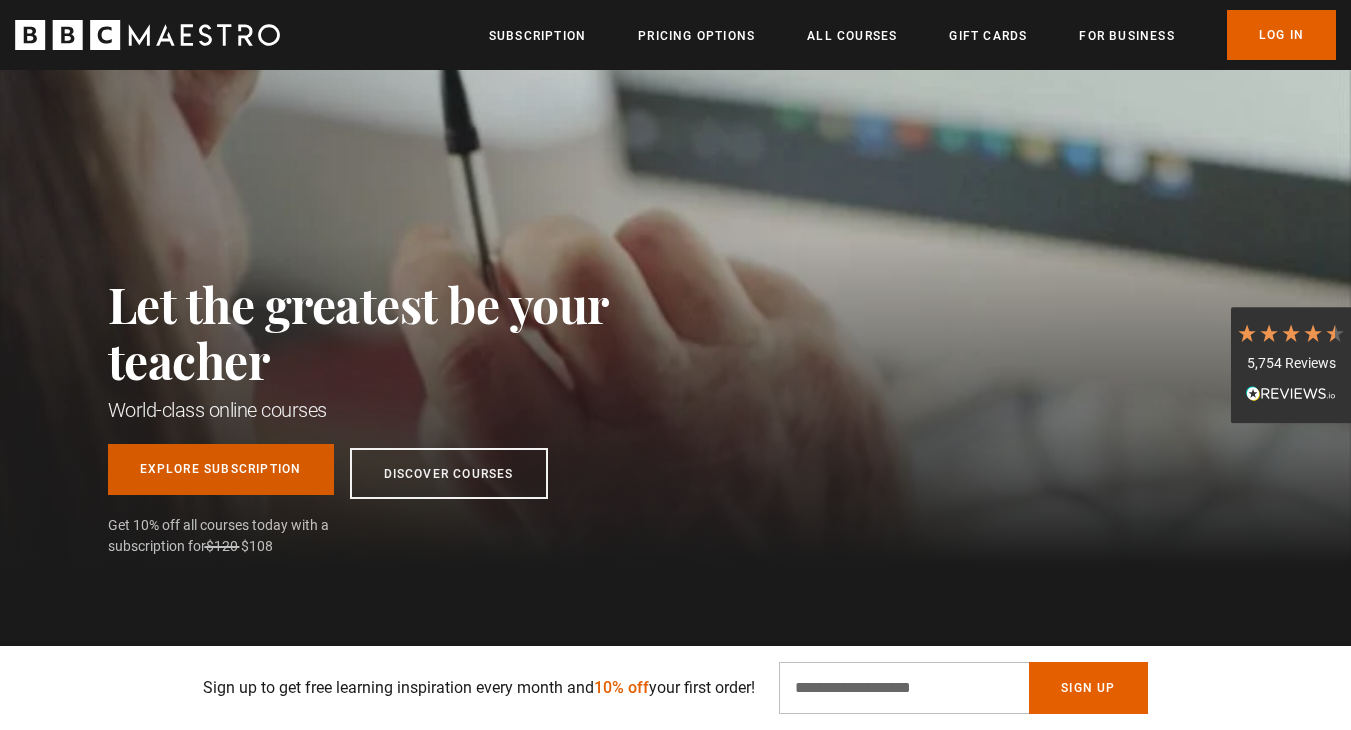click on "Explore Subscription" at bounding box center (221, 469) 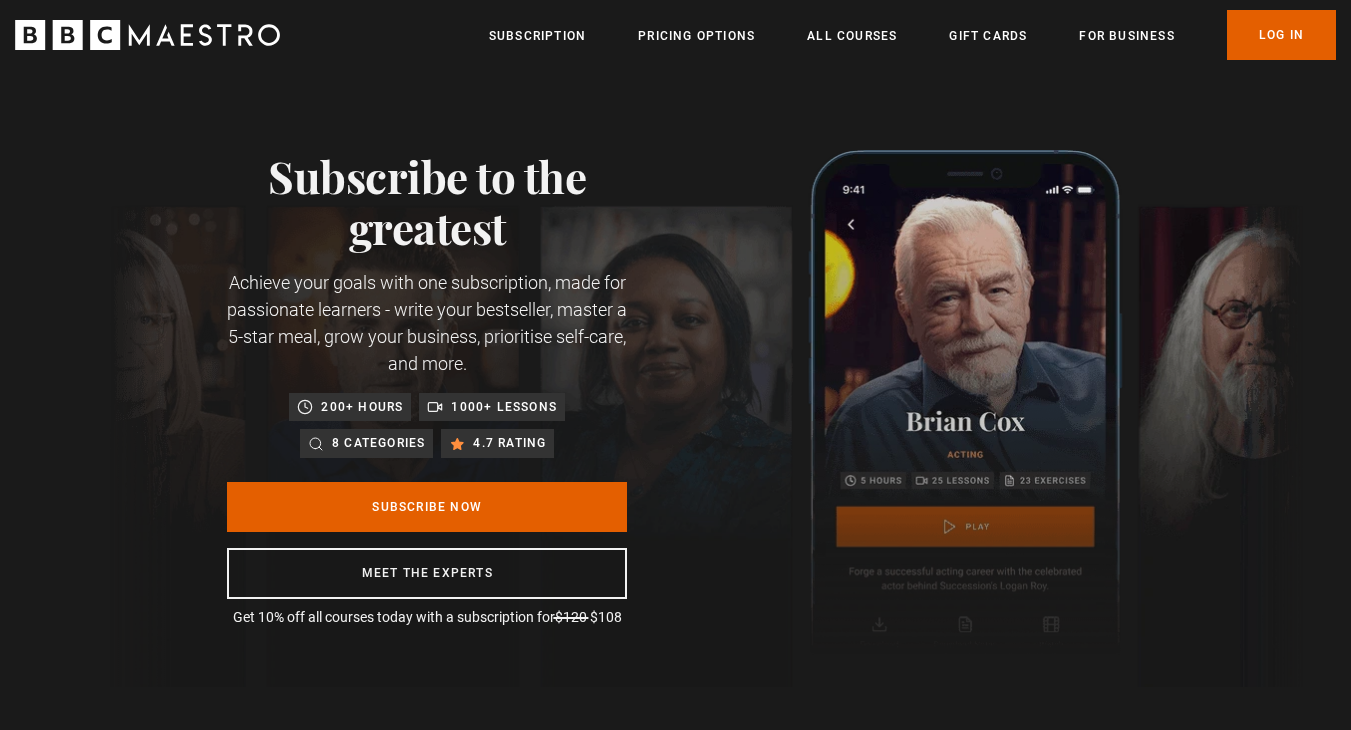 scroll, scrollTop: 0, scrollLeft: 0, axis: both 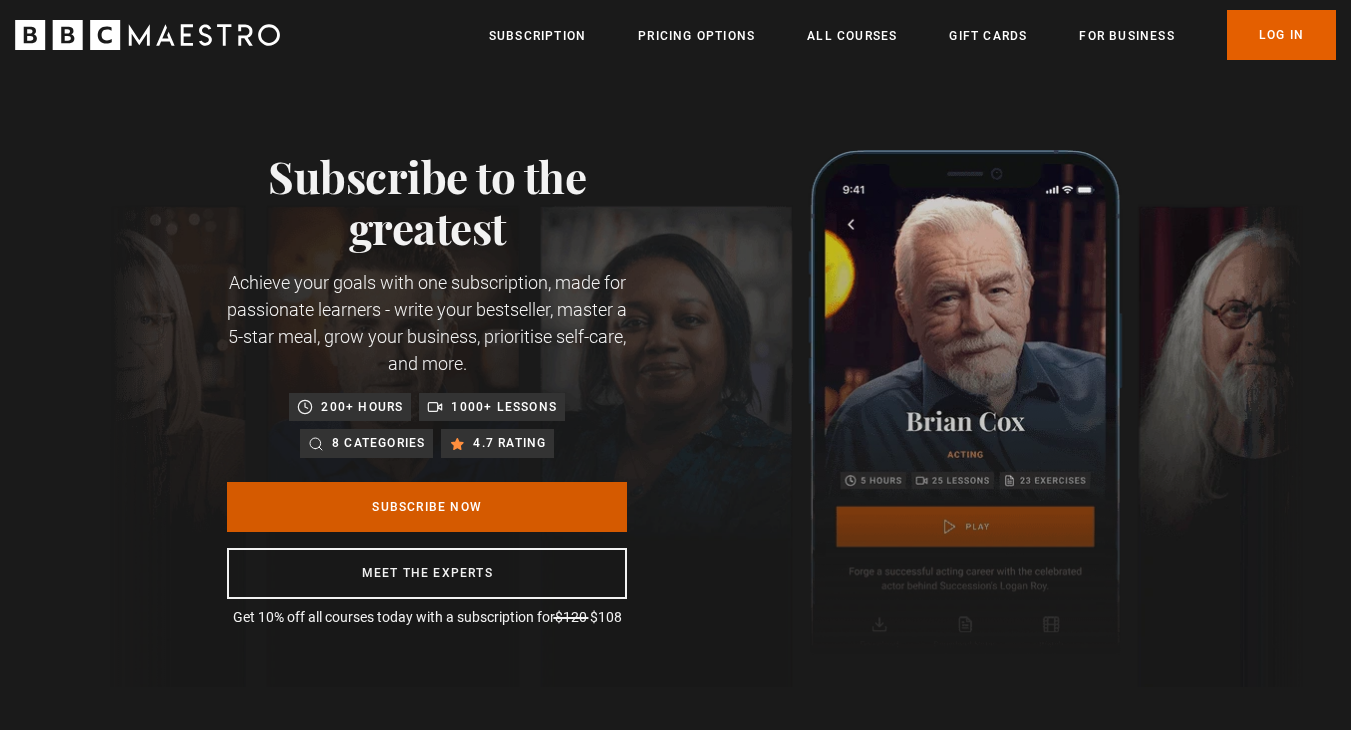 click on "Subscribe Now" at bounding box center [427, 507] 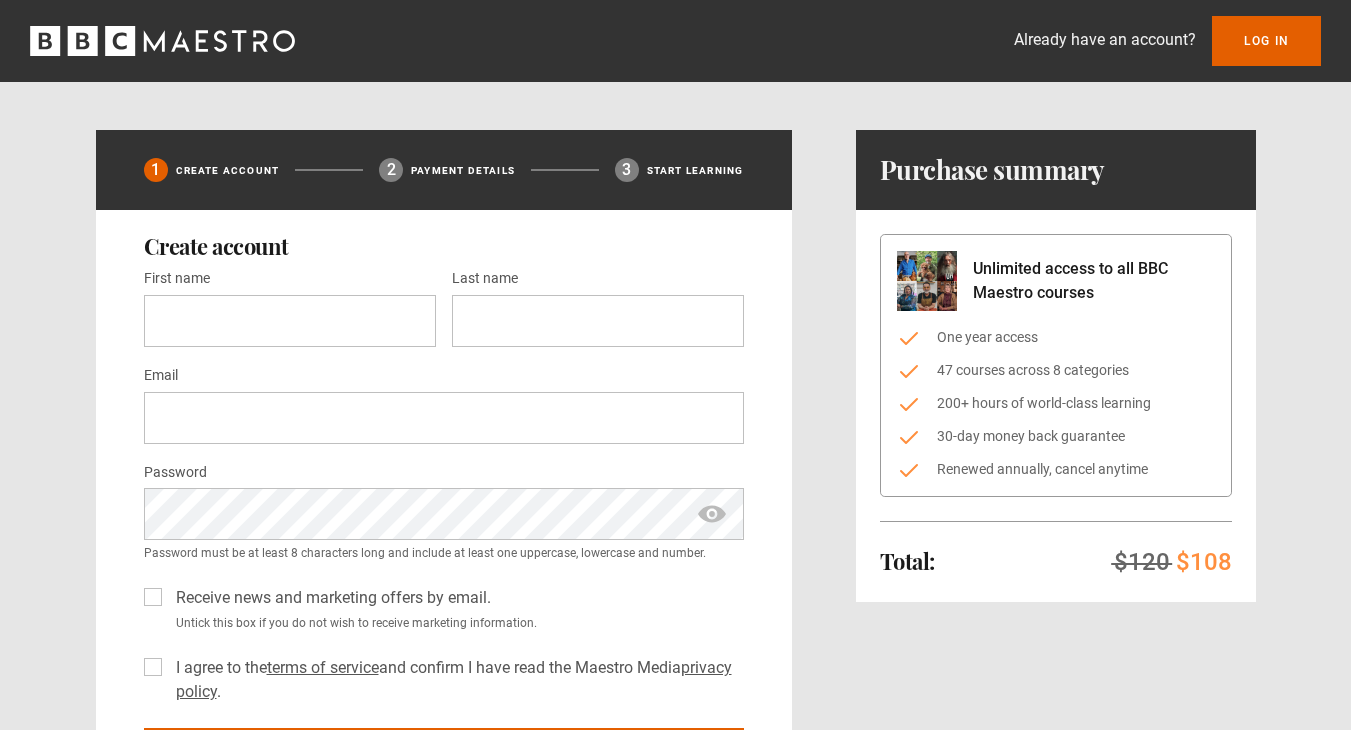scroll, scrollTop: 0, scrollLeft: 0, axis: both 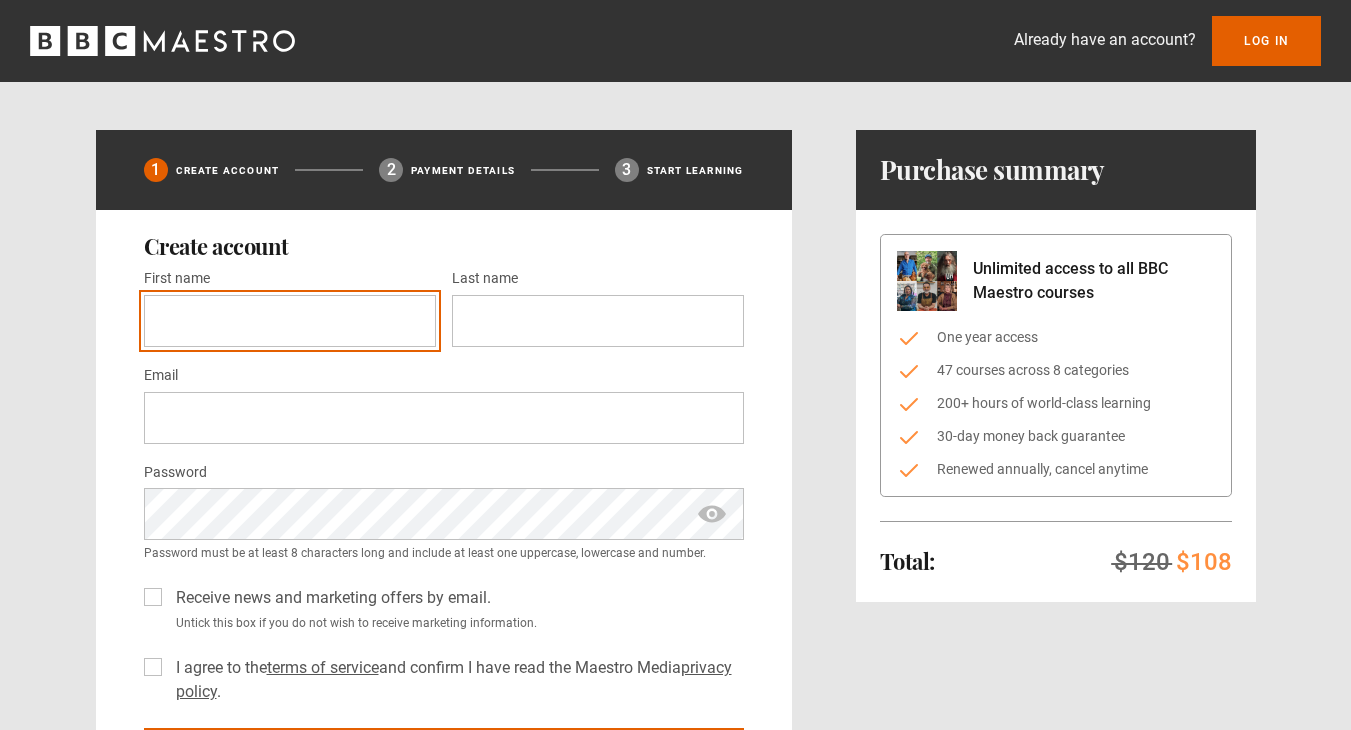 click on "First name  *" at bounding box center [290, 321] 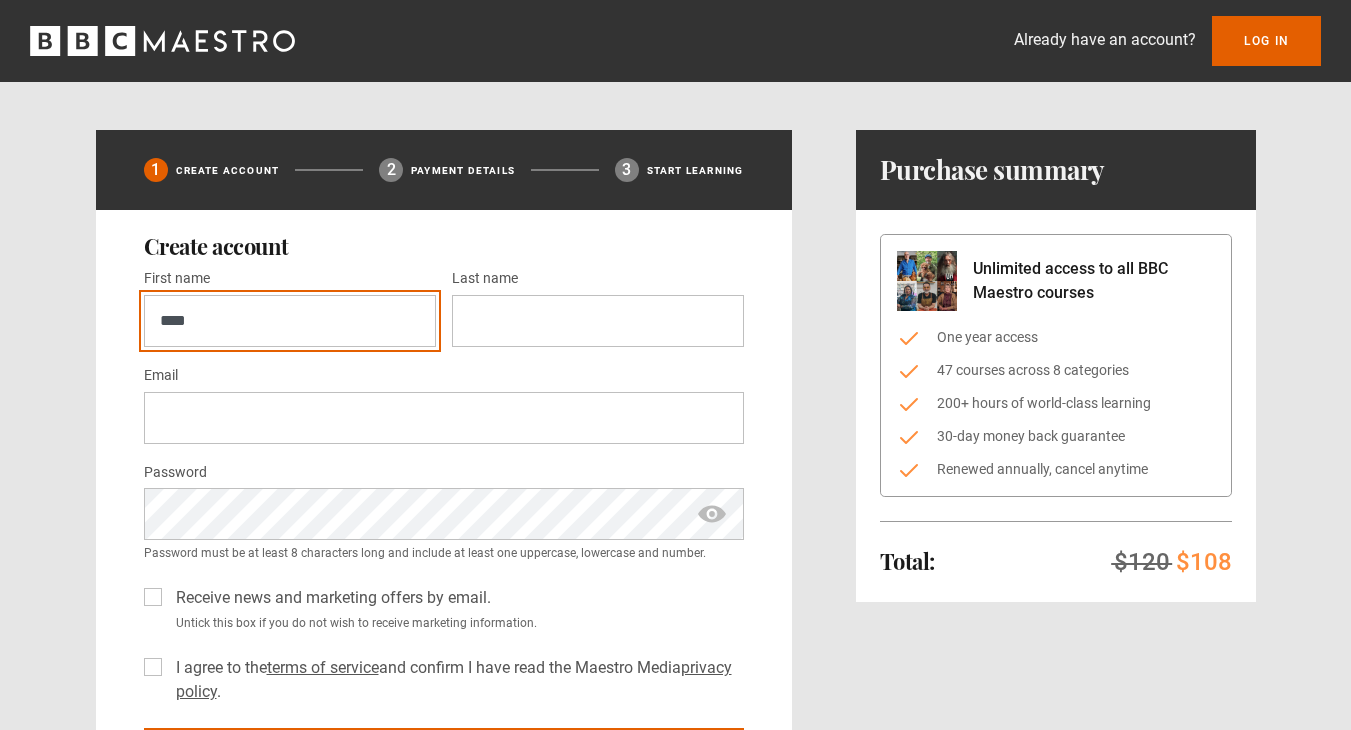 type on "****" 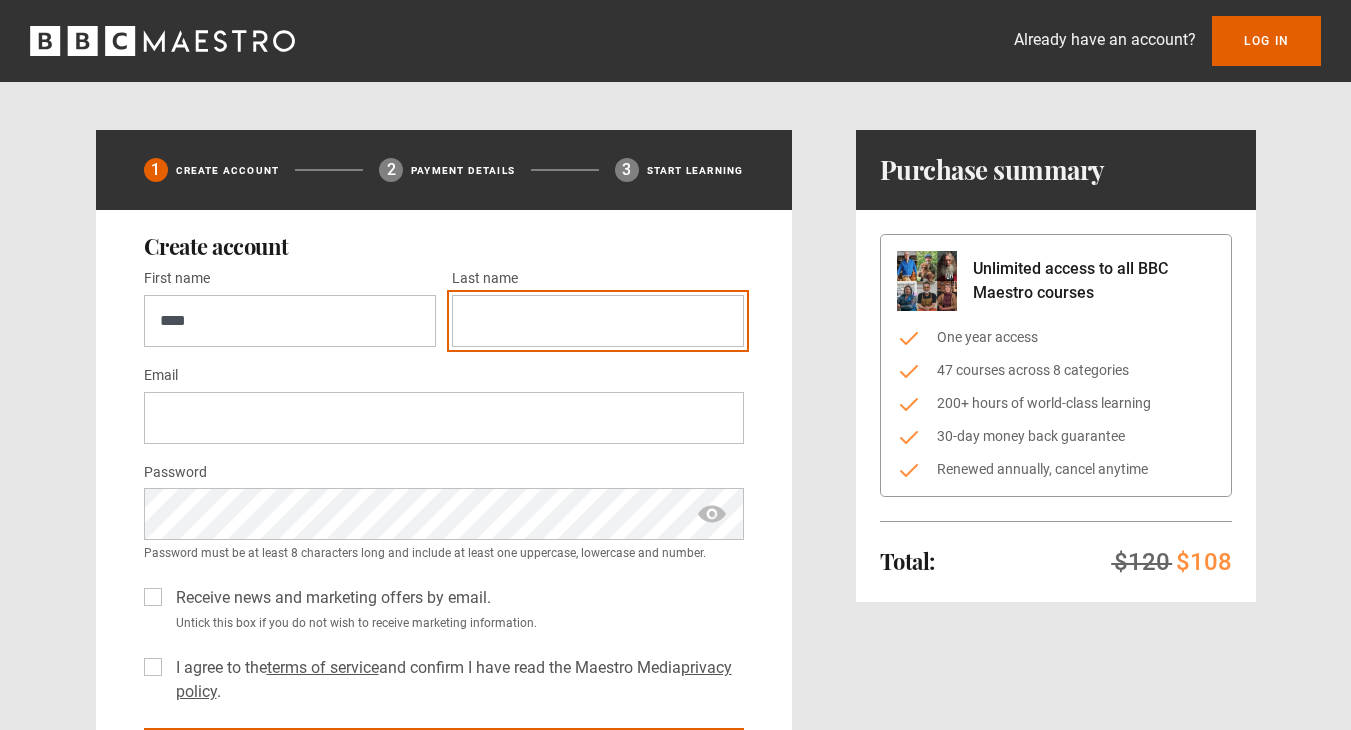 click on "Last name  *" at bounding box center (598, 321) 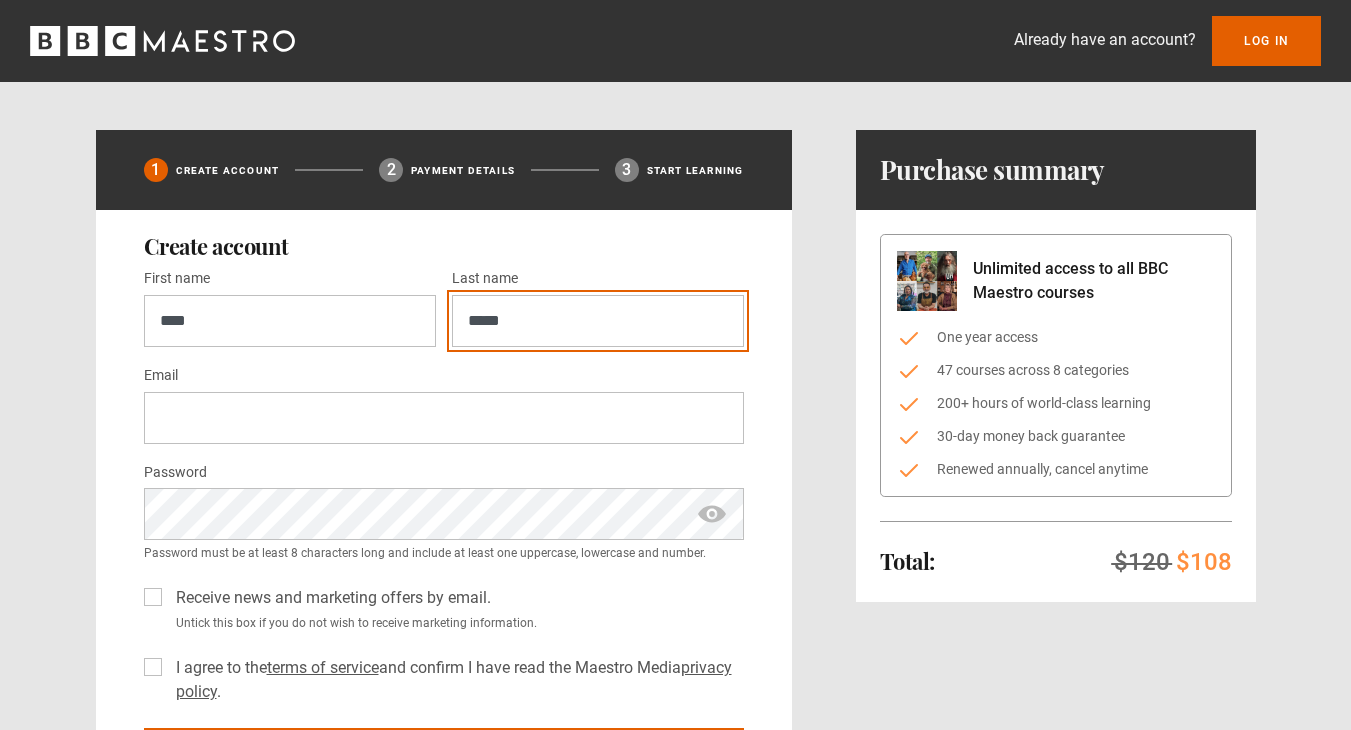 type on "*****" 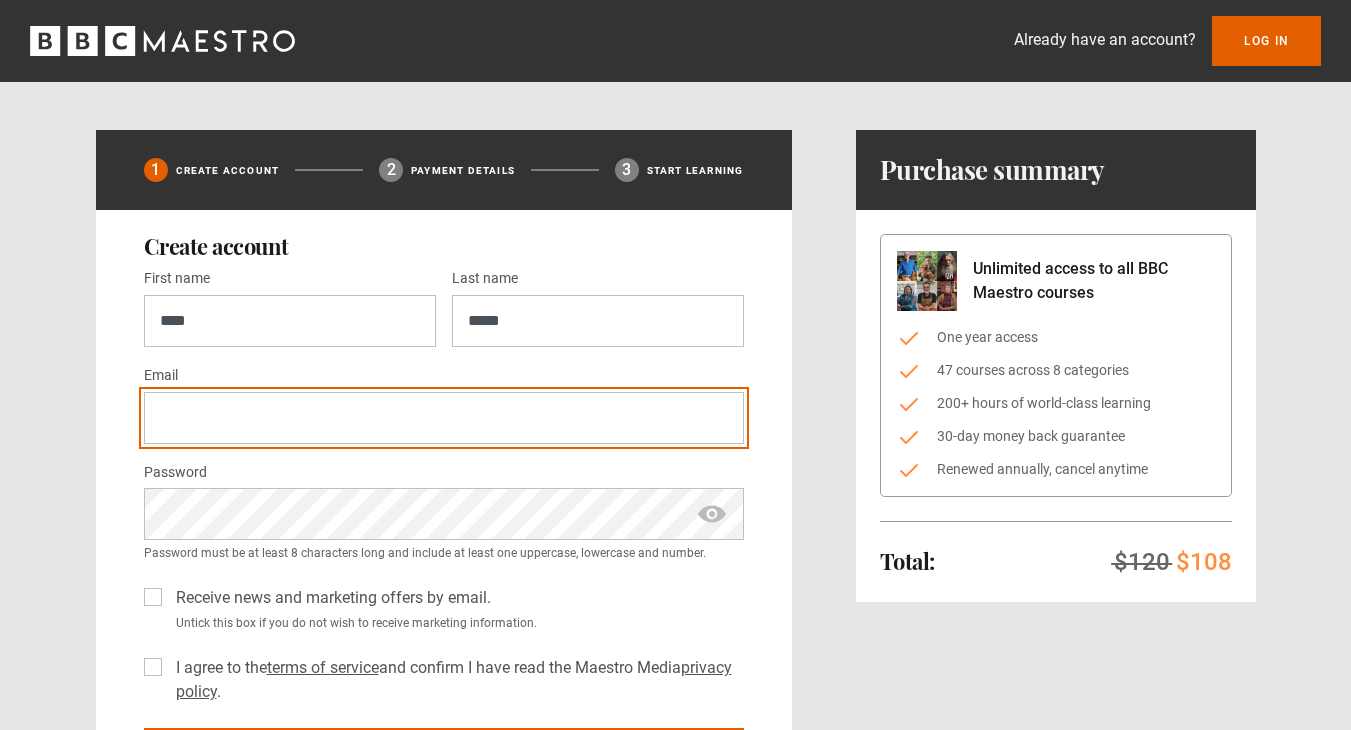 click on "Email  *" at bounding box center [444, 418] 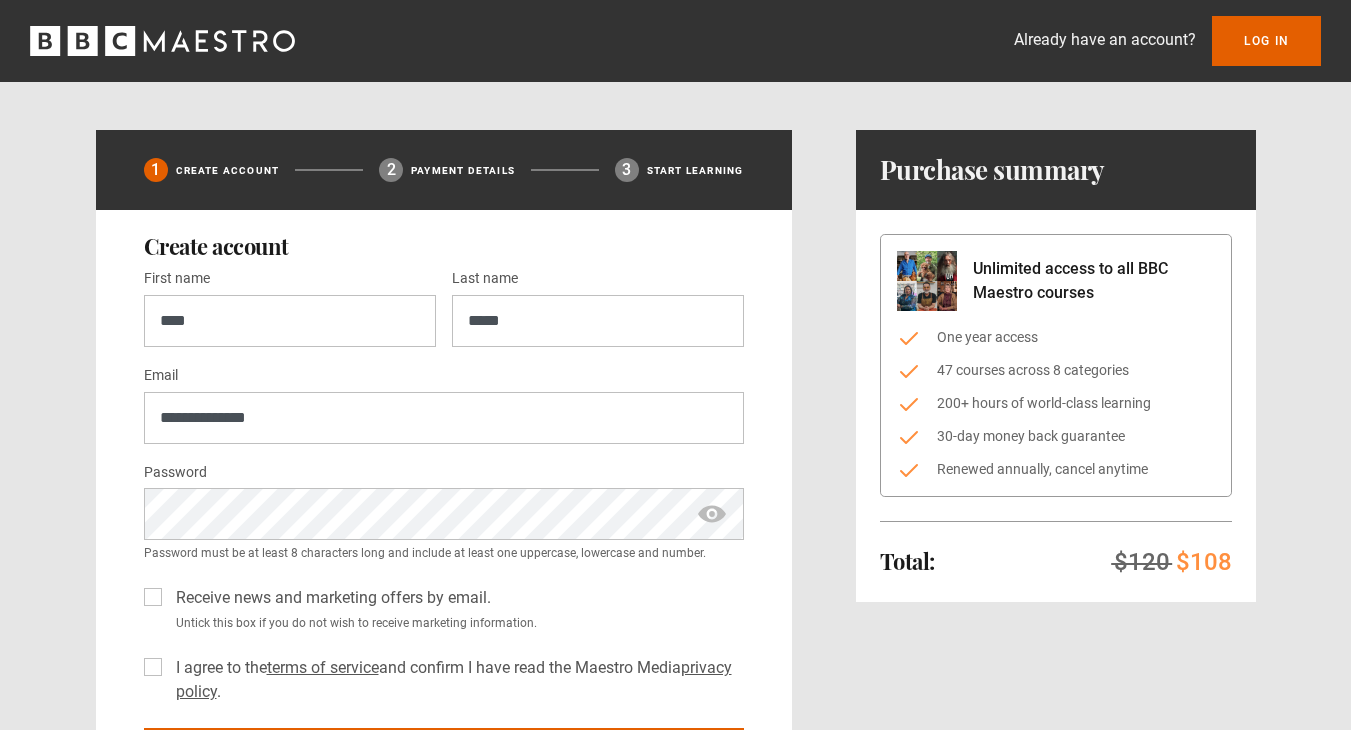 click at bounding box center [712, 514] 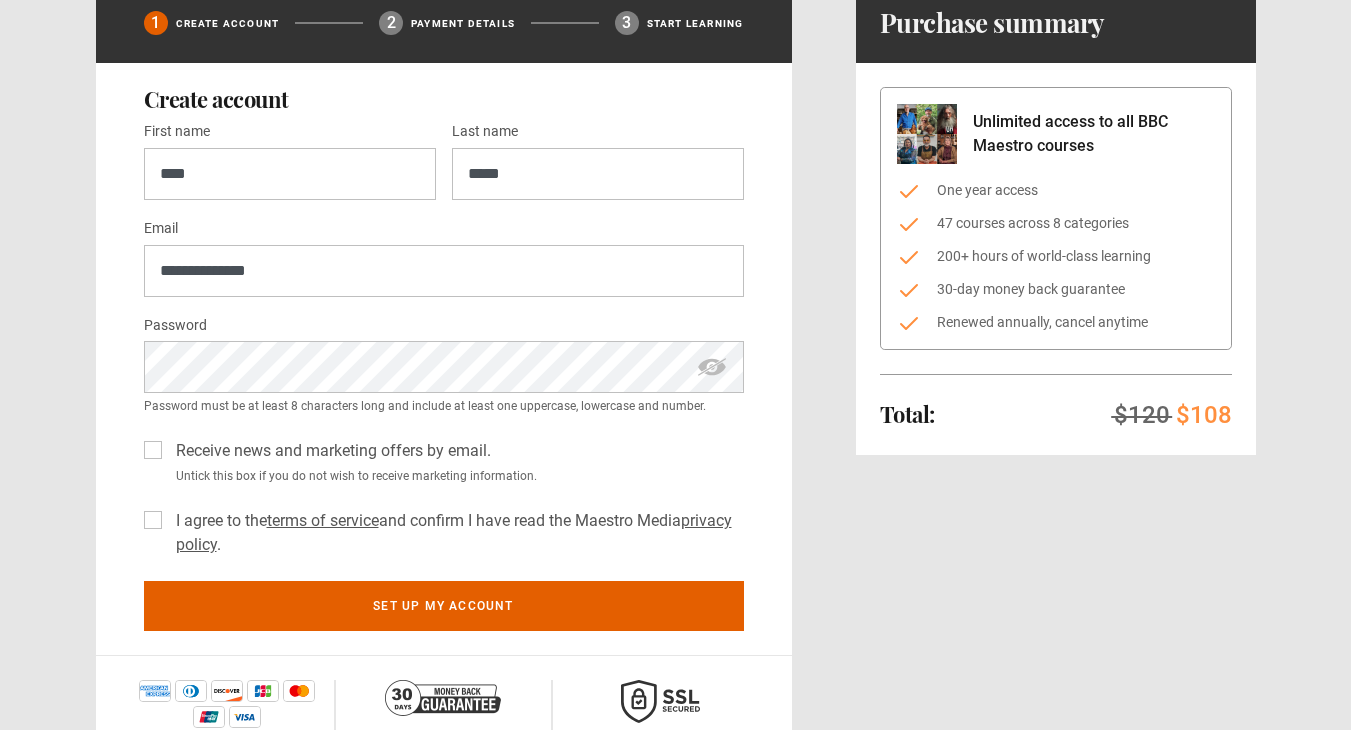 scroll, scrollTop: 209, scrollLeft: 0, axis: vertical 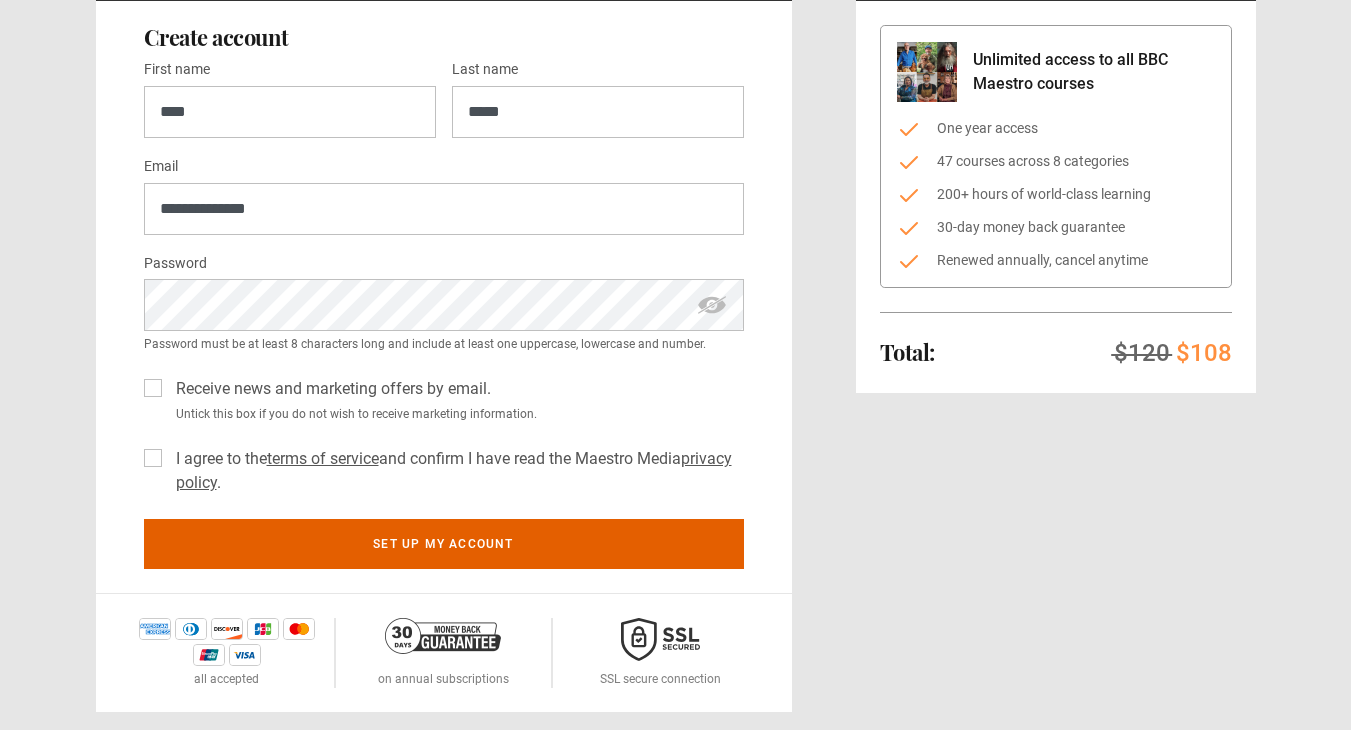 click on "Receive news and marketing offers by email." at bounding box center [329, 389] 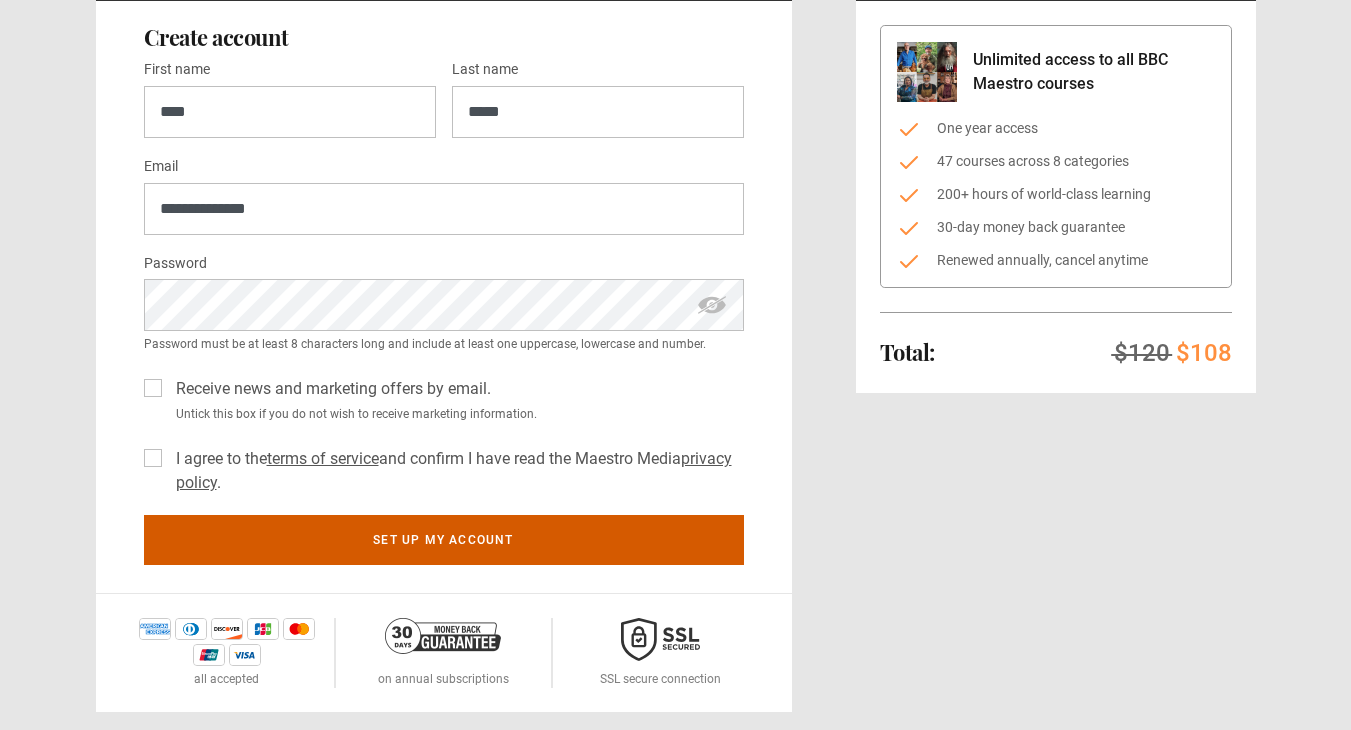 click on "Set up my account" at bounding box center [444, 540] 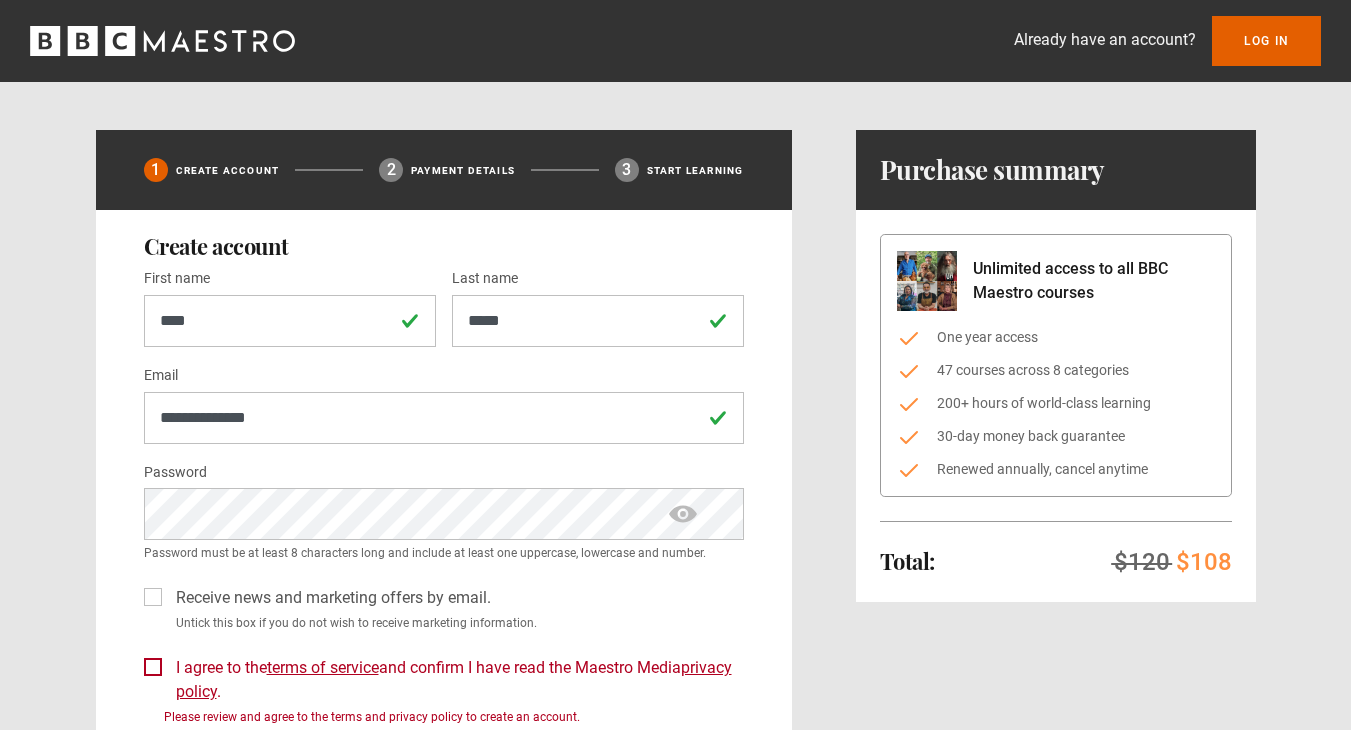 scroll, scrollTop: 0, scrollLeft: 0, axis: both 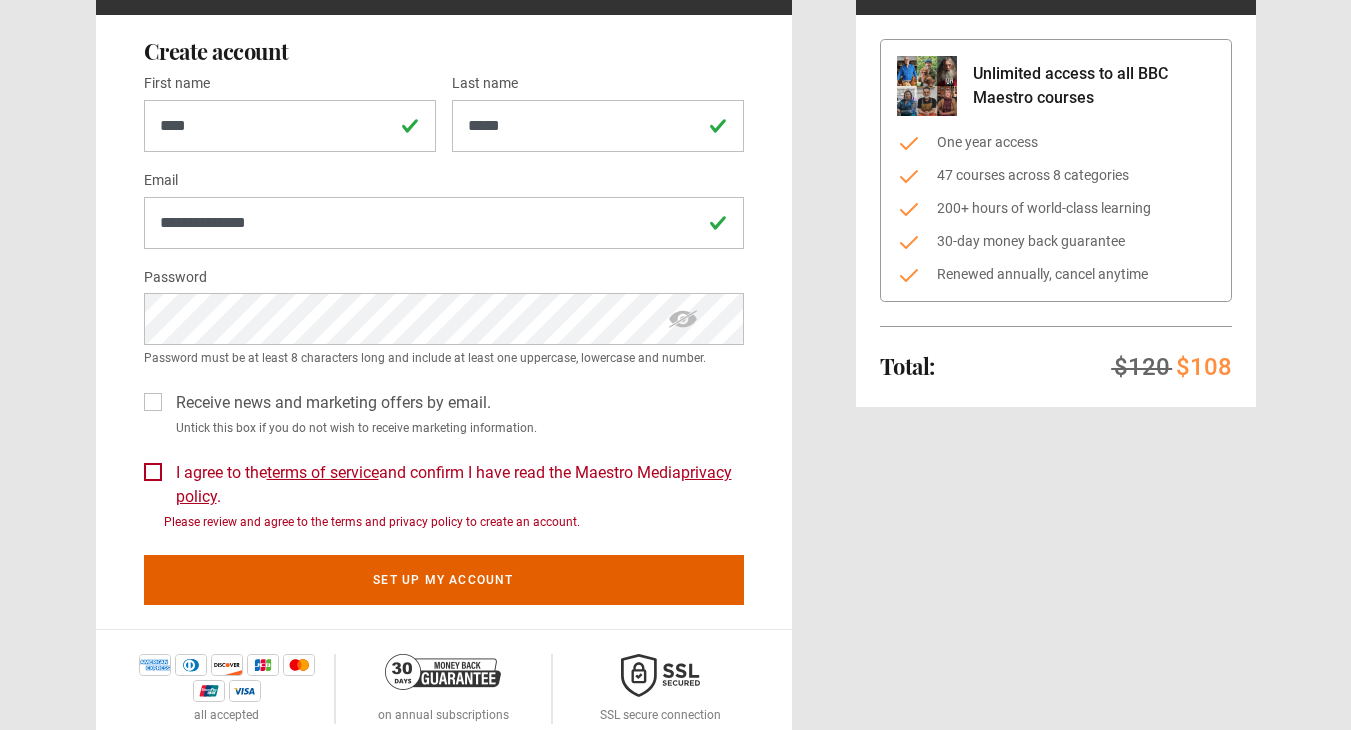 click on "I agree to the  terms of service  and confirm I have read the Maestro Media  privacy policy ." at bounding box center (456, 485) 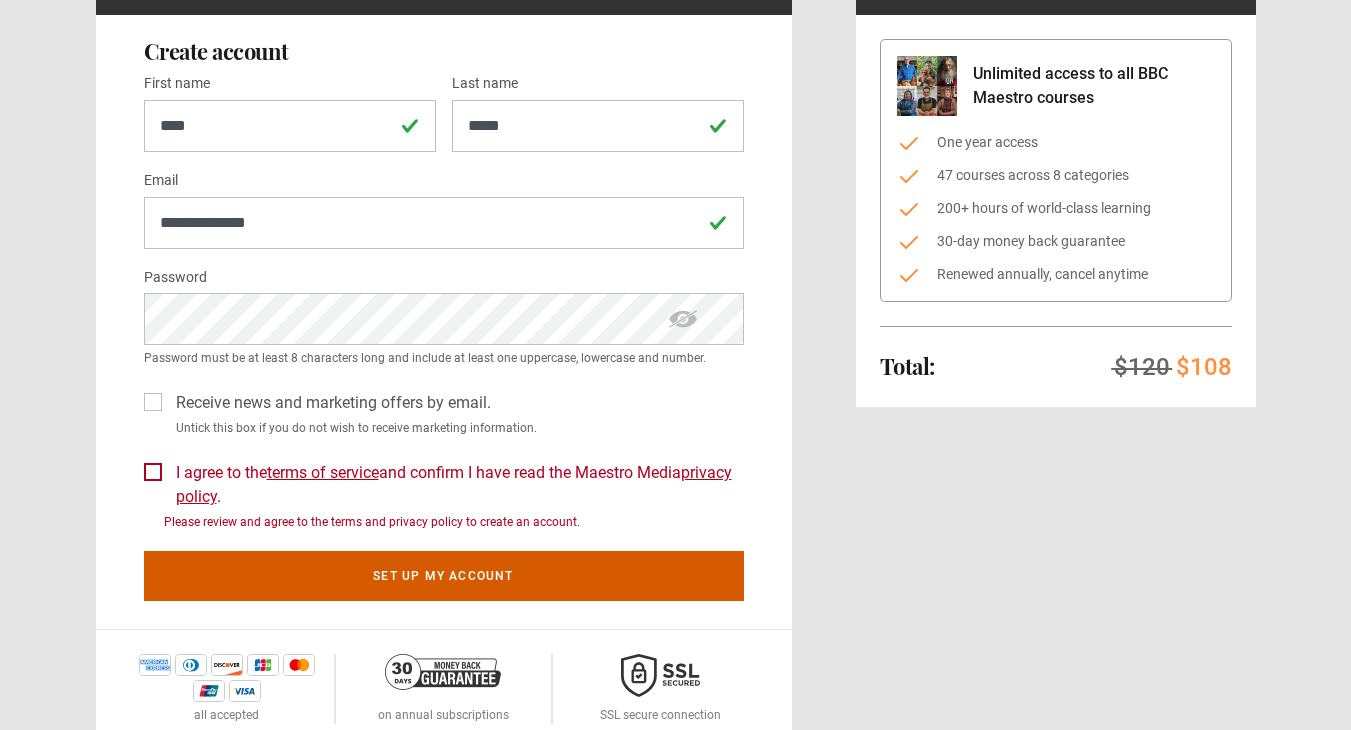 click on "Set up my account" at bounding box center (444, 576) 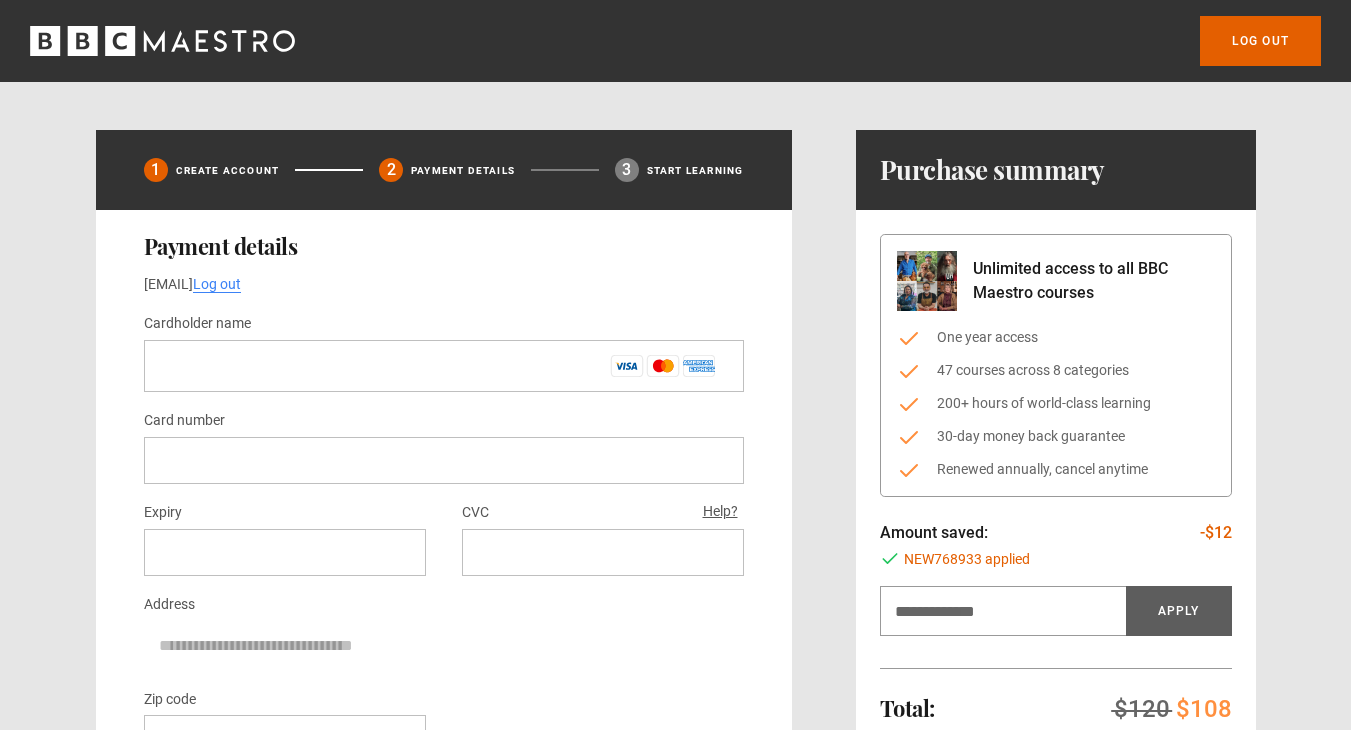 scroll, scrollTop: 0, scrollLeft: 0, axis: both 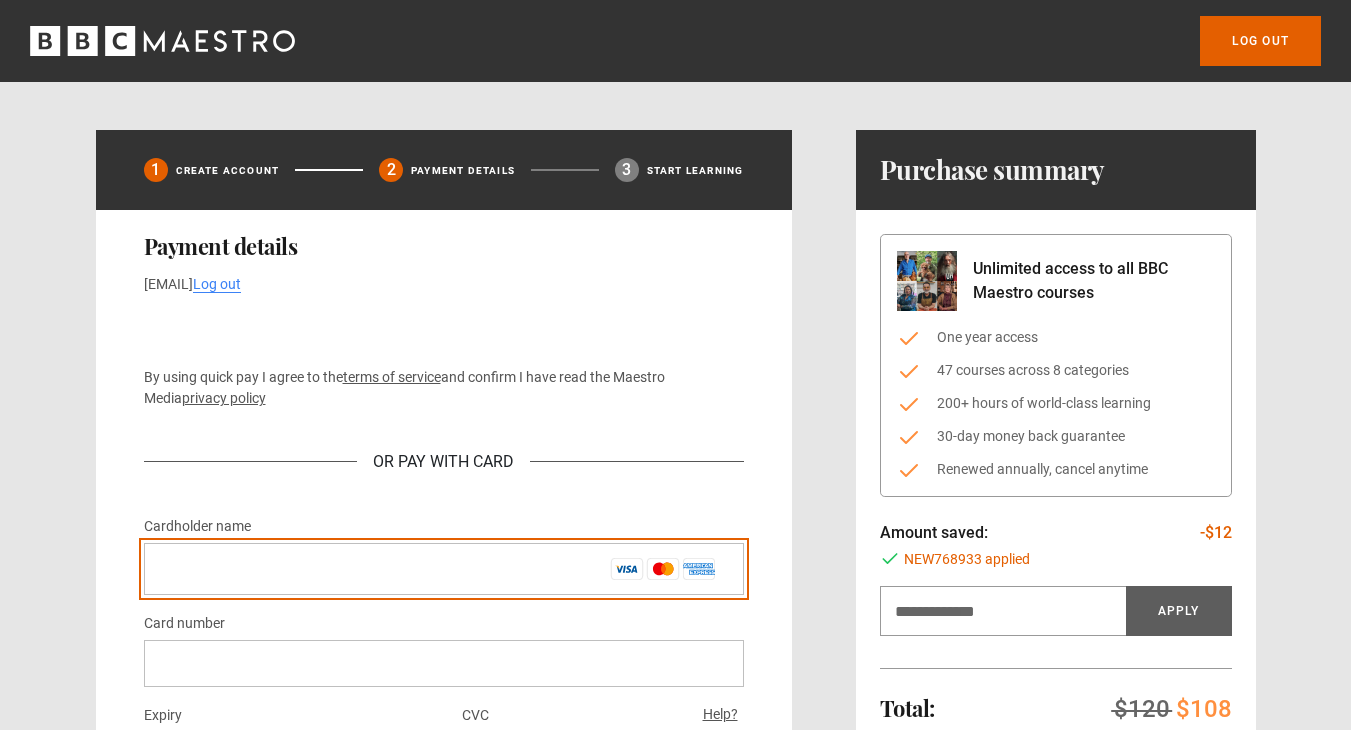 click on "Cardholder name  *" at bounding box center [444, 569] 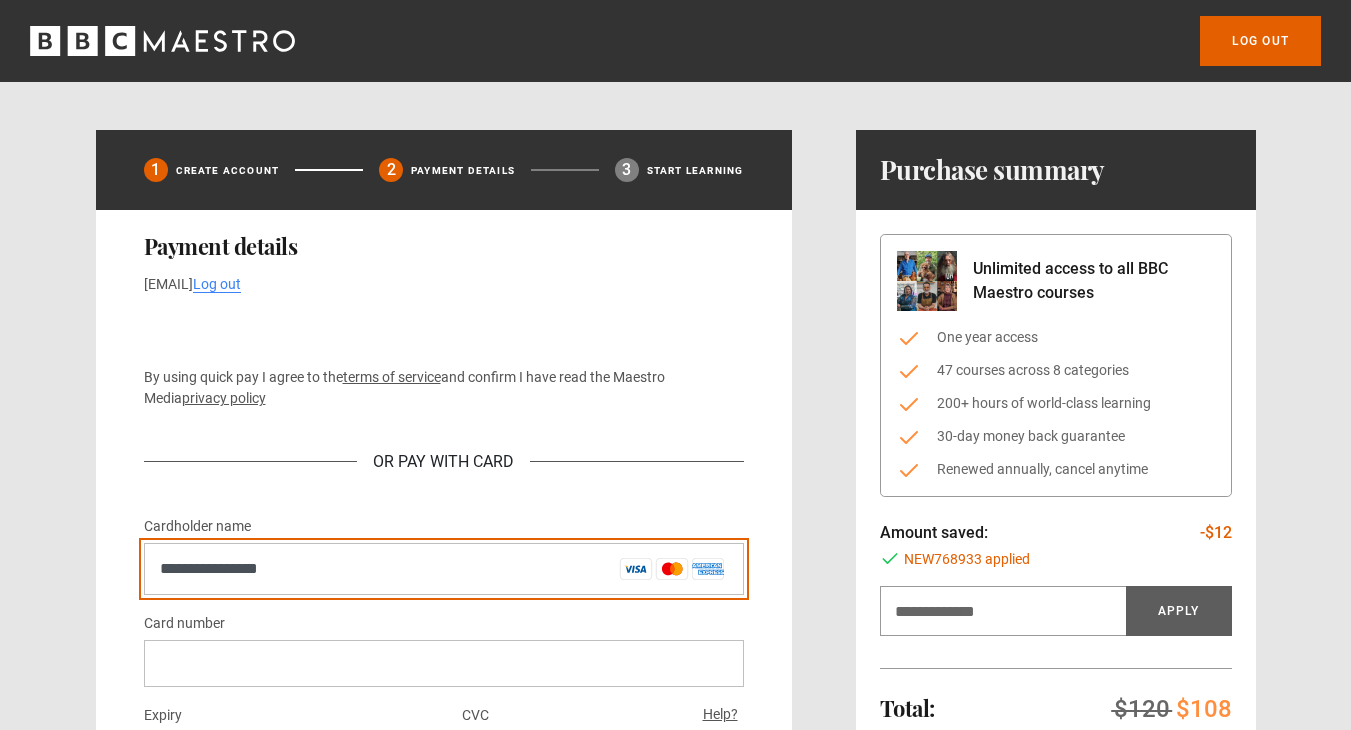 drag, startPoint x: 328, startPoint y: 568, endPoint x: -85, endPoint y: 558, distance: 413.12103 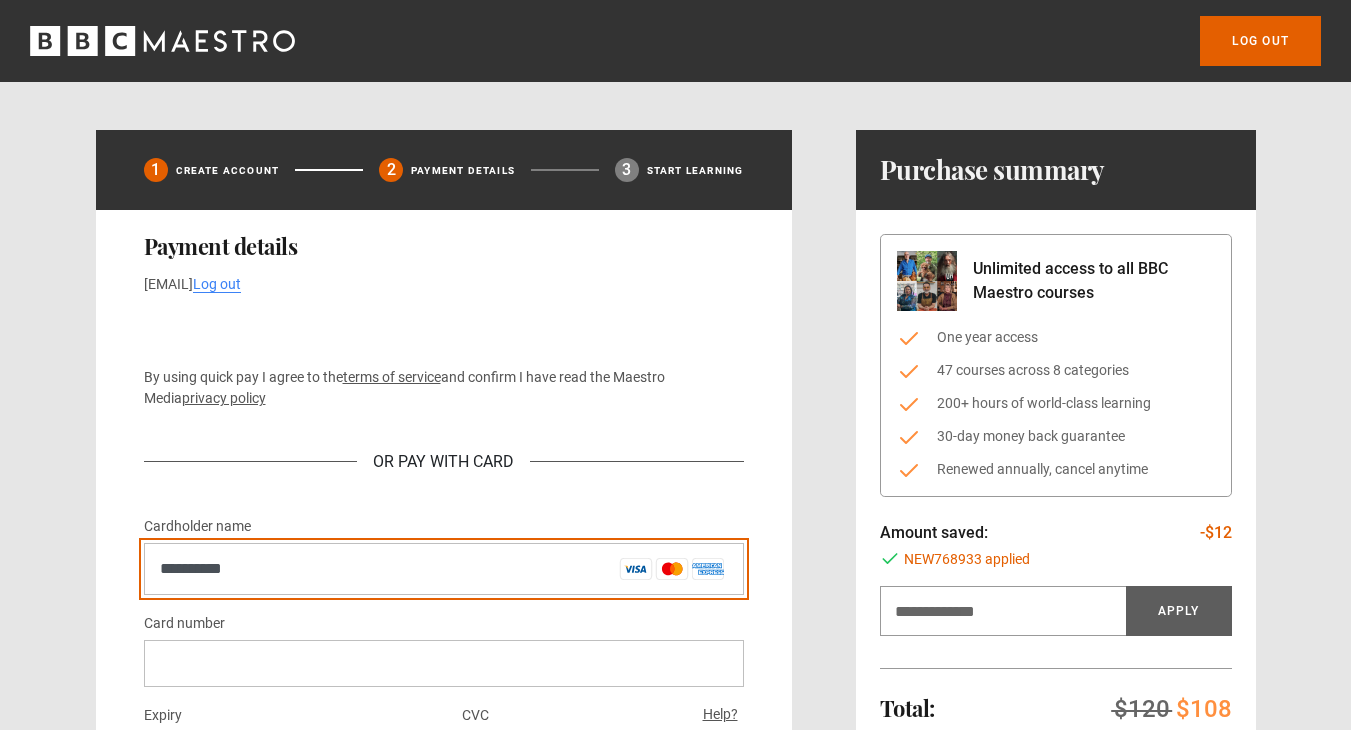type on "**********" 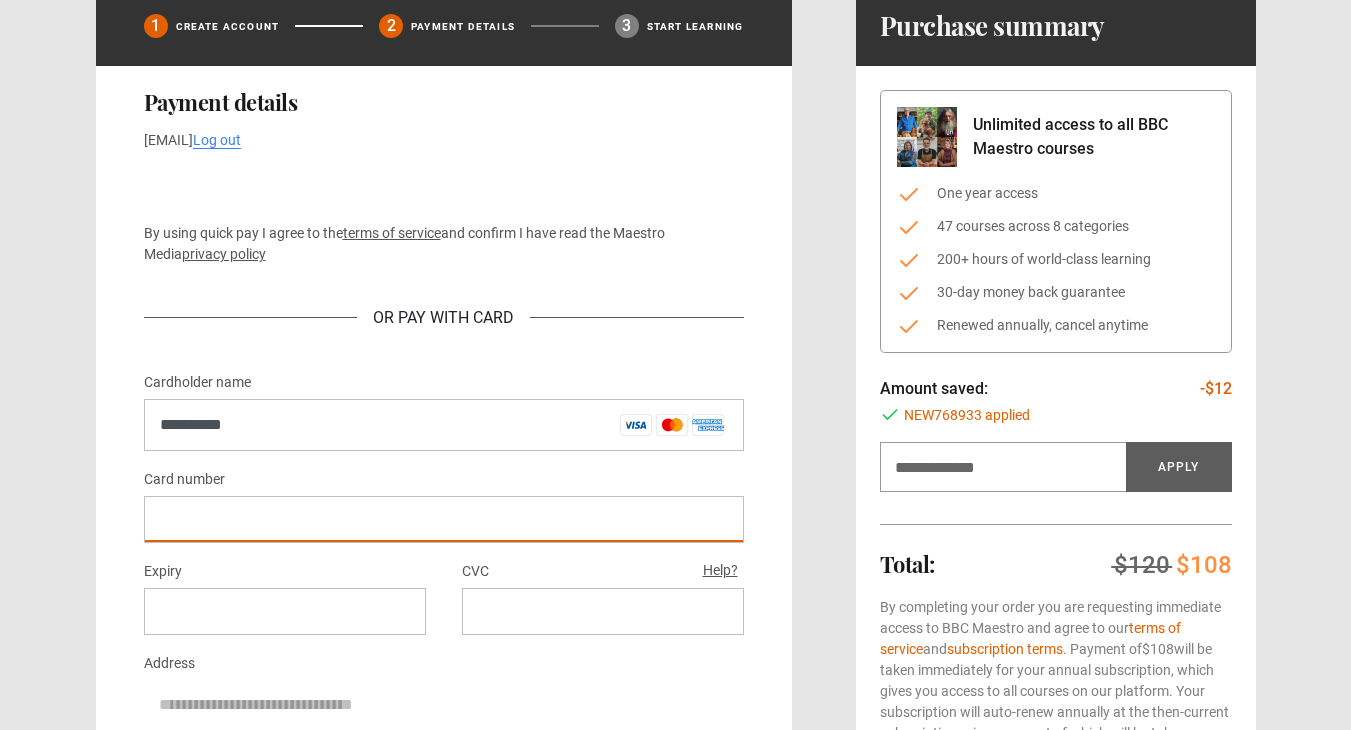 scroll, scrollTop: 145, scrollLeft: 0, axis: vertical 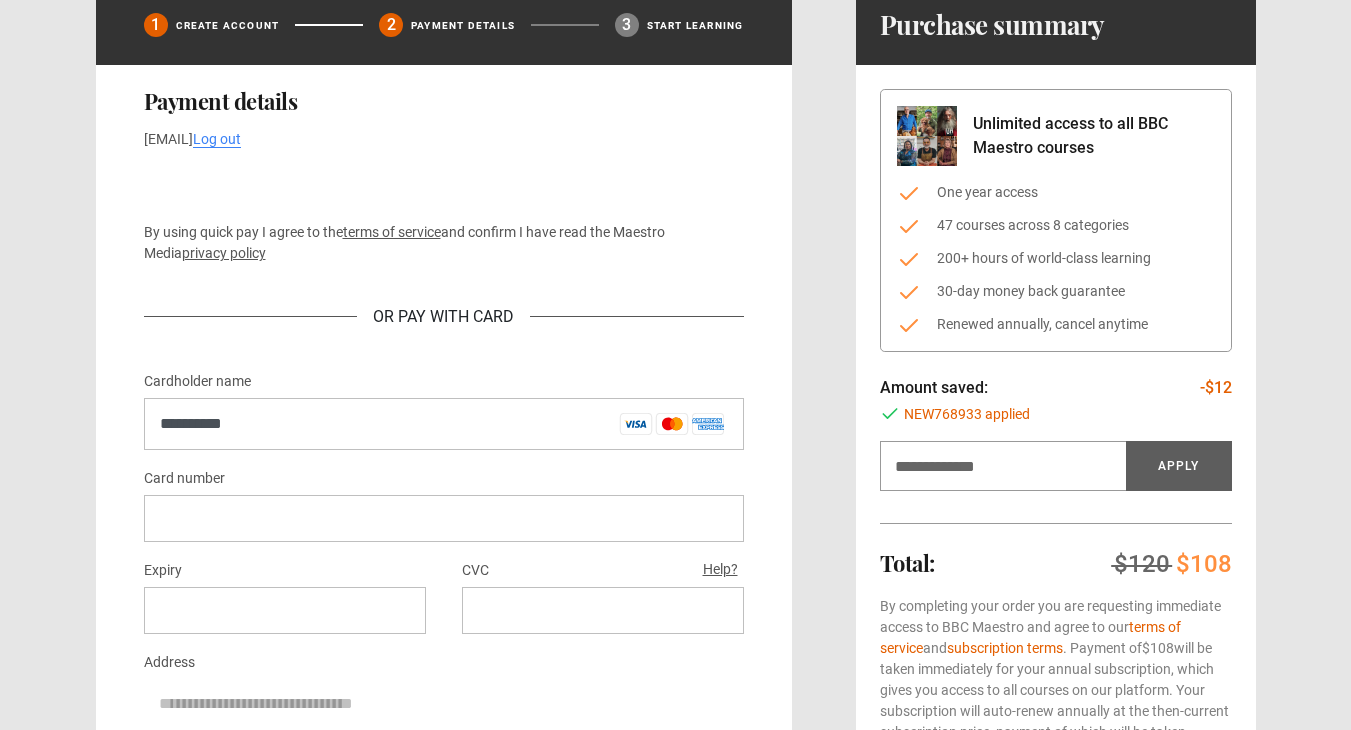 click on "Expiry
CVC
Help?" at bounding box center [444, 604] 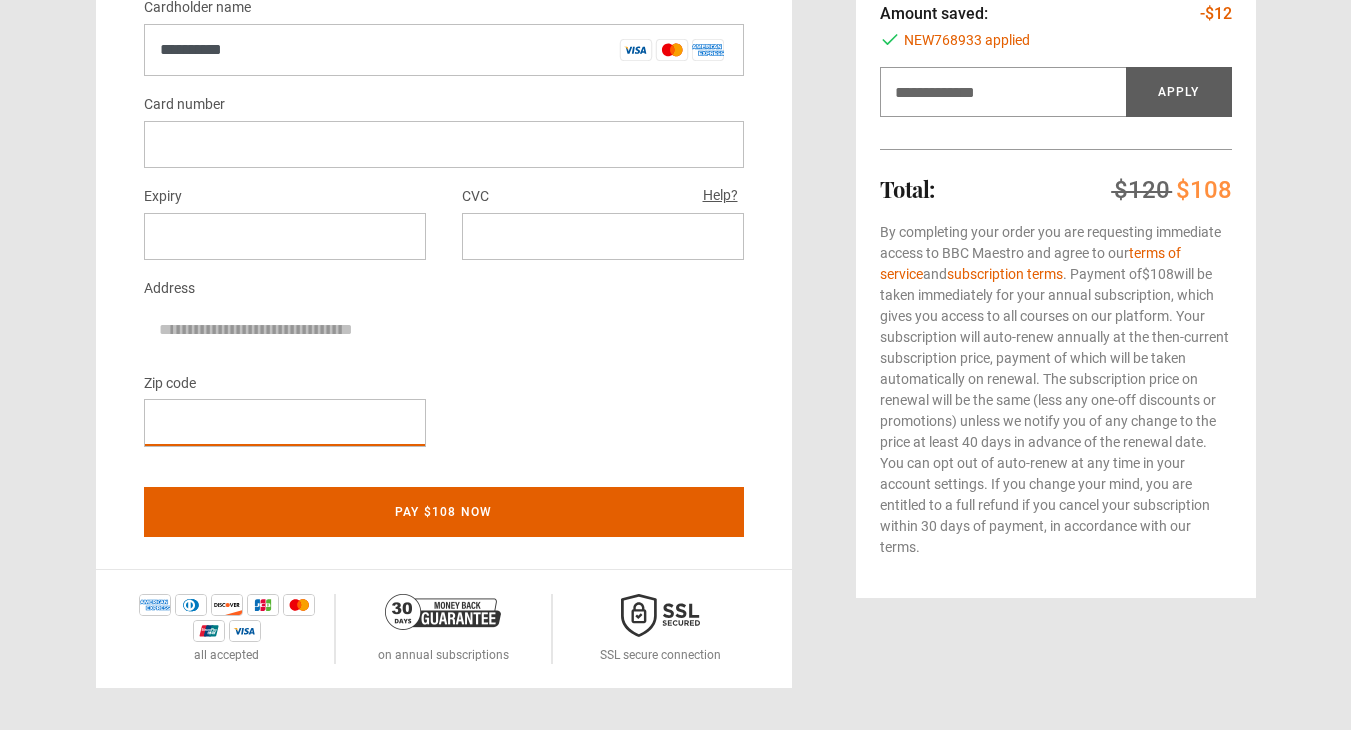 scroll, scrollTop: 528, scrollLeft: 0, axis: vertical 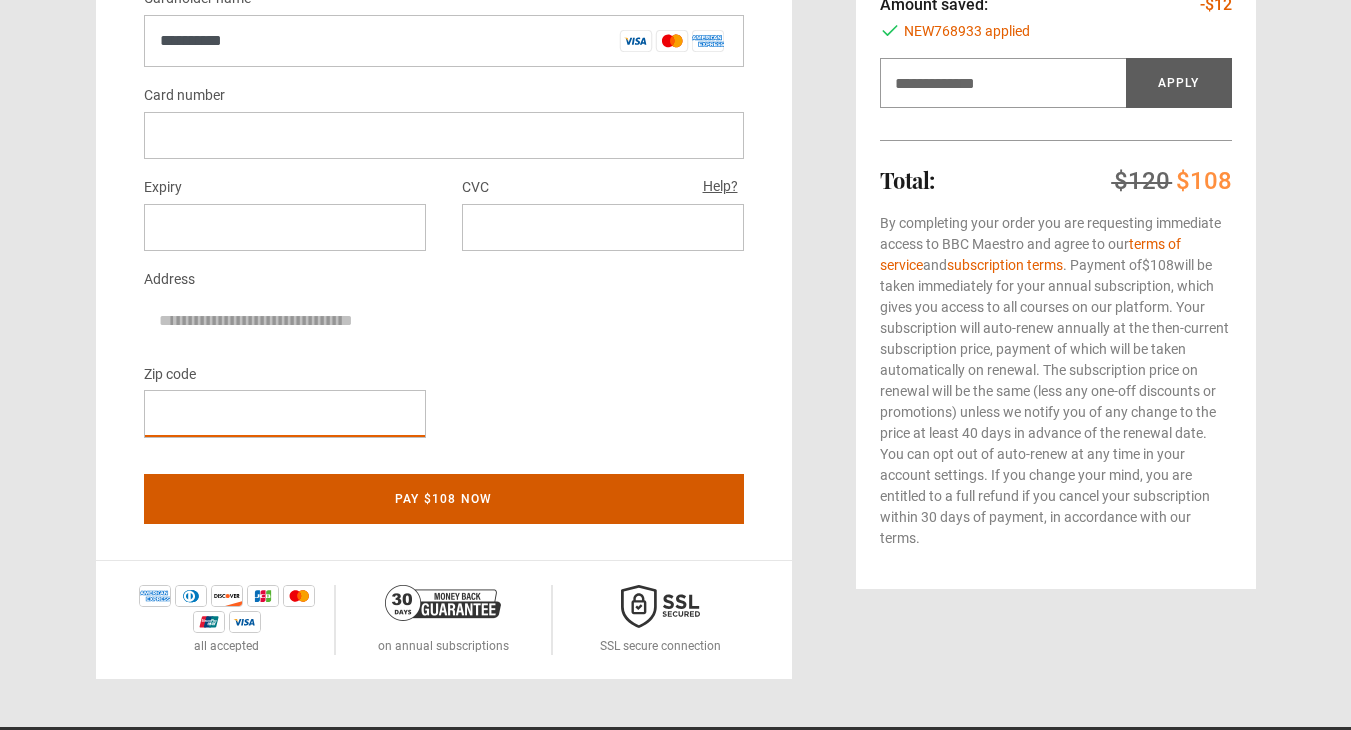 click on "Pay $108 now" at bounding box center (444, 499) 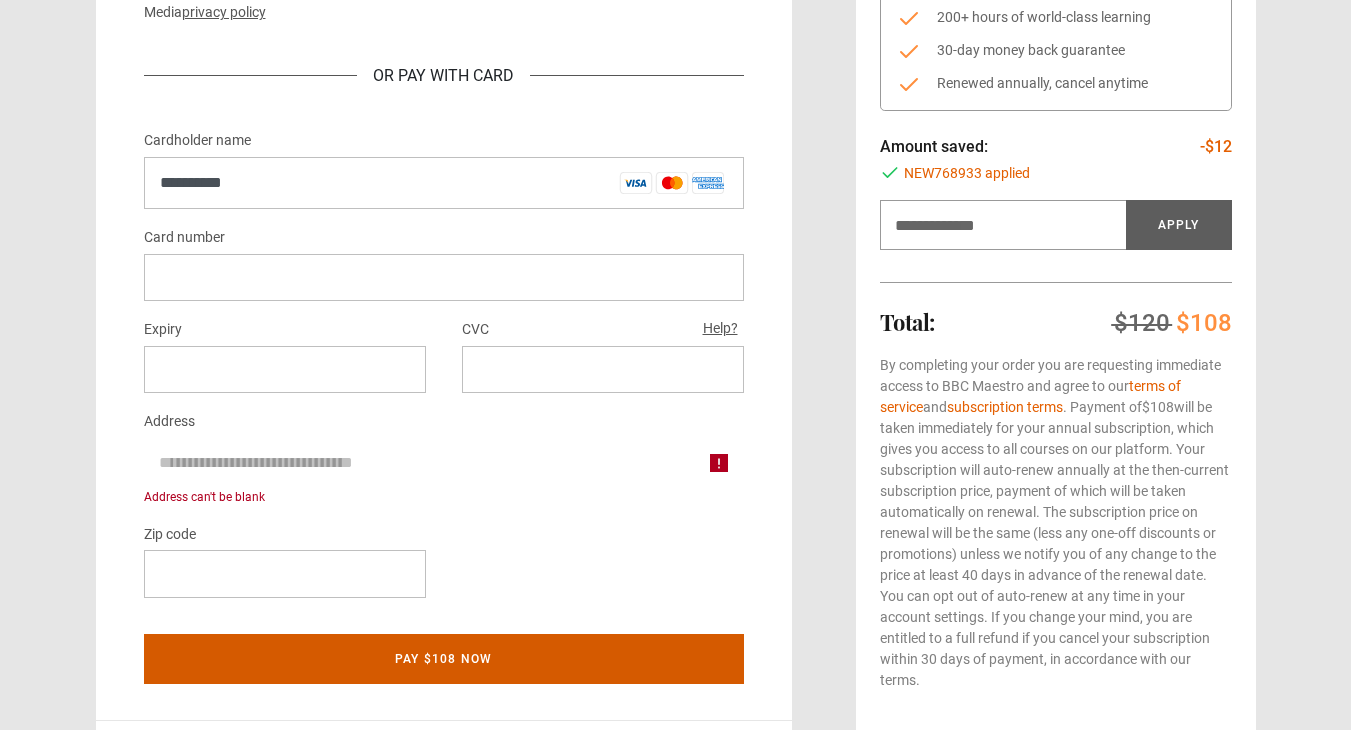 scroll, scrollTop: 382, scrollLeft: 0, axis: vertical 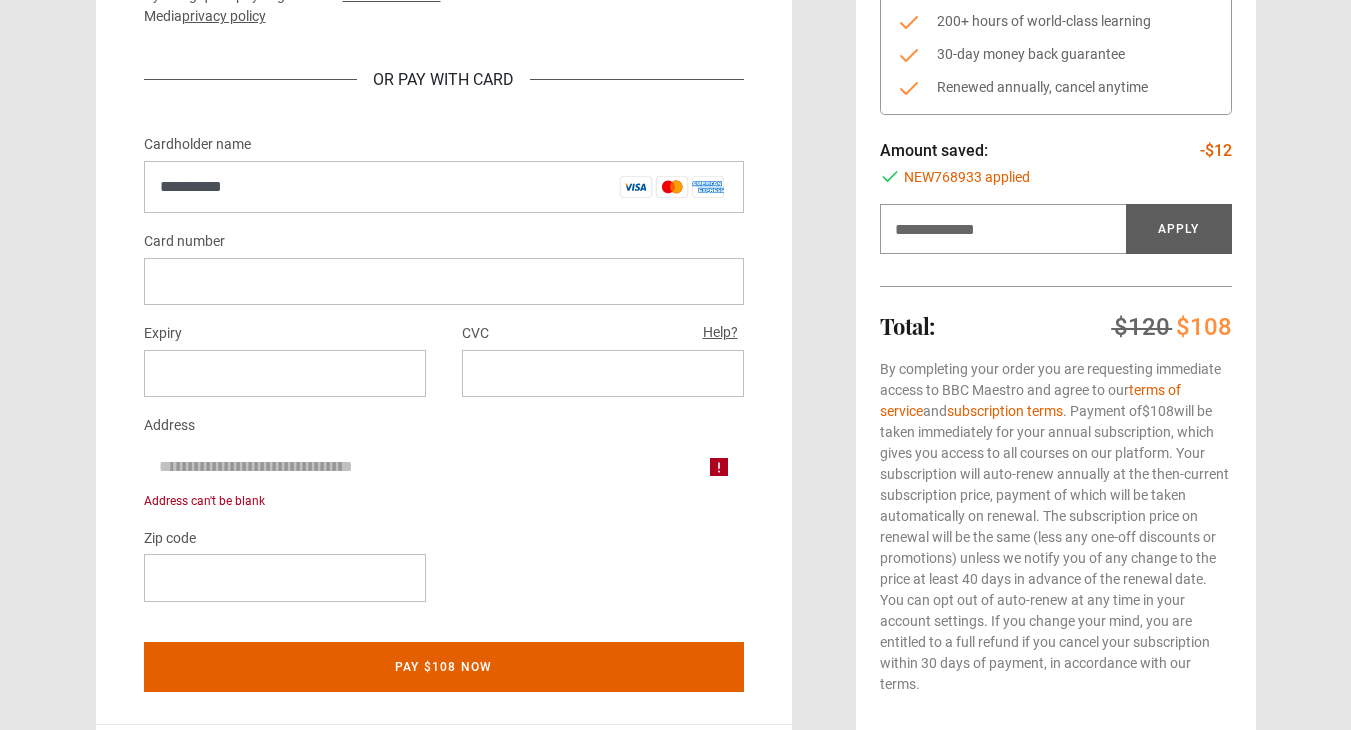 click on "Address" at bounding box center (169, 426) 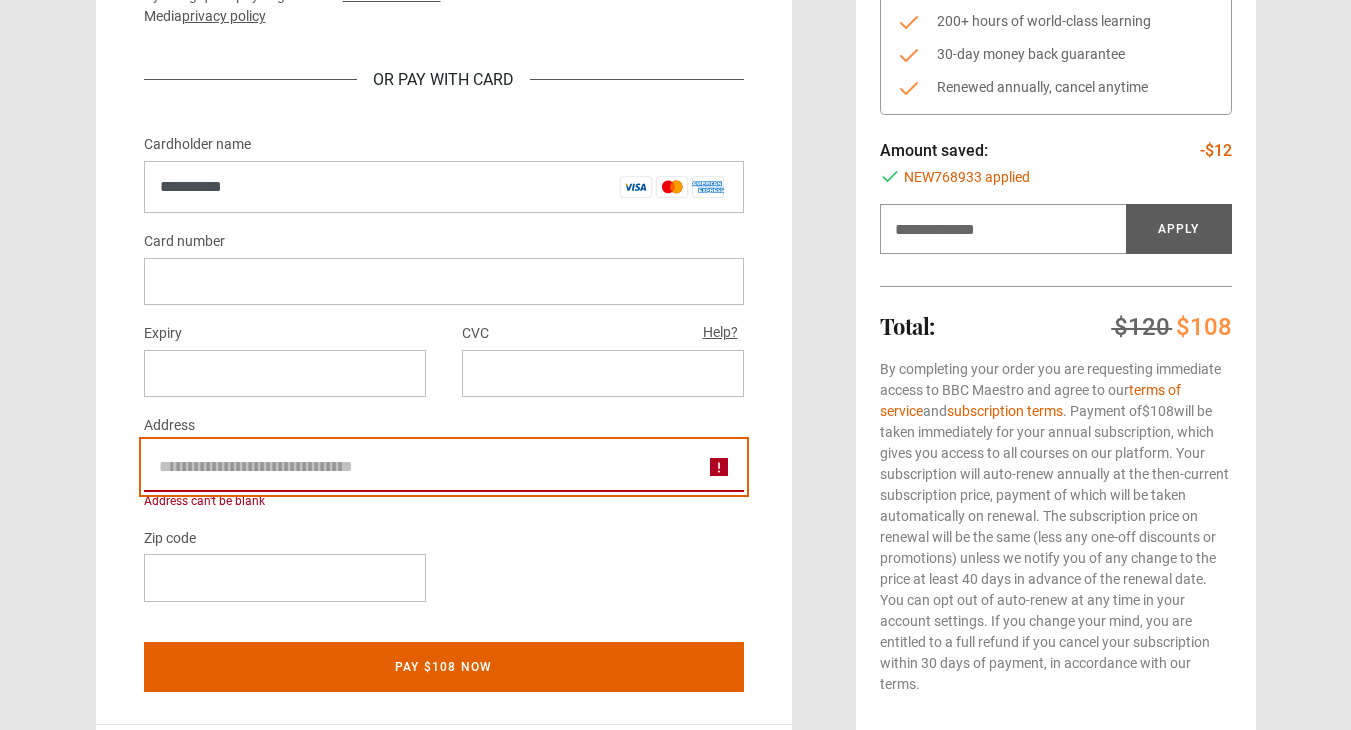 click on "Address" at bounding box center [444, 467] 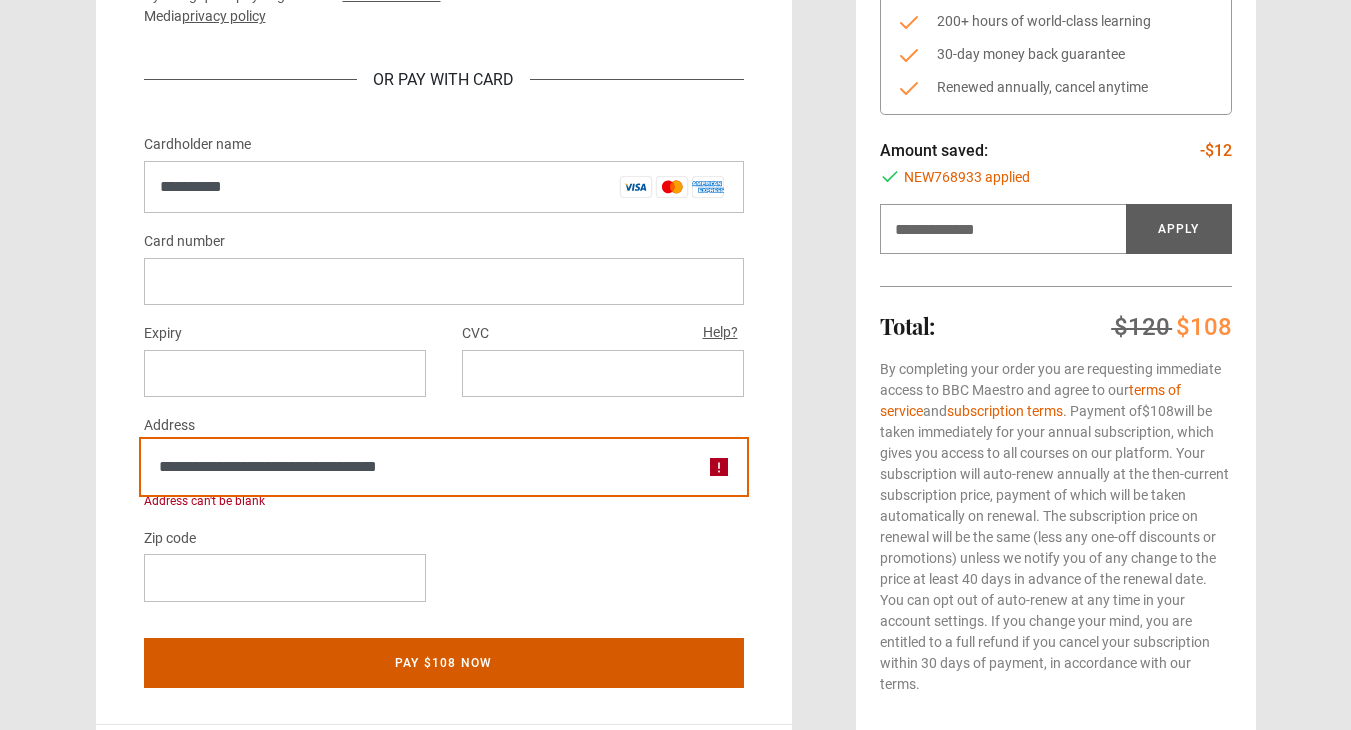 type on "**********" 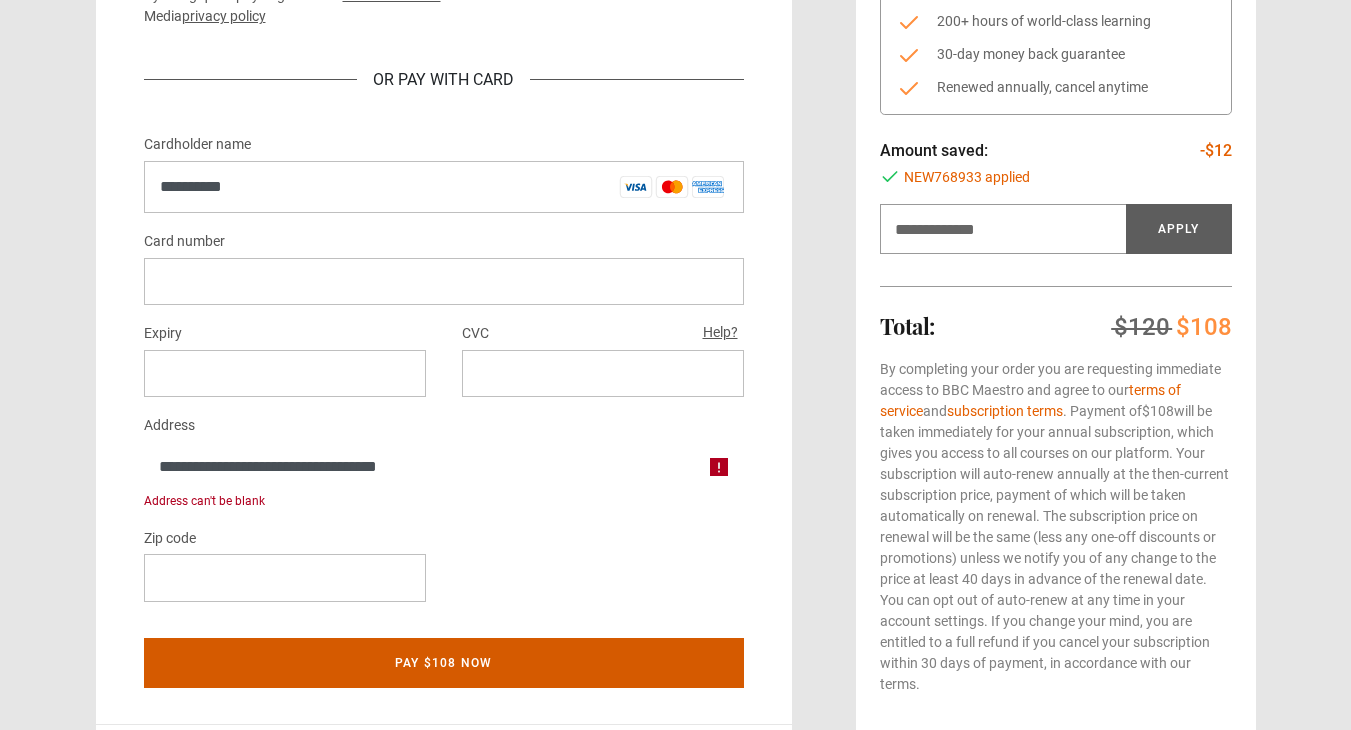 click on "Pay $108 now" at bounding box center [444, 663] 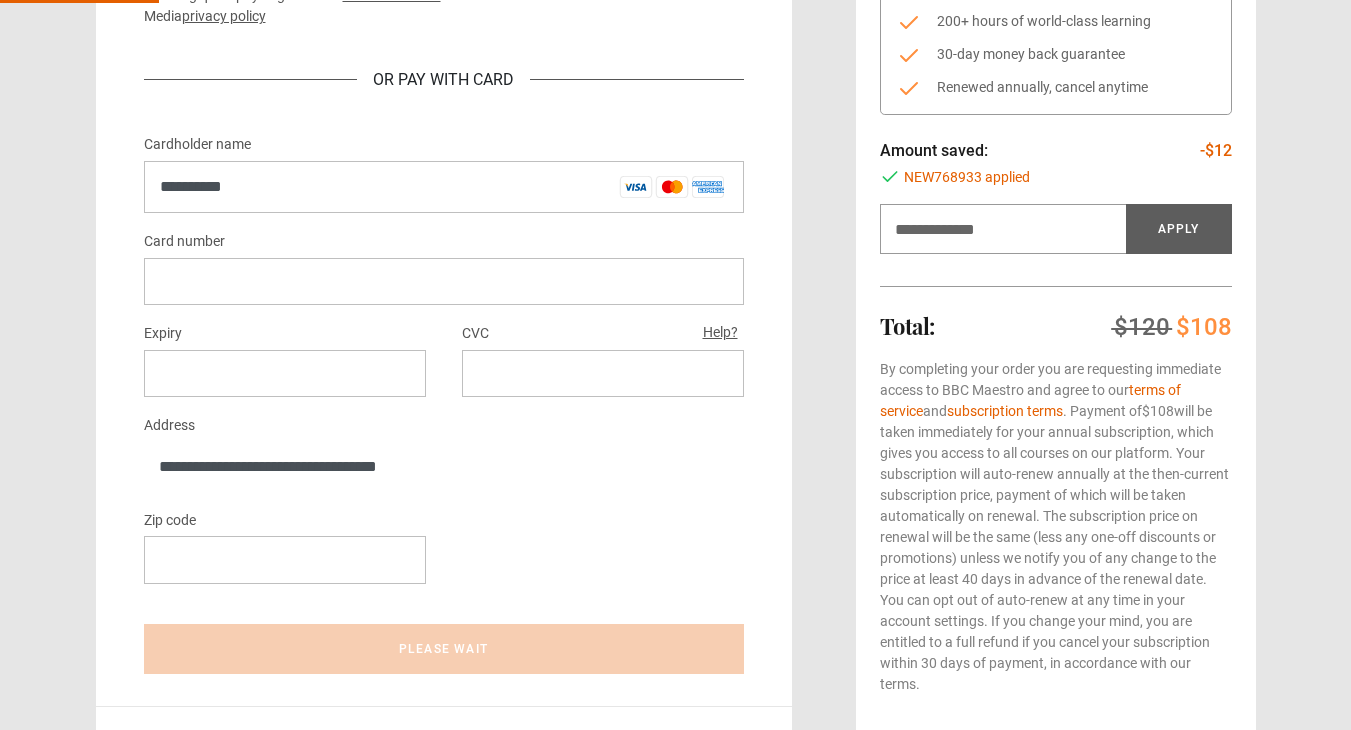 scroll, scrollTop: 0, scrollLeft: 0, axis: both 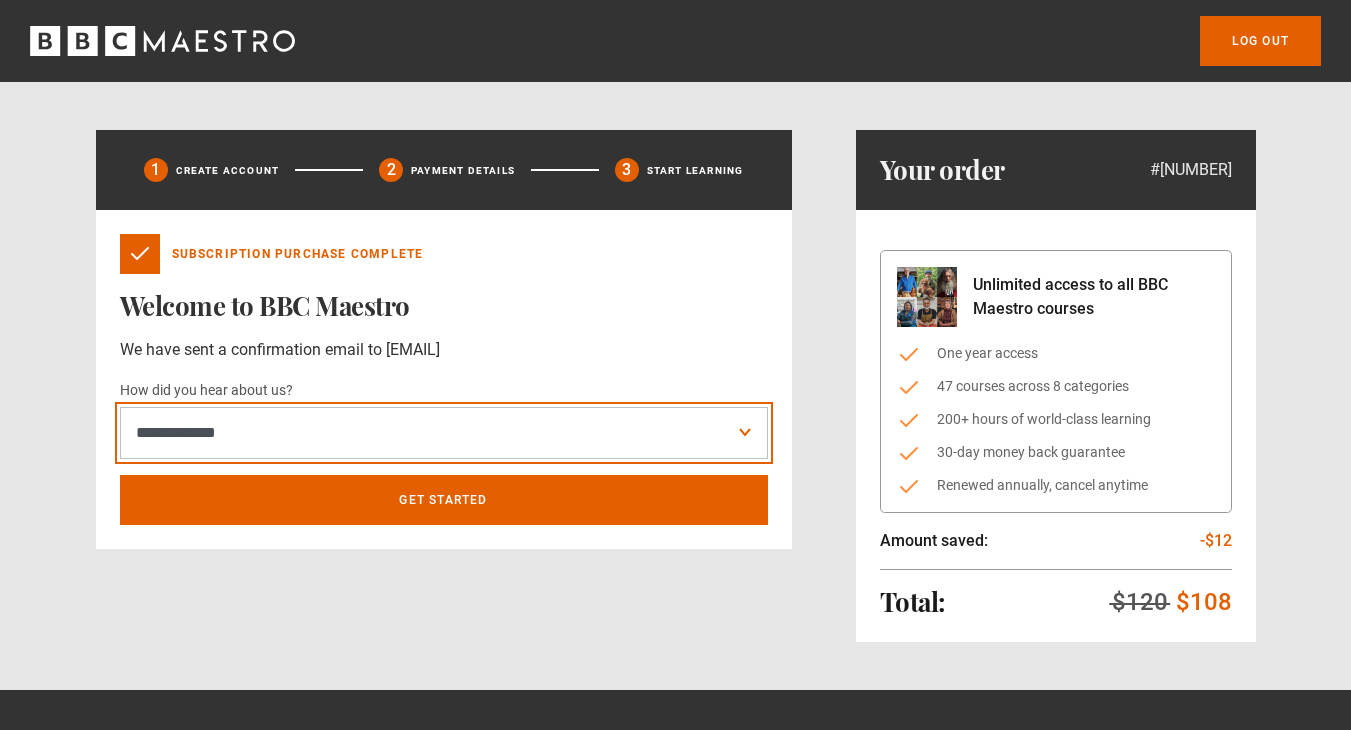 click on "**********" at bounding box center [444, 433] 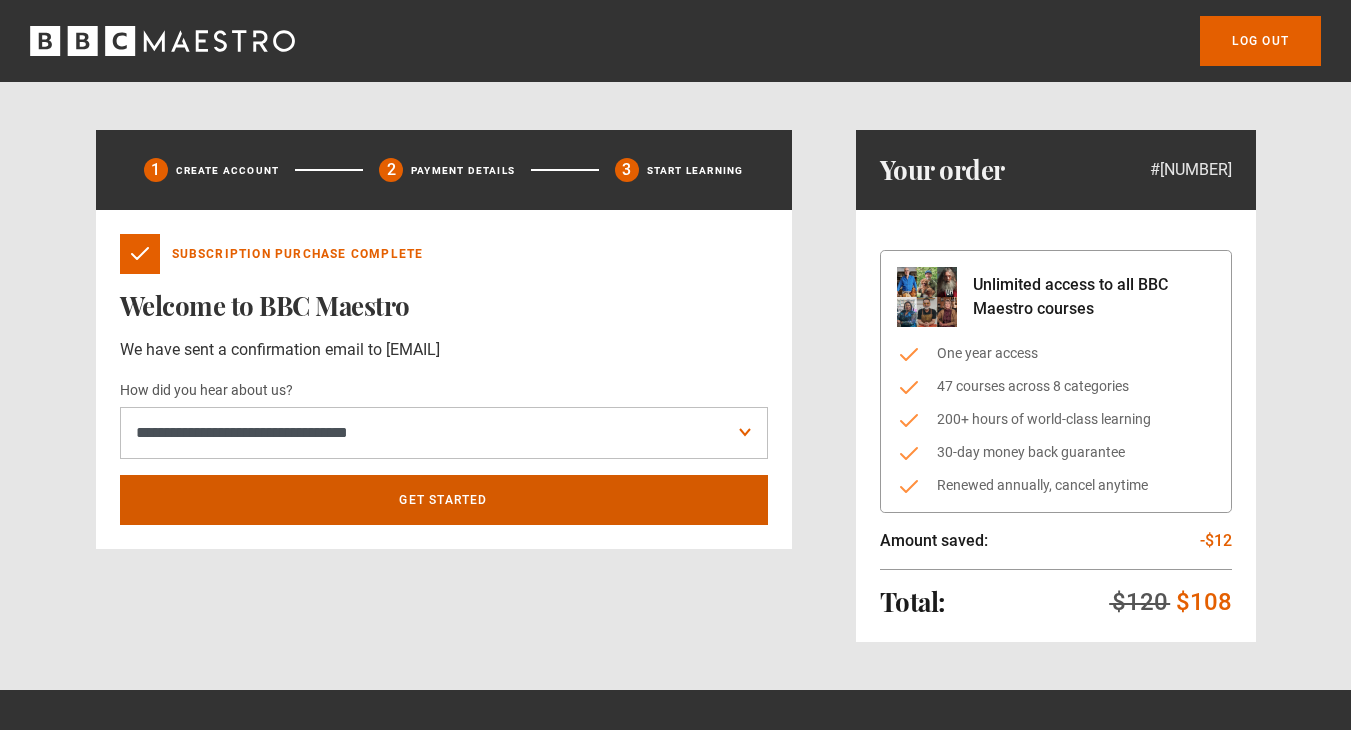 click on "Get Started" at bounding box center (444, 500) 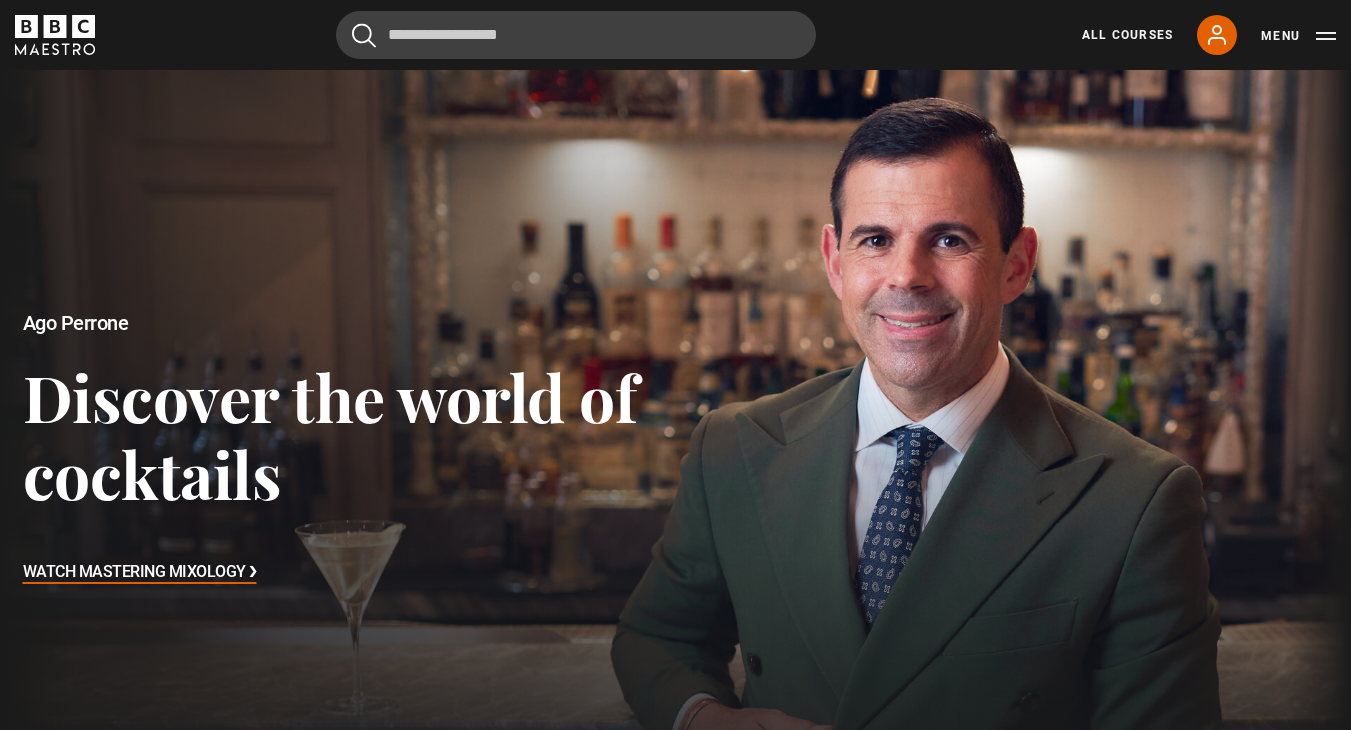 scroll, scrollTop: 644, scrollLeft: 0, axis: vertical 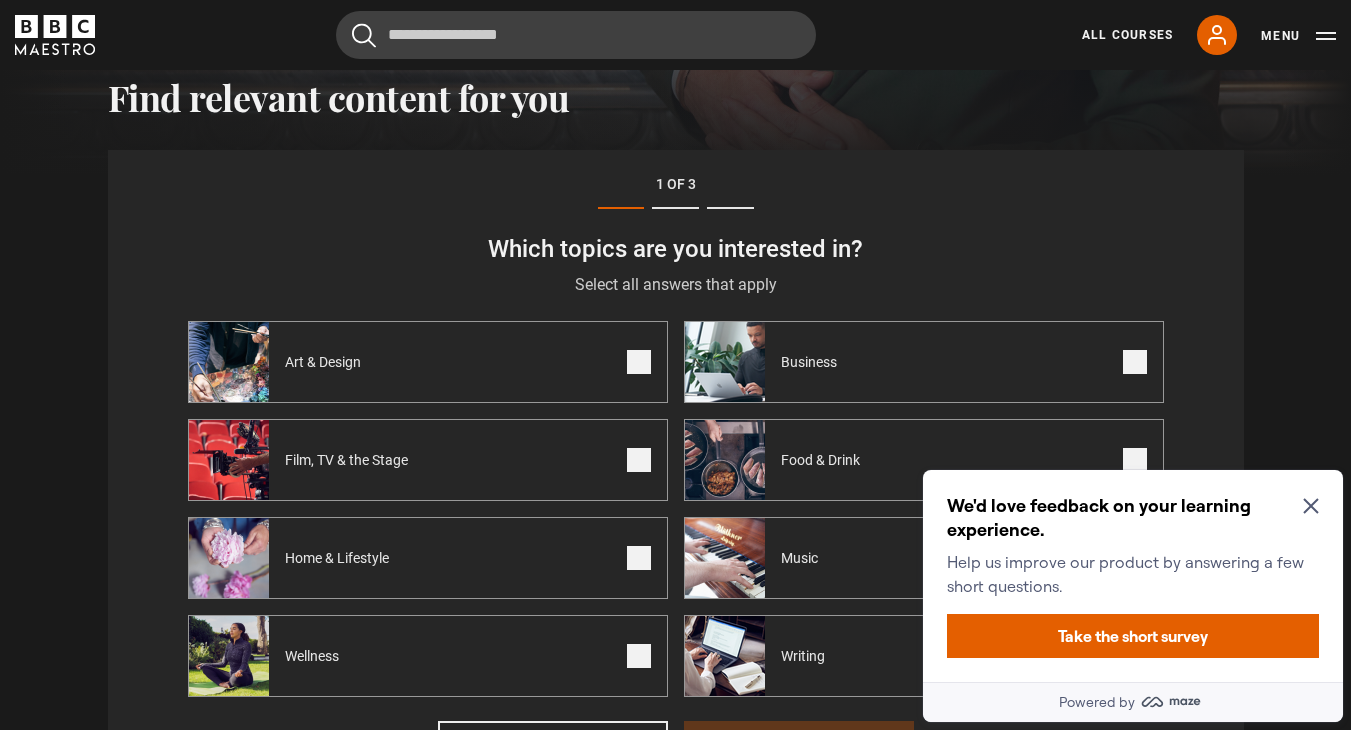click 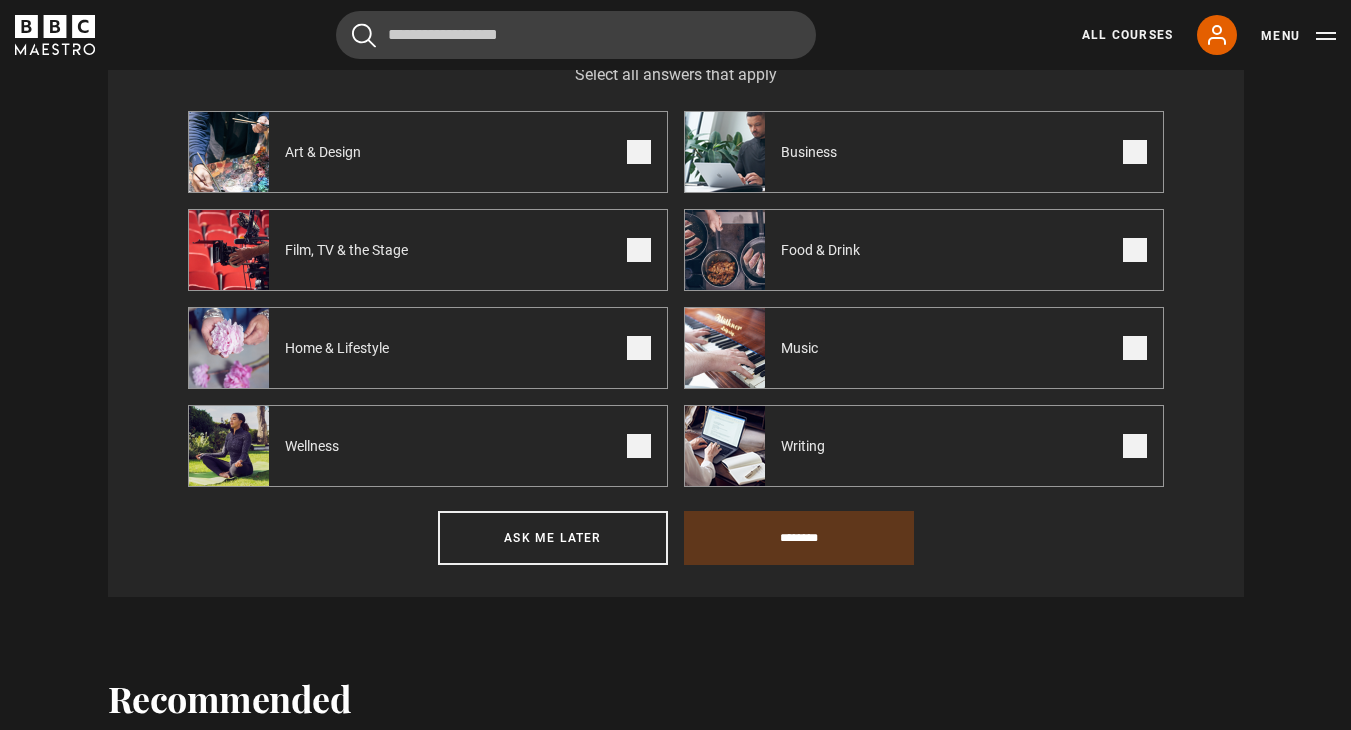 scroll, scrollTop: 893, scrollLeft: 0, axis: vertical 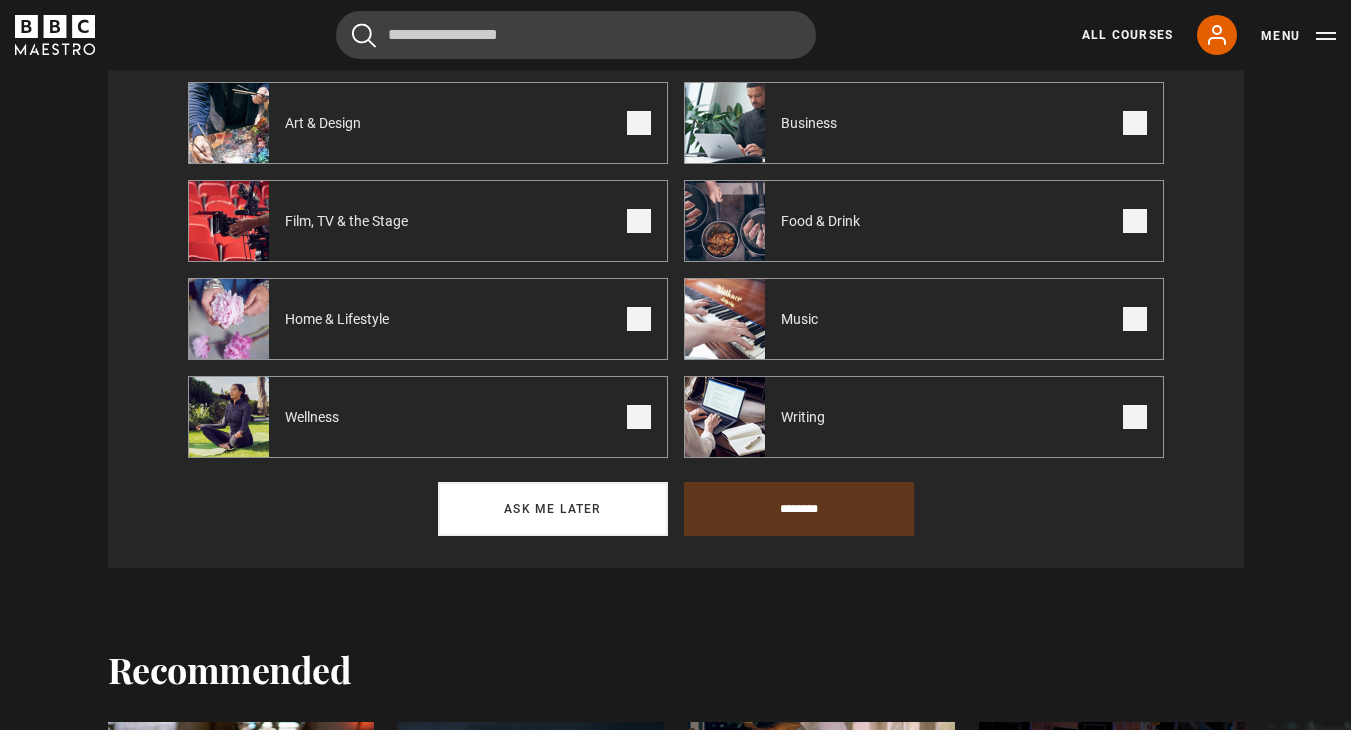 click on "Ask me later" at bounding box center (553, 509) 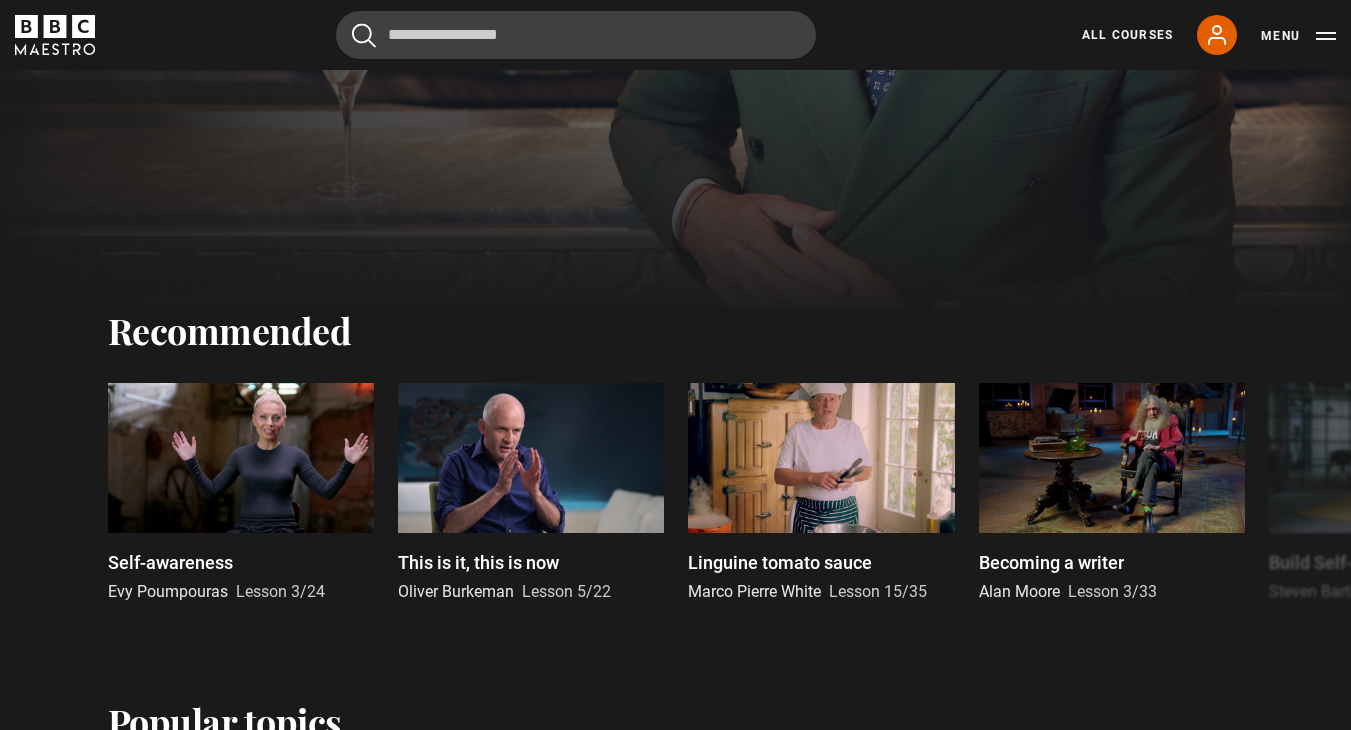 scroll, scrollTop: 527, scrollLeft: 0, axis: vertical 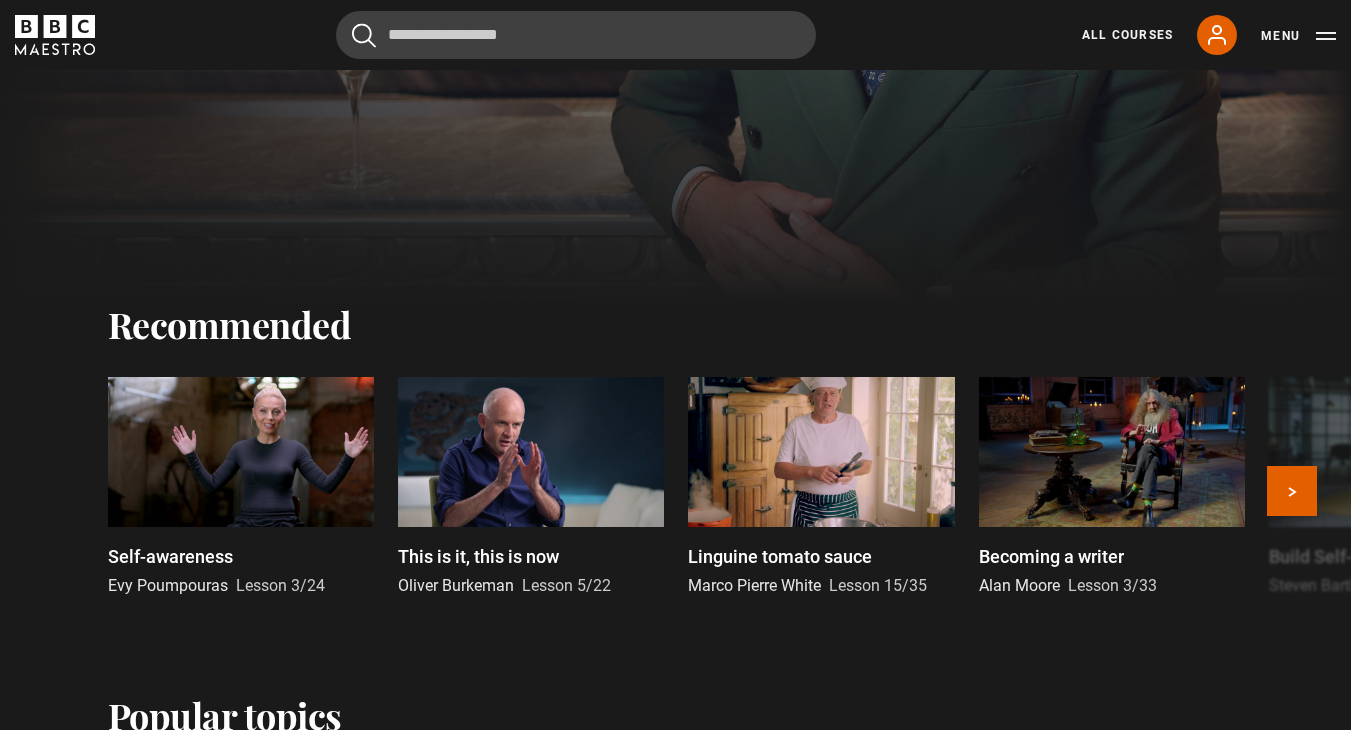 click at bounding box center (241, 452) 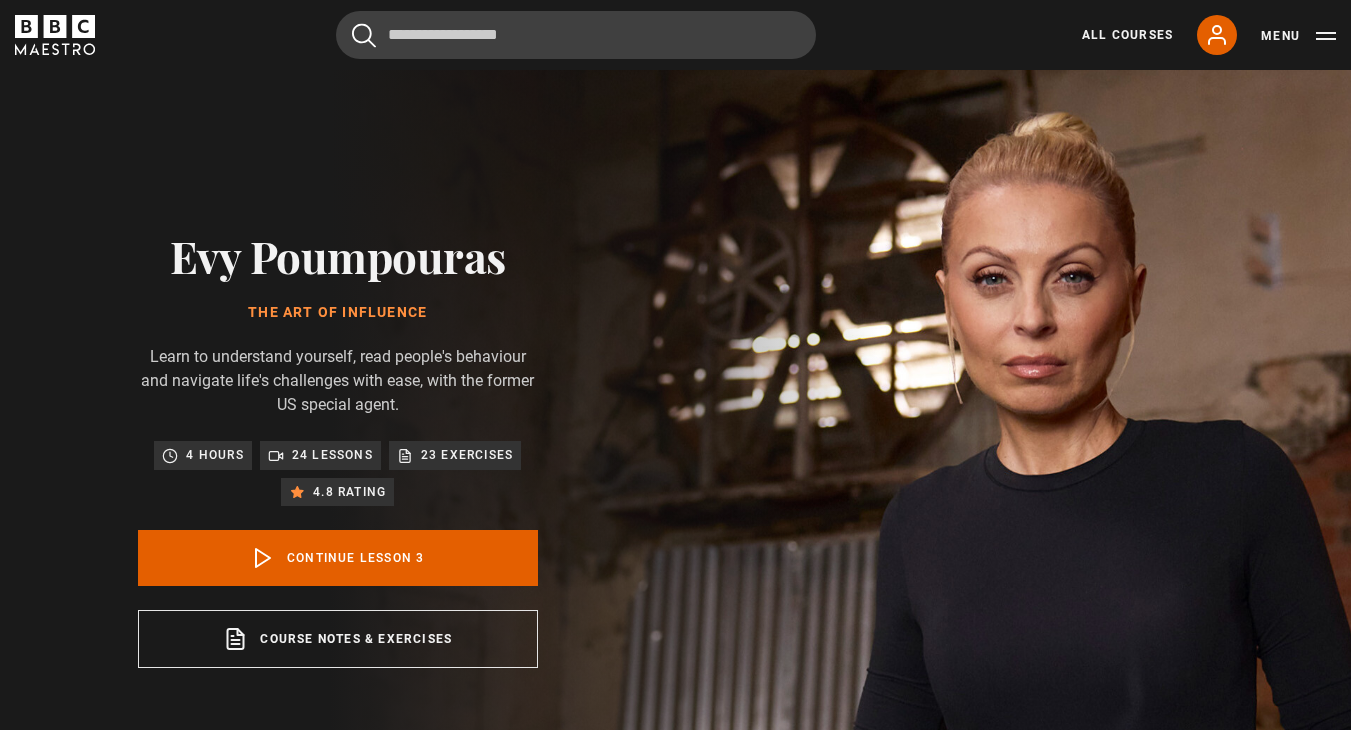 scroll, scrollTop: 828, scrollLeft: 0, axis: vertical 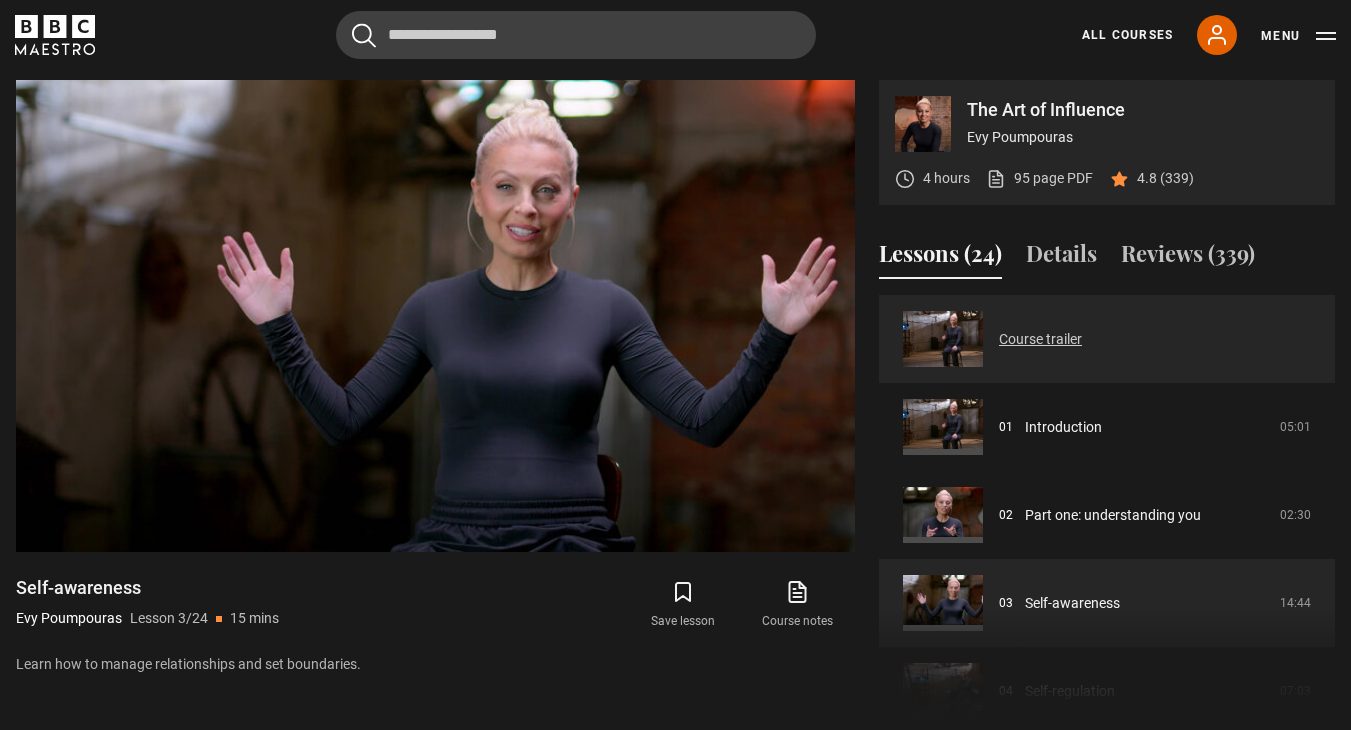 click on "Course trailer" at bounding box center (1040, 339) 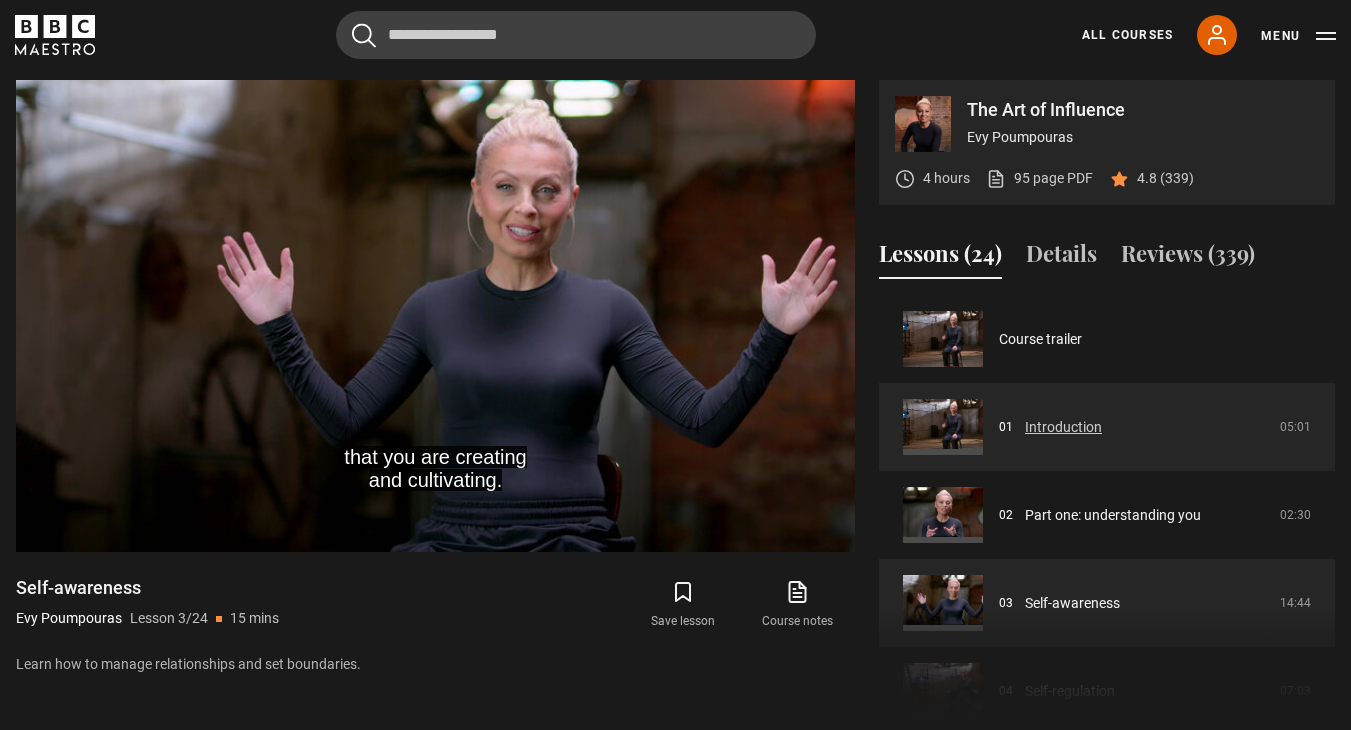 click on "Introduction" at bounding box center [1063, 427] 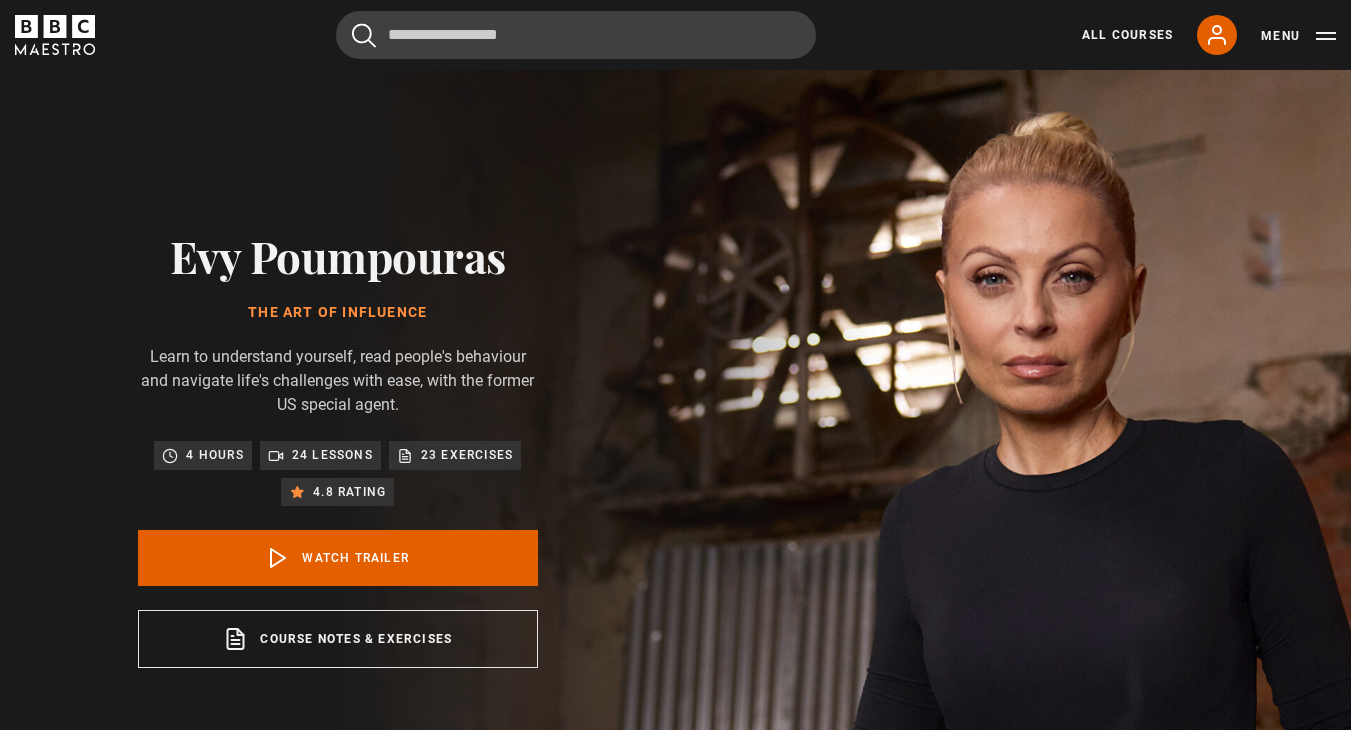 scroll, scrollTop: 828, scrollLeft: 0, axis: vertical 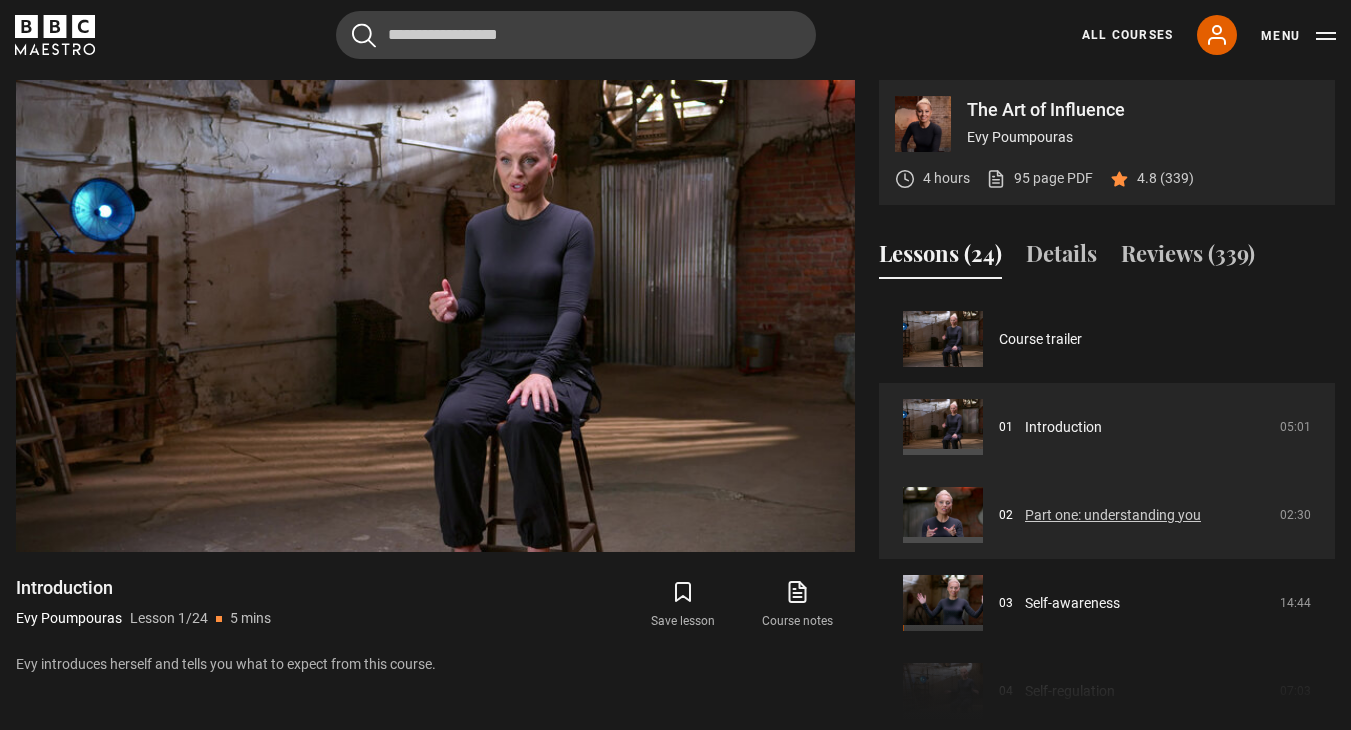 click on "Part one: understanding you" at bounding box center (1113, 515) 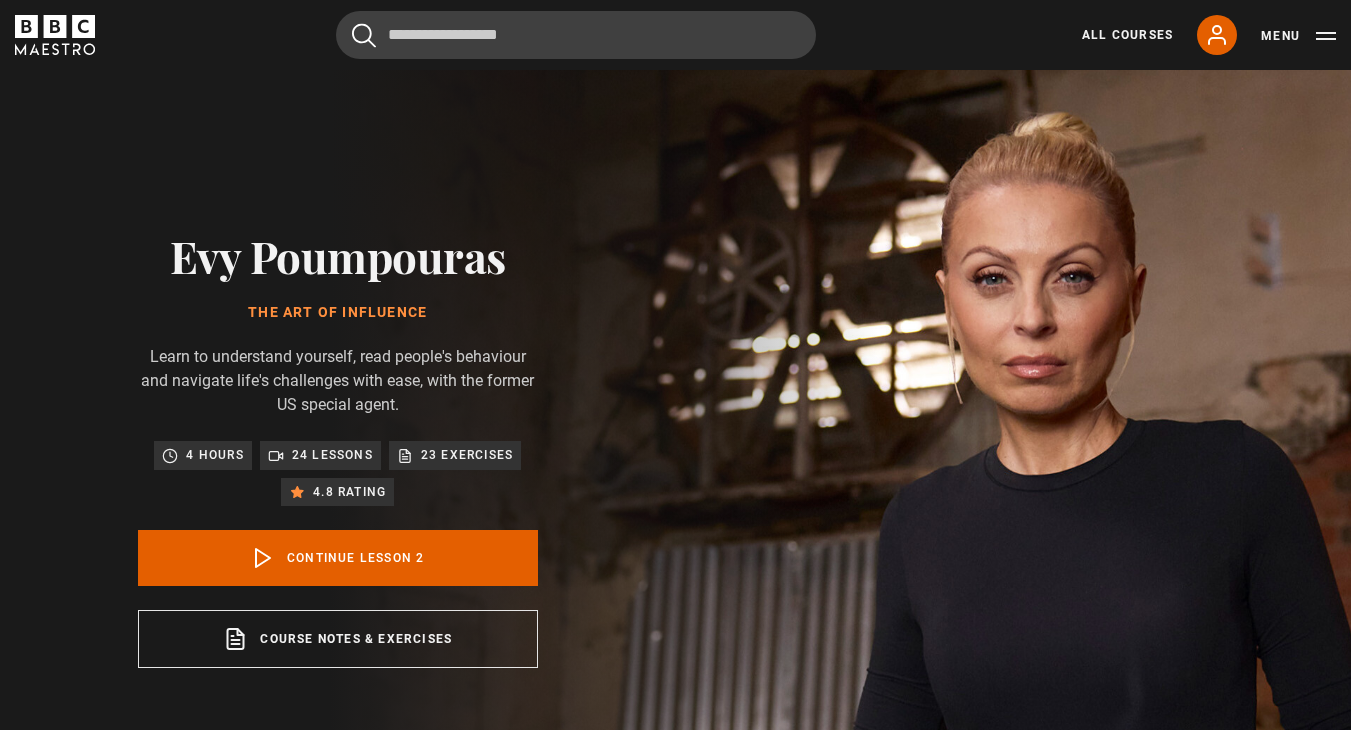 scroll, scrollTop: 828, scrollLeft: 0, axis: vertical 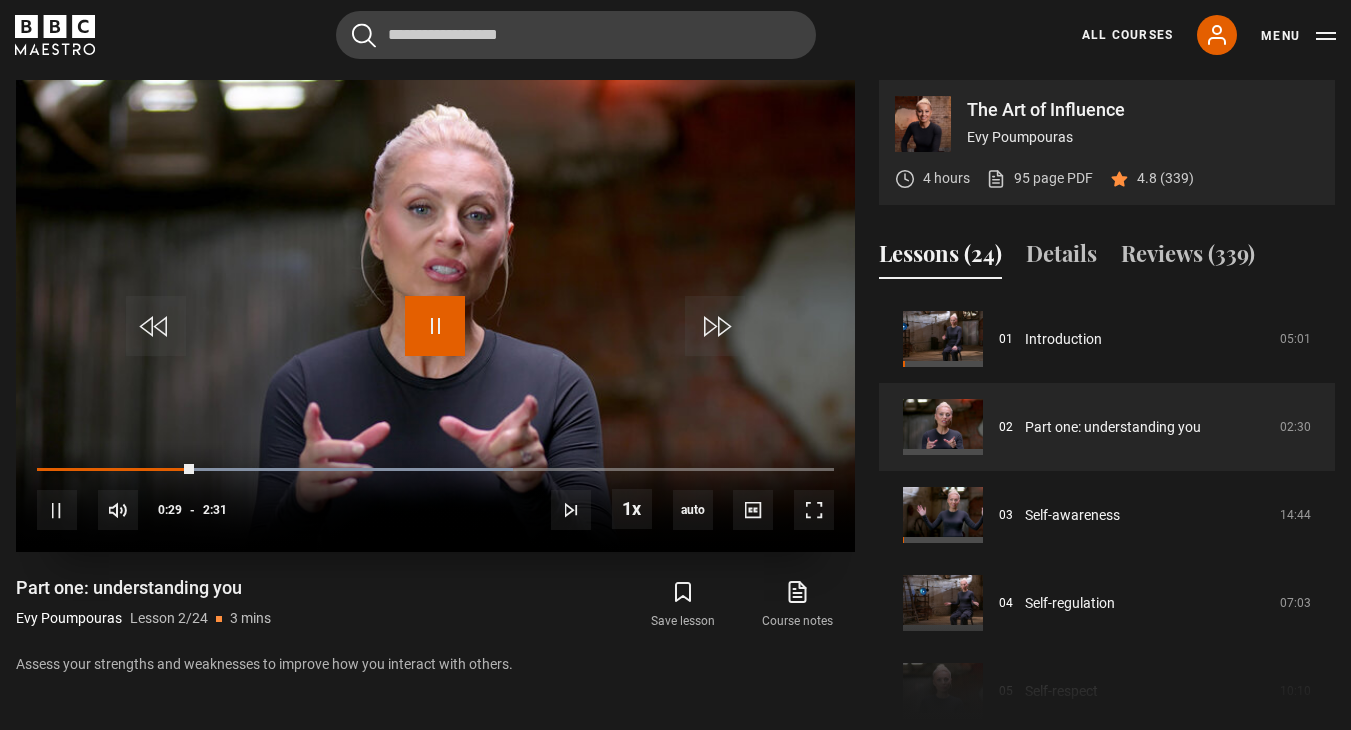 click at bounding box center (435, 326) 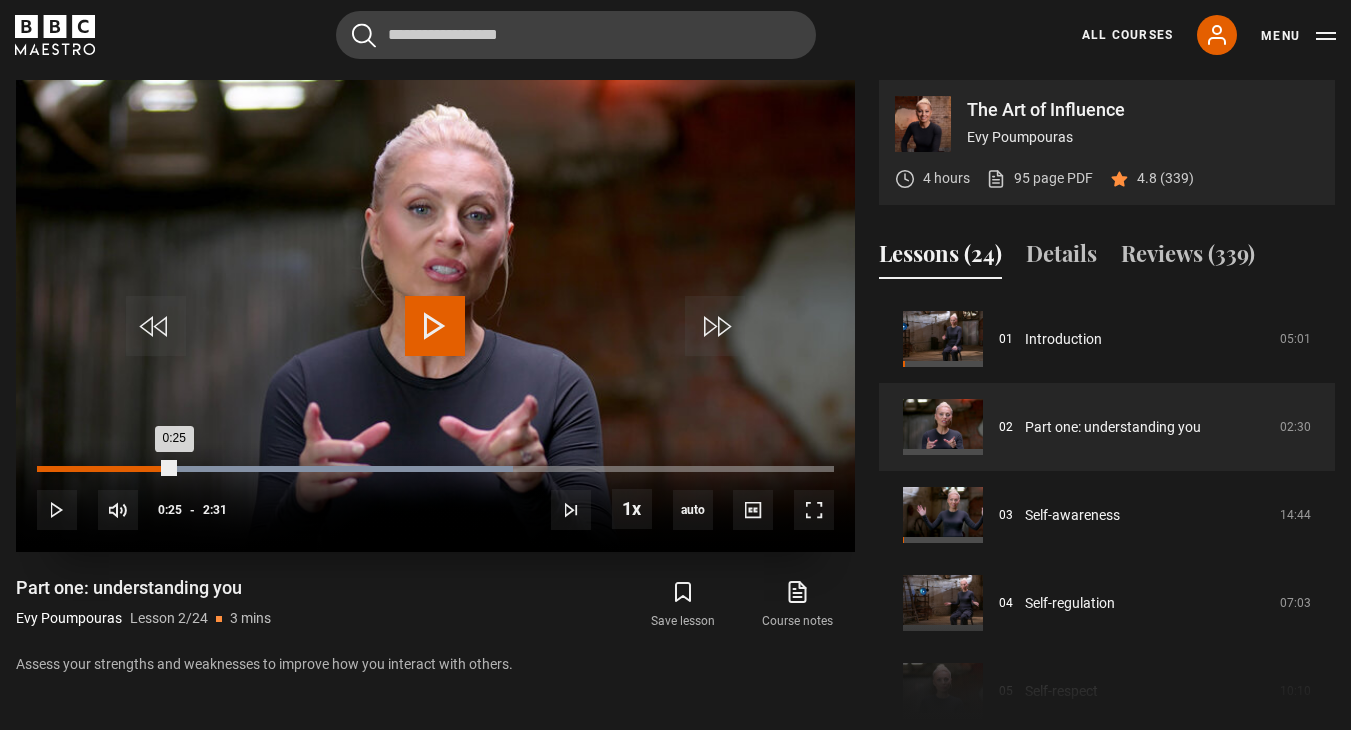 drag, startPoint x: 195, startPoint y: 469, endPoint x: 173, endPoint y: 464, distance: 22.561028 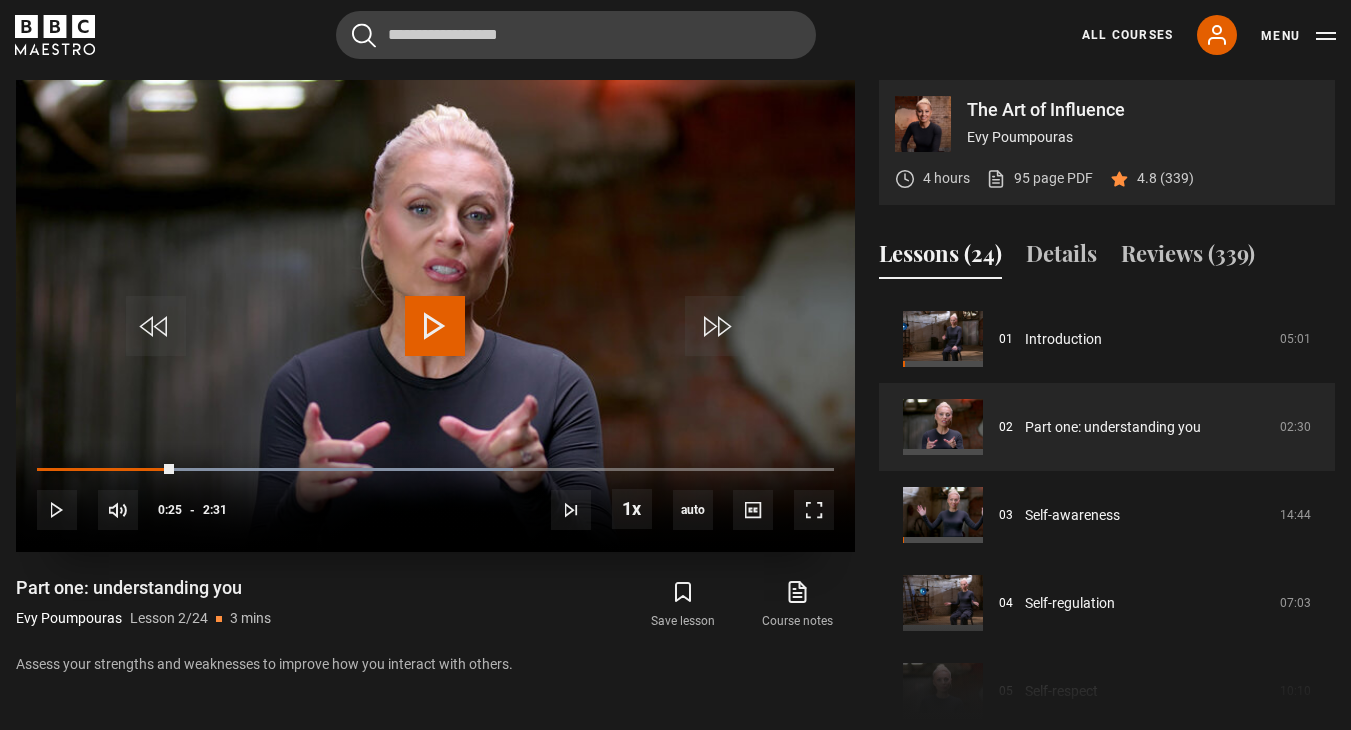 click at bounding box center [435, 326] 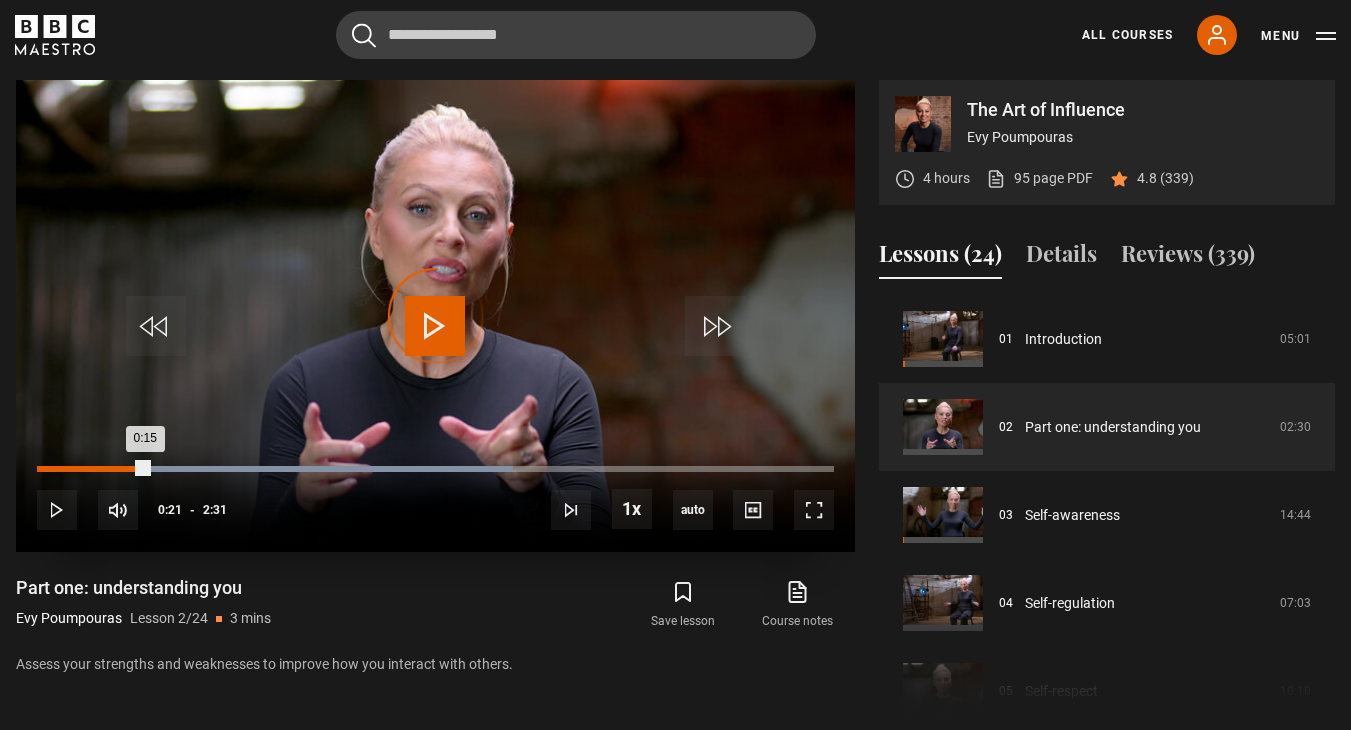 drag, startPoint x: 173, startPoint y: 463, endPoint x: 105, endPoint y: 479, distance: 69.856995 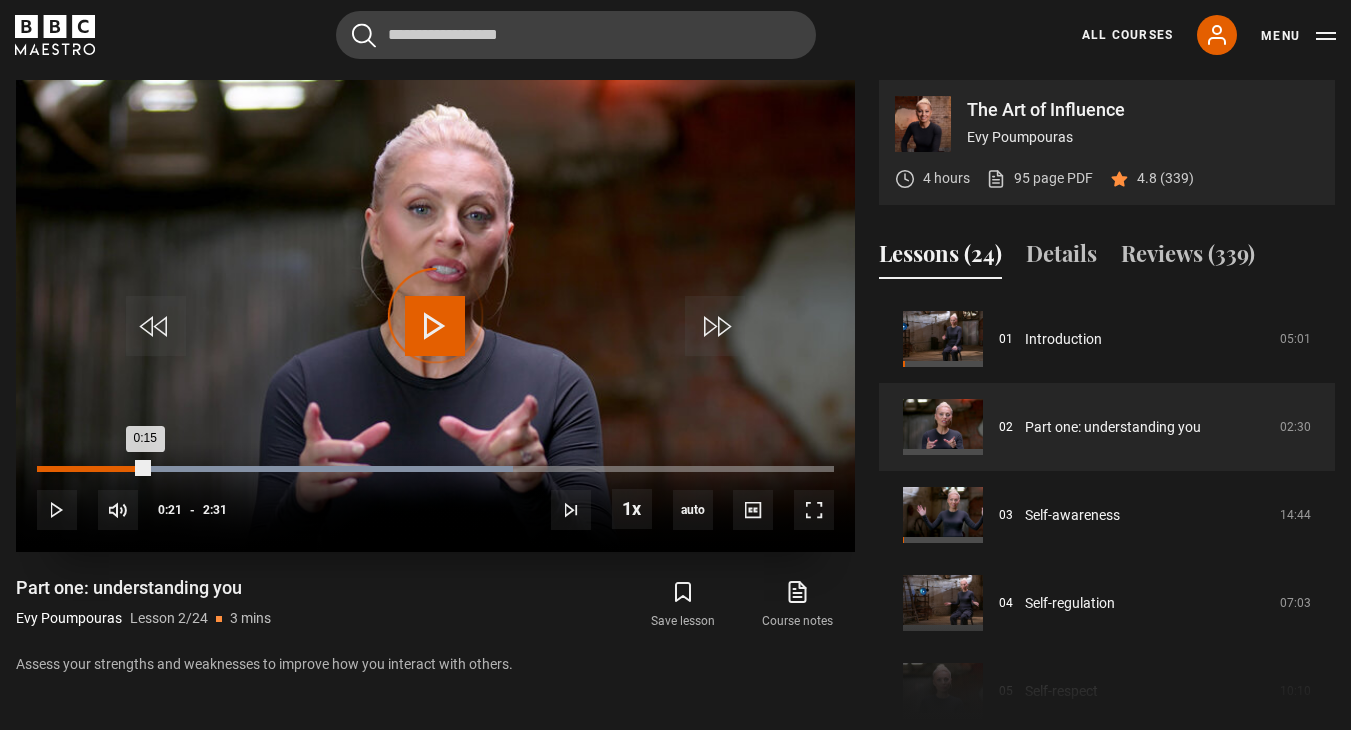 click on "Loaded :  59.66% 0:12 0:15" at bounding box center [435, 479] 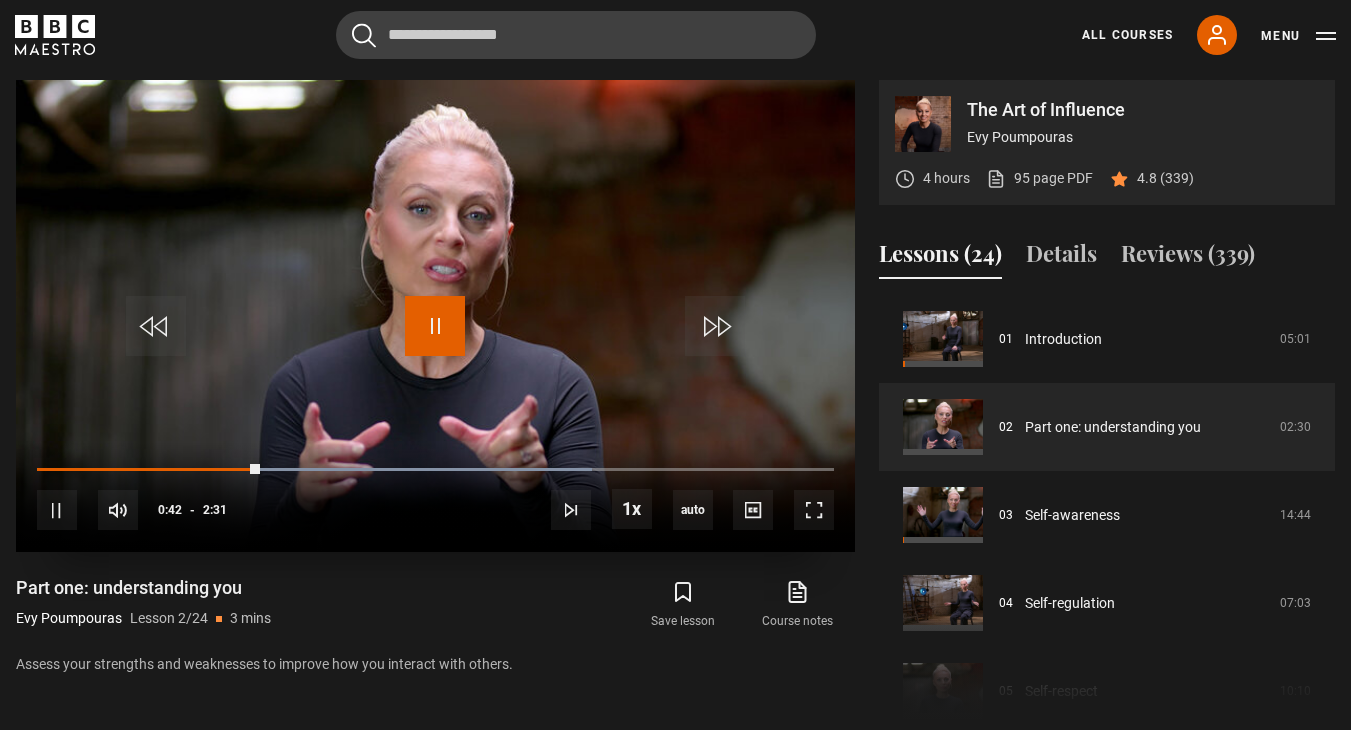 click at bounding box center [435, 326] 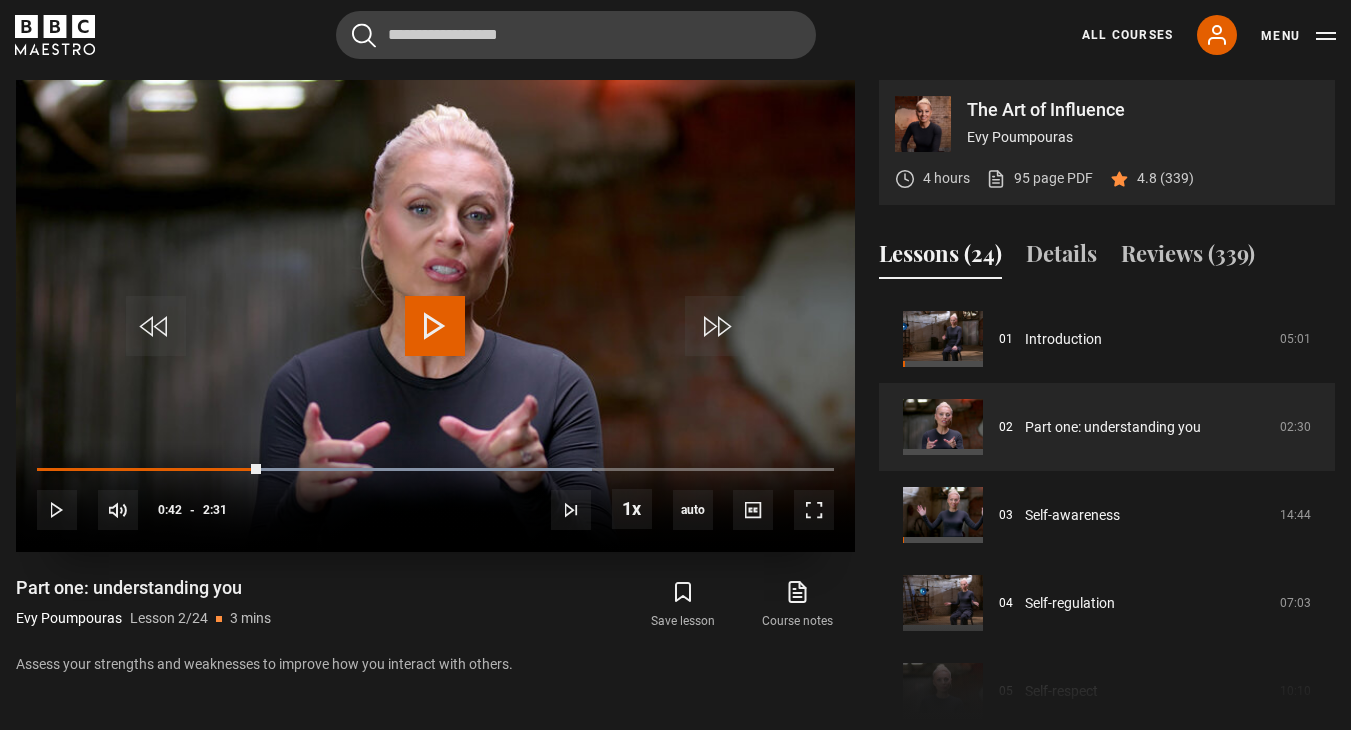 click at bounding box center [435, 326] 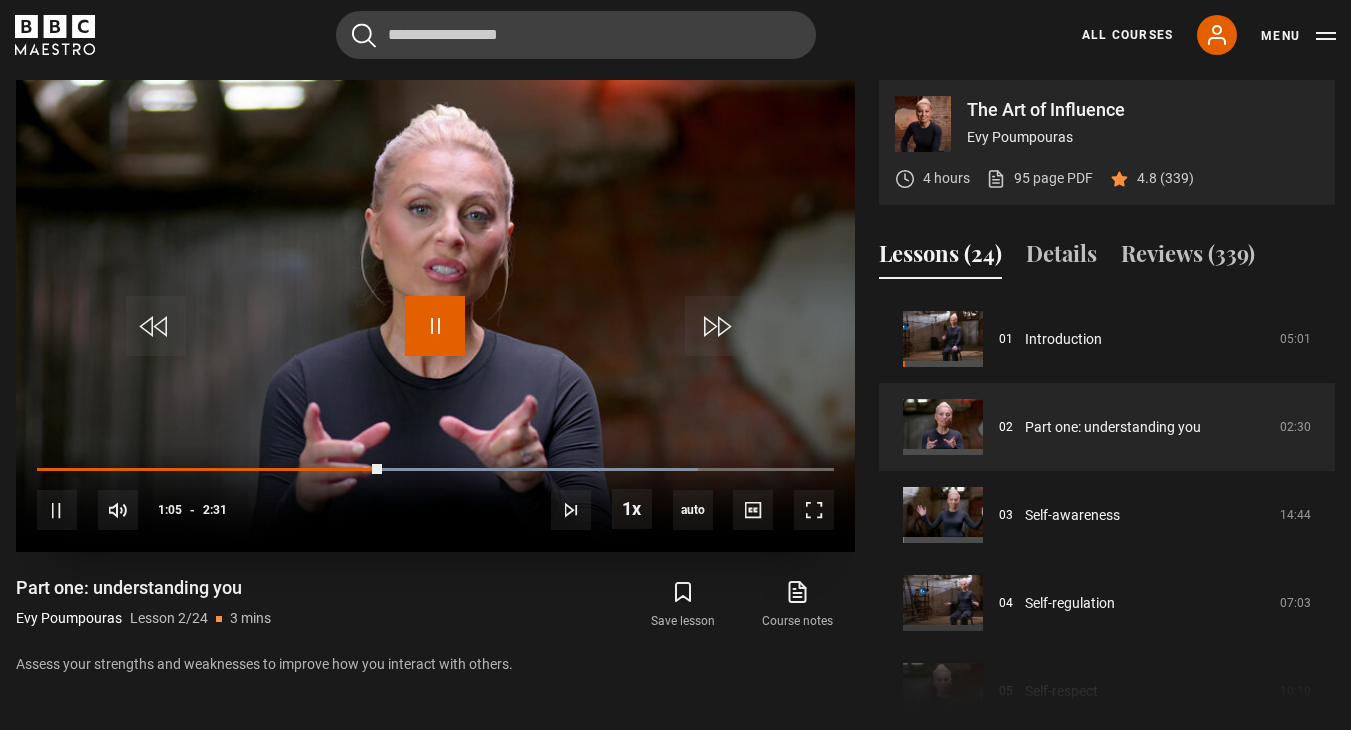 click at bounding box center (435, 326) 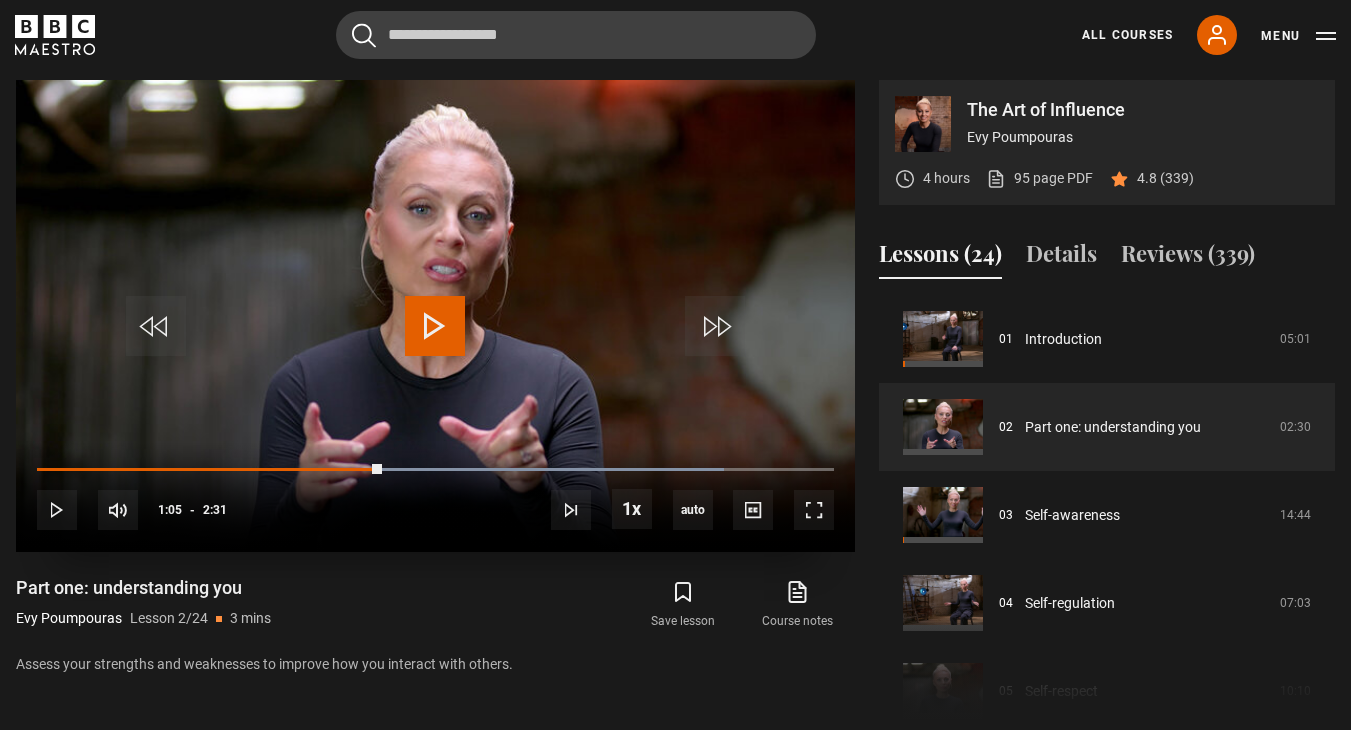 click on "10s Skip Back 10 seconds Play 10s Skip Forward 10 seconds Loaded :  86.18% 1:02 1:05 Play Mute 0% Current Time  1:05 - Duration  2:31
[FIRST] [LAST]
Lesson 2
Part one: understanding you
1x Playback Rate 2x 1.5x 1x , selected 0.5x auto Quality 360p 720p 1080p 2160p Auto , selected Captions captions off , selected English  Captions" at bounding box center (435, 497) 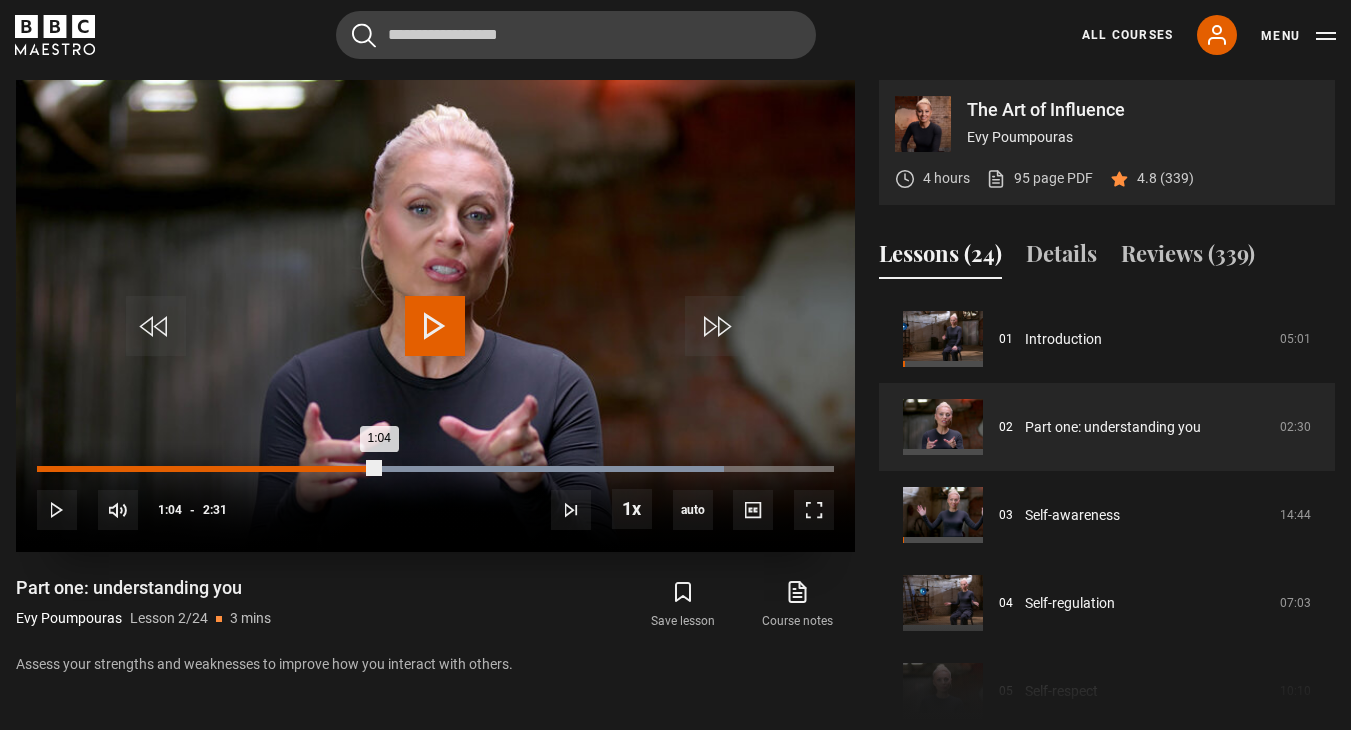 drag, startPoint x: 379, startPoint y: 473, endPoint x: 363, endPoint y: 469, distance: 16.492422 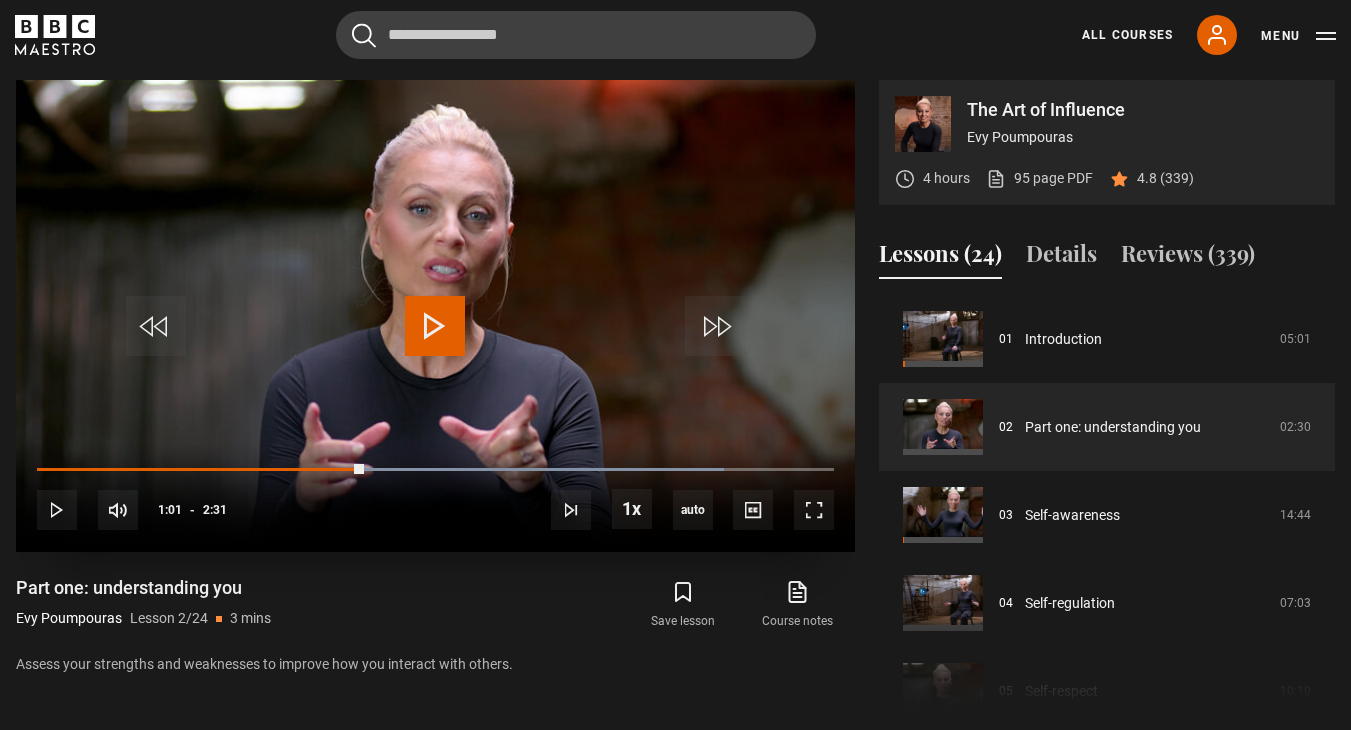 click at bounding box center [435, 326] 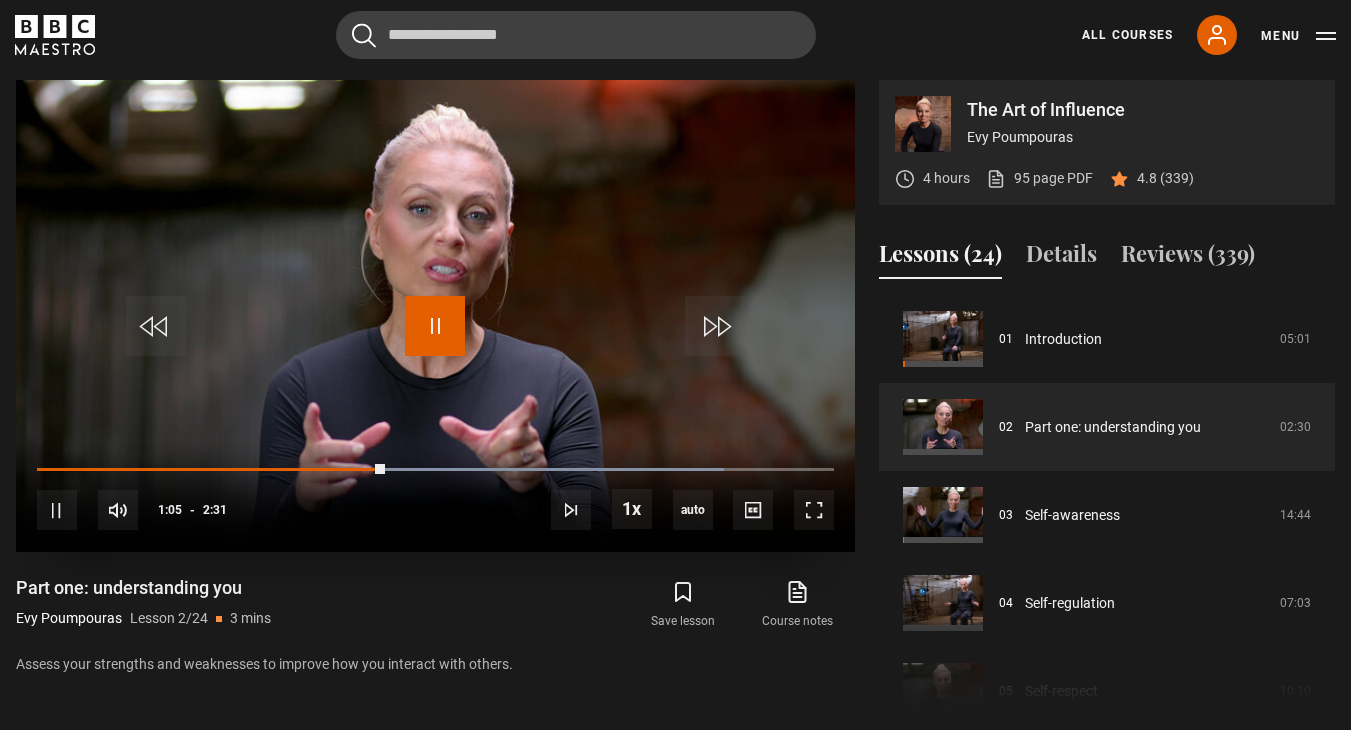 click at bounding box center [435, 326] 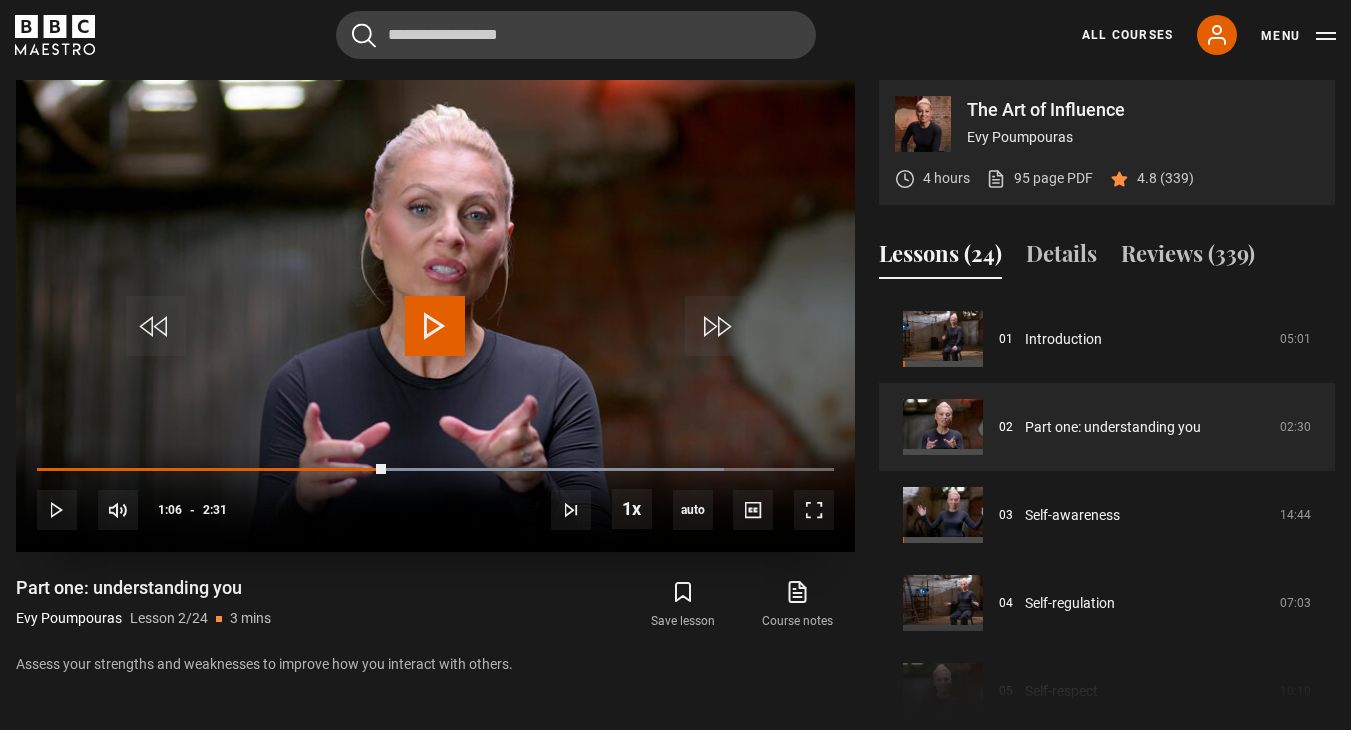 drag, startPoint x: 379, startPoint y: 475, endPoint x: 360, endPoint y: 475, distance: 19 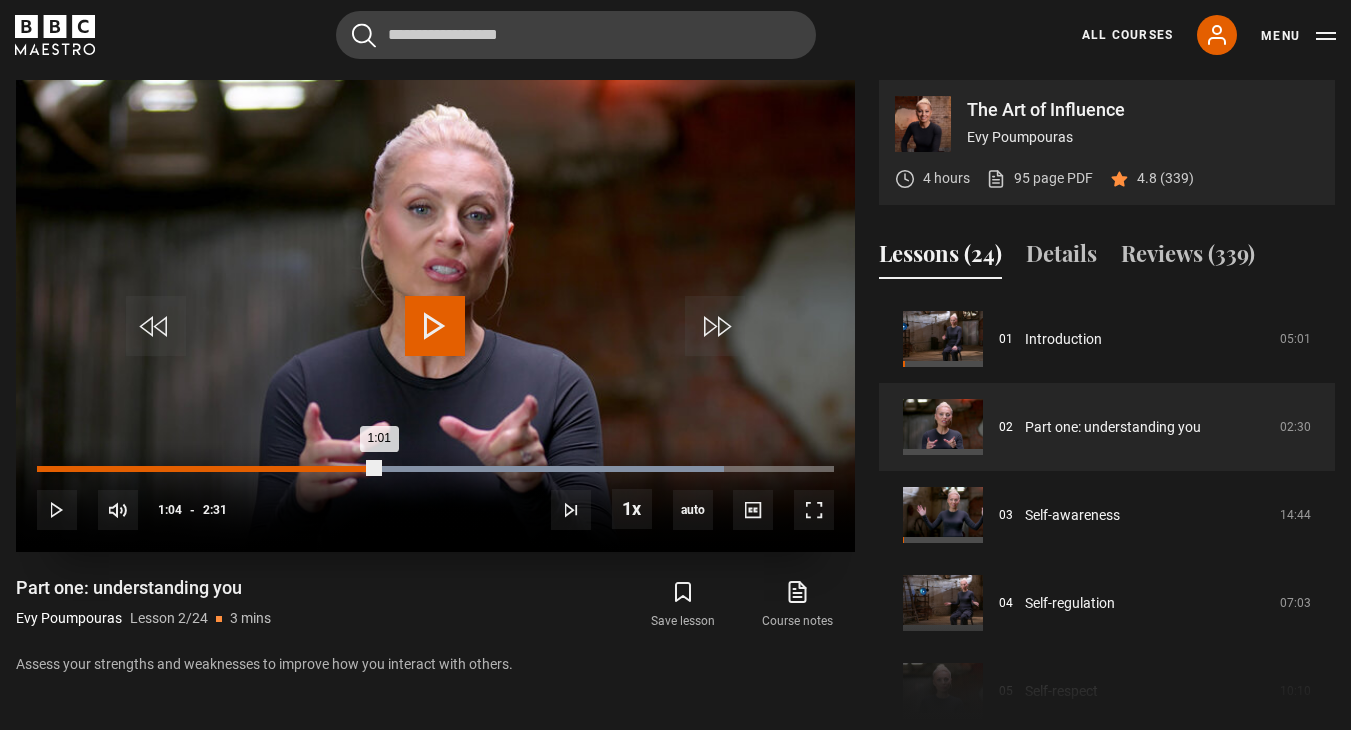 drag, startPoint x: 379, startPoint y: 469, endPoint x: 361, endPoint y: 467, distance: 18.110771 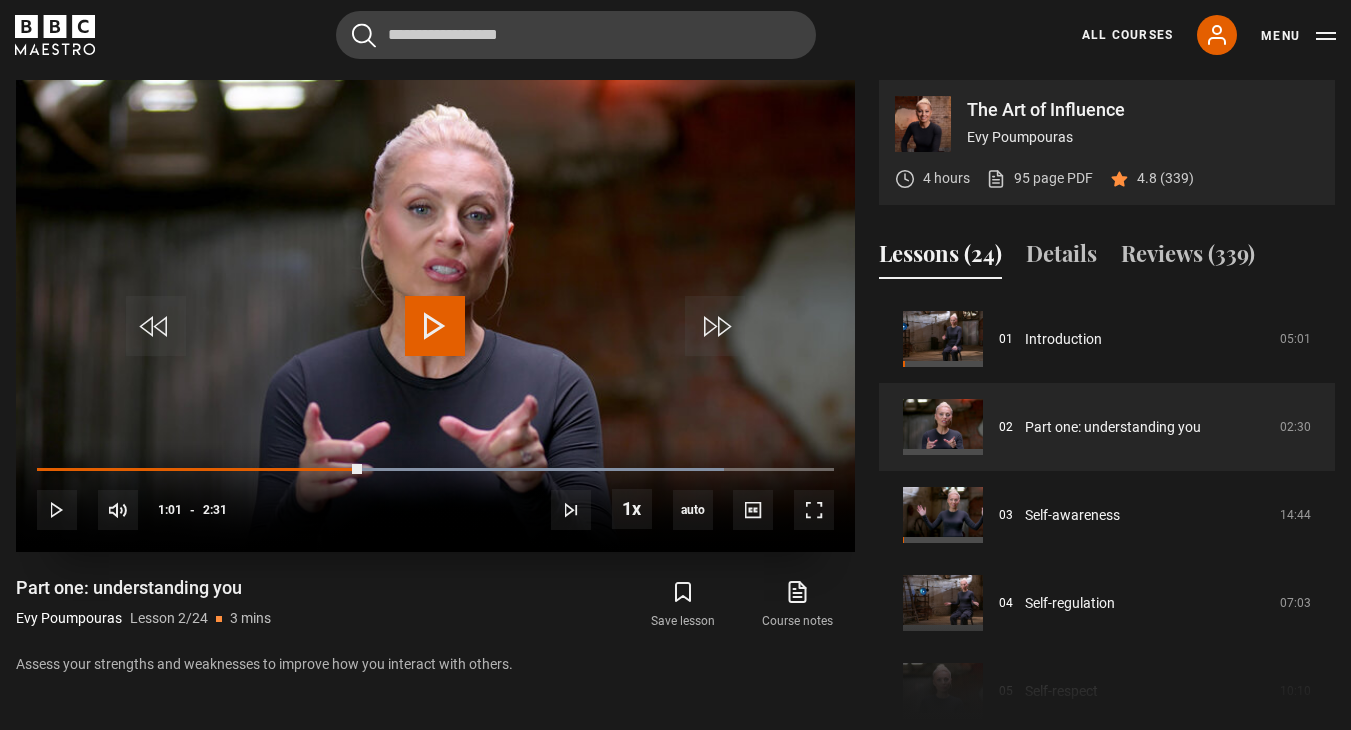 click at bounding box center (435, 326) 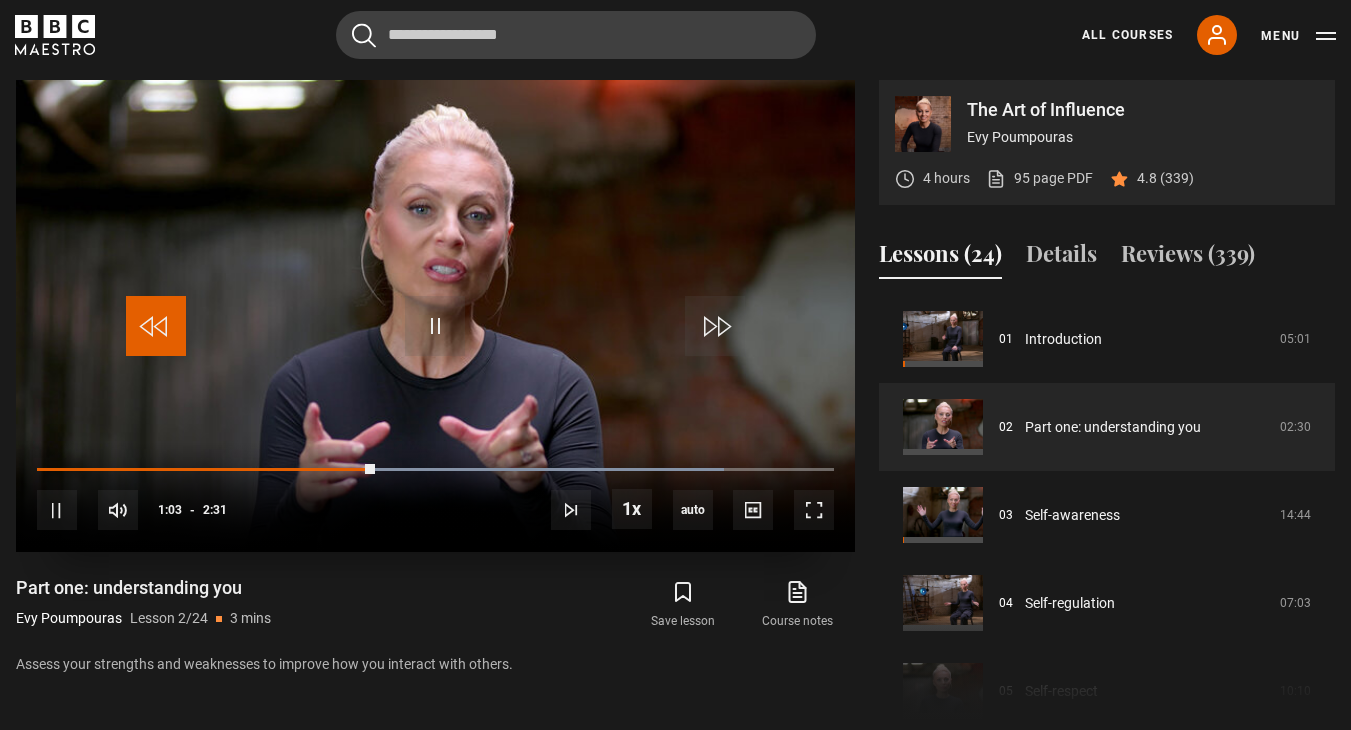 click at bounding box center (156, 326) 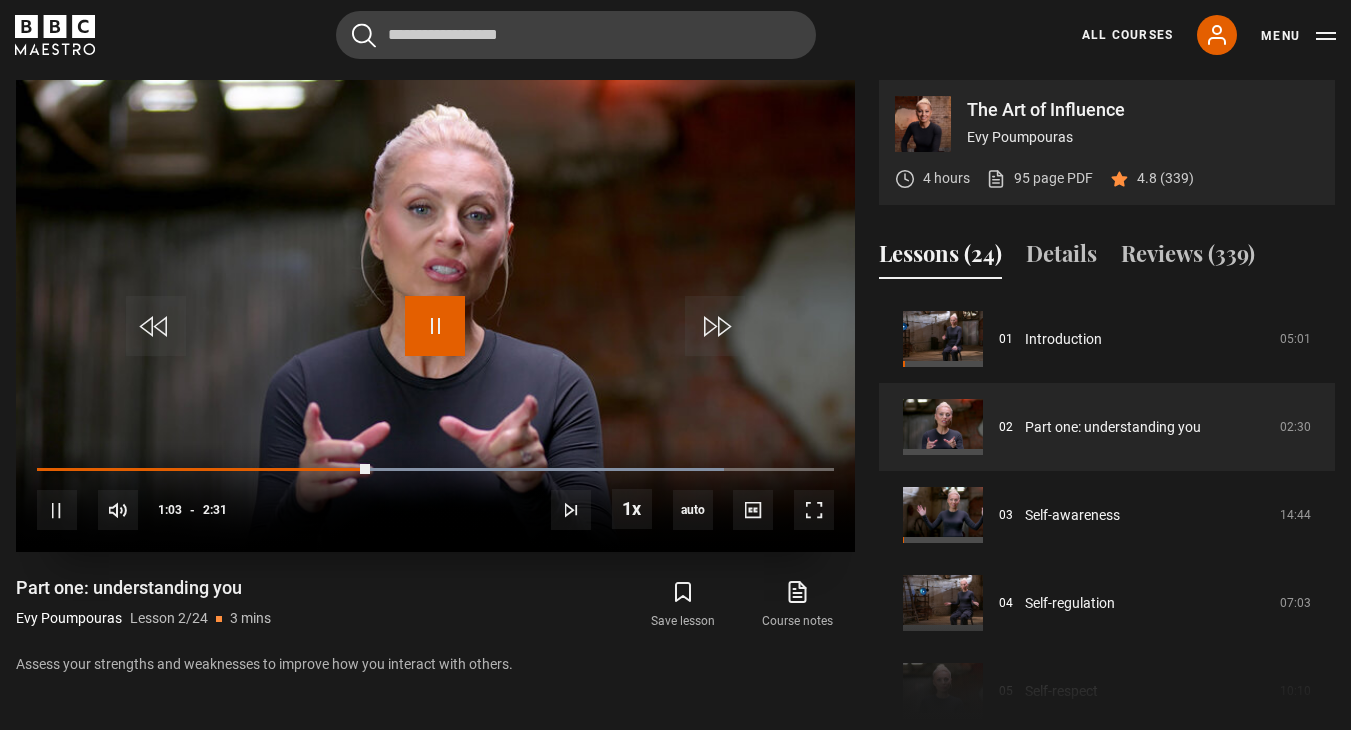 click at bounding box center (435, 326) 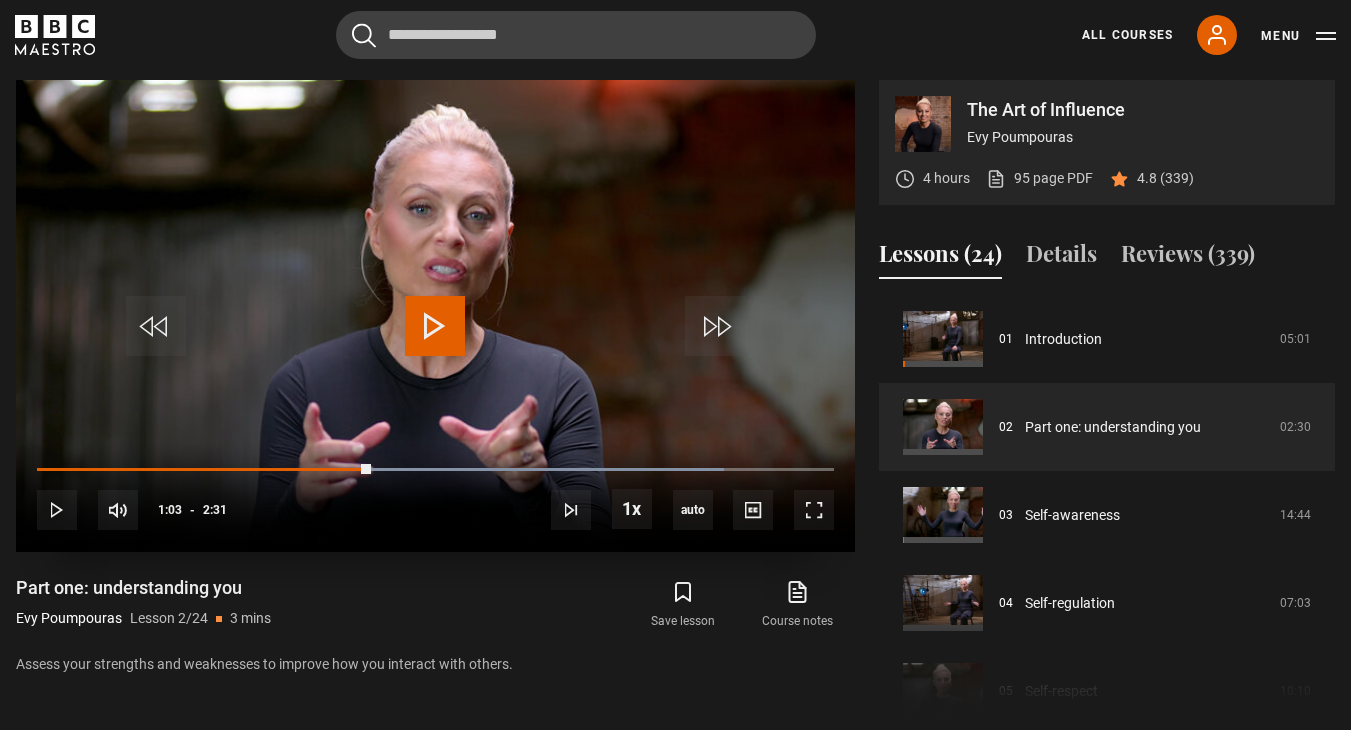 click at bounding box center (435, 326) 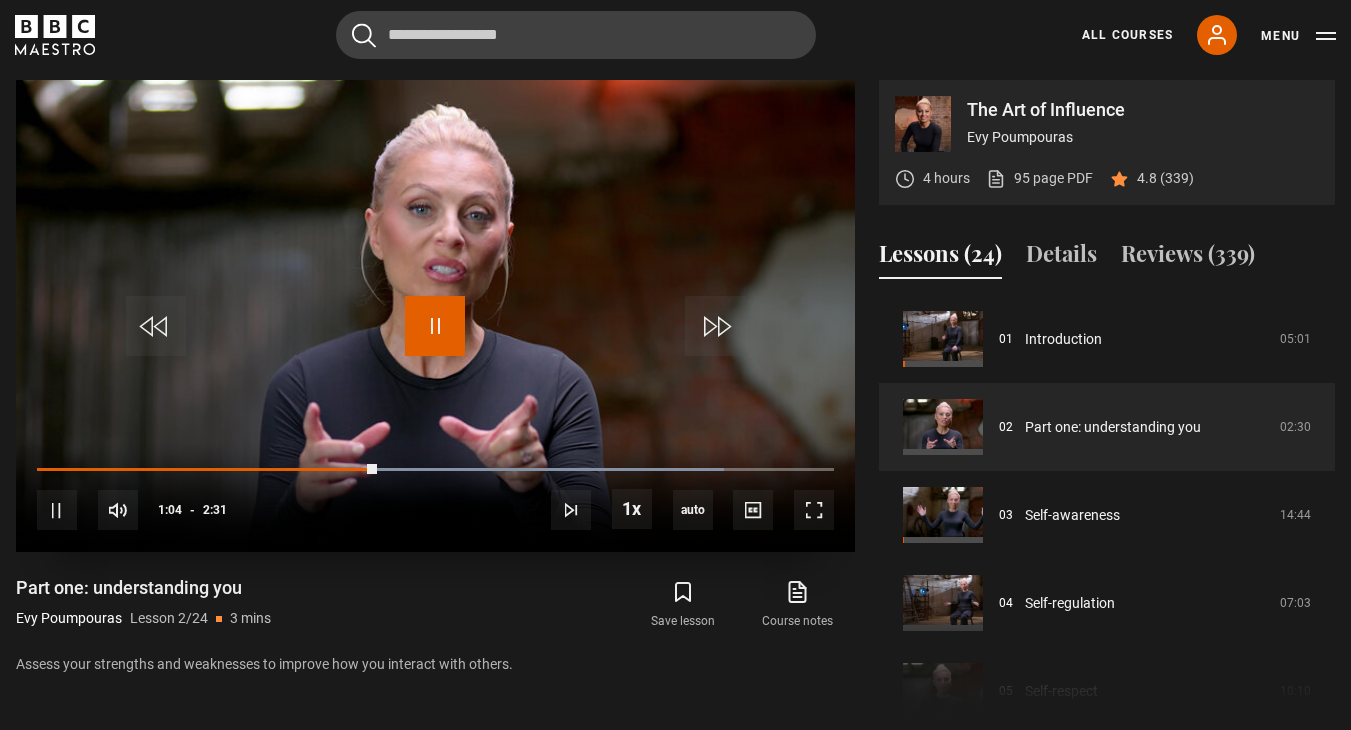 click at bounding box center [435, 326] 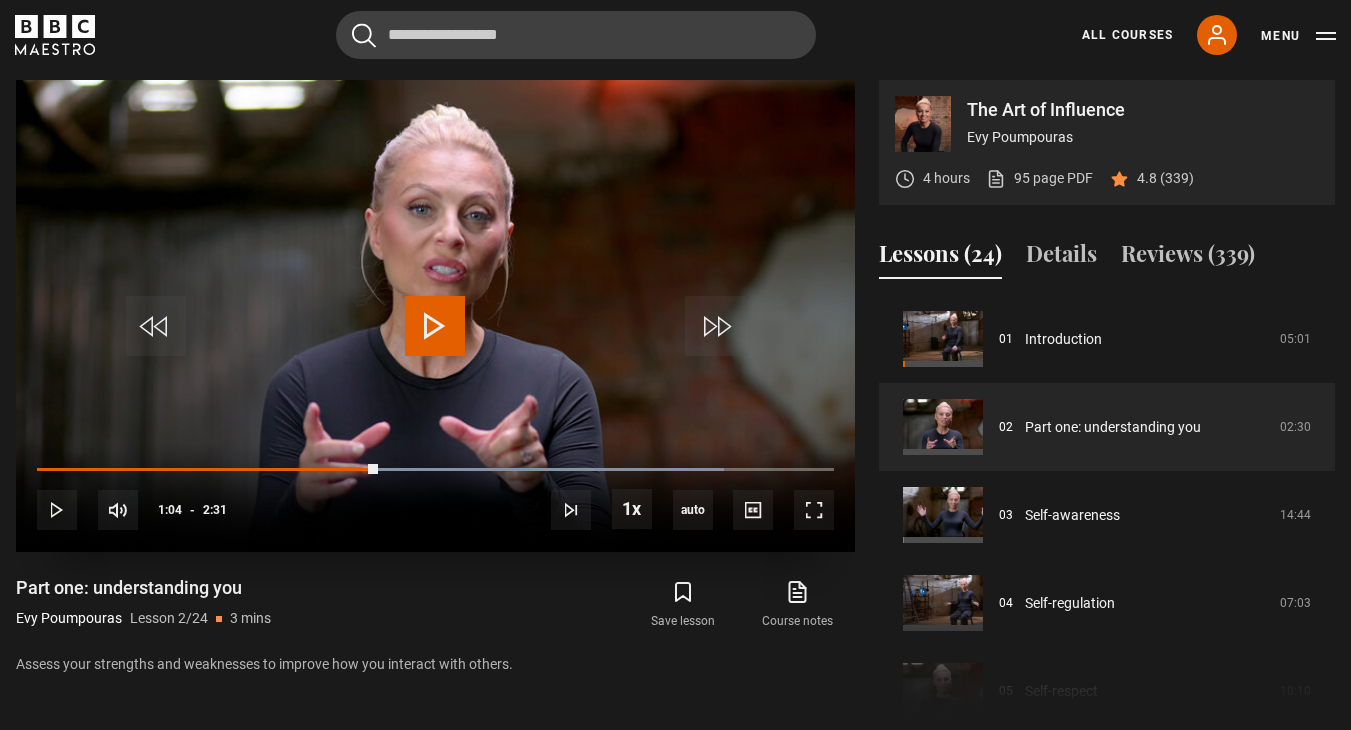 click at bounding box center [435, 326] 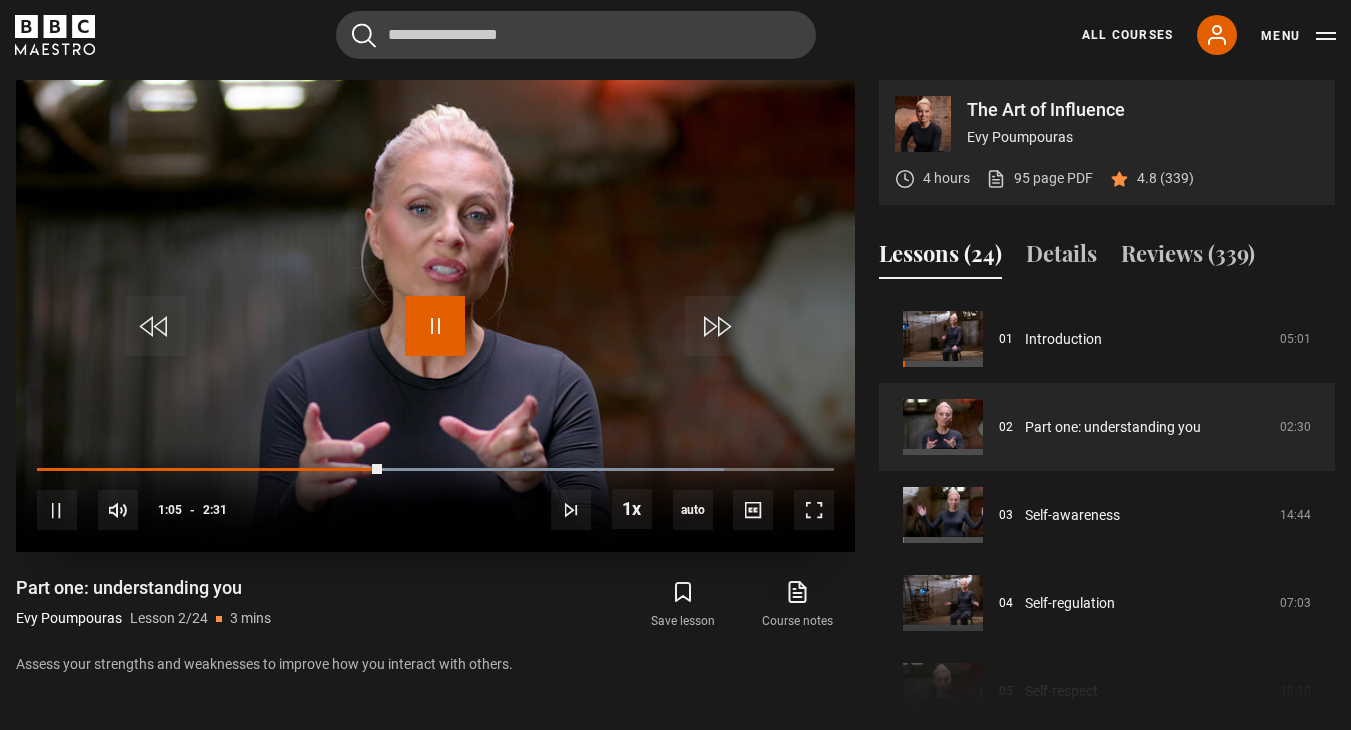click at bounding box center [435, 326] 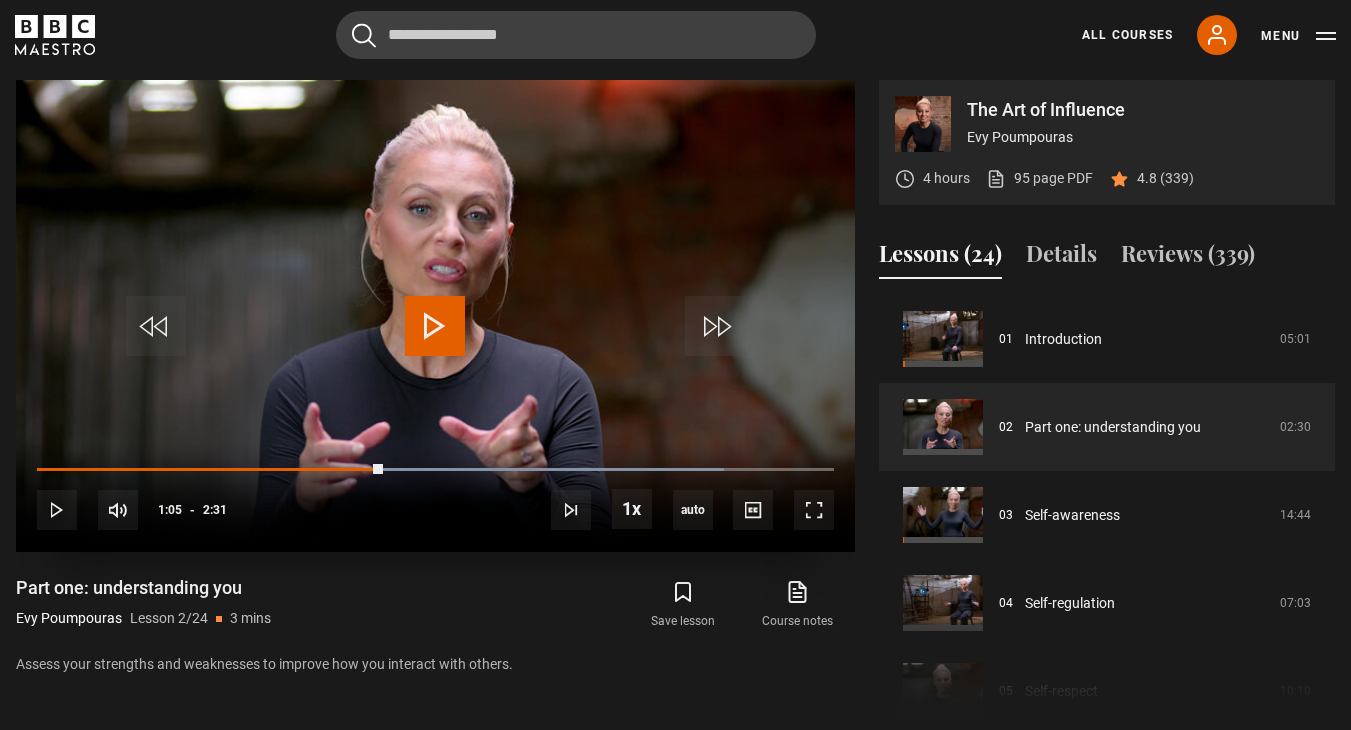 click at bounding box center (435, 326) 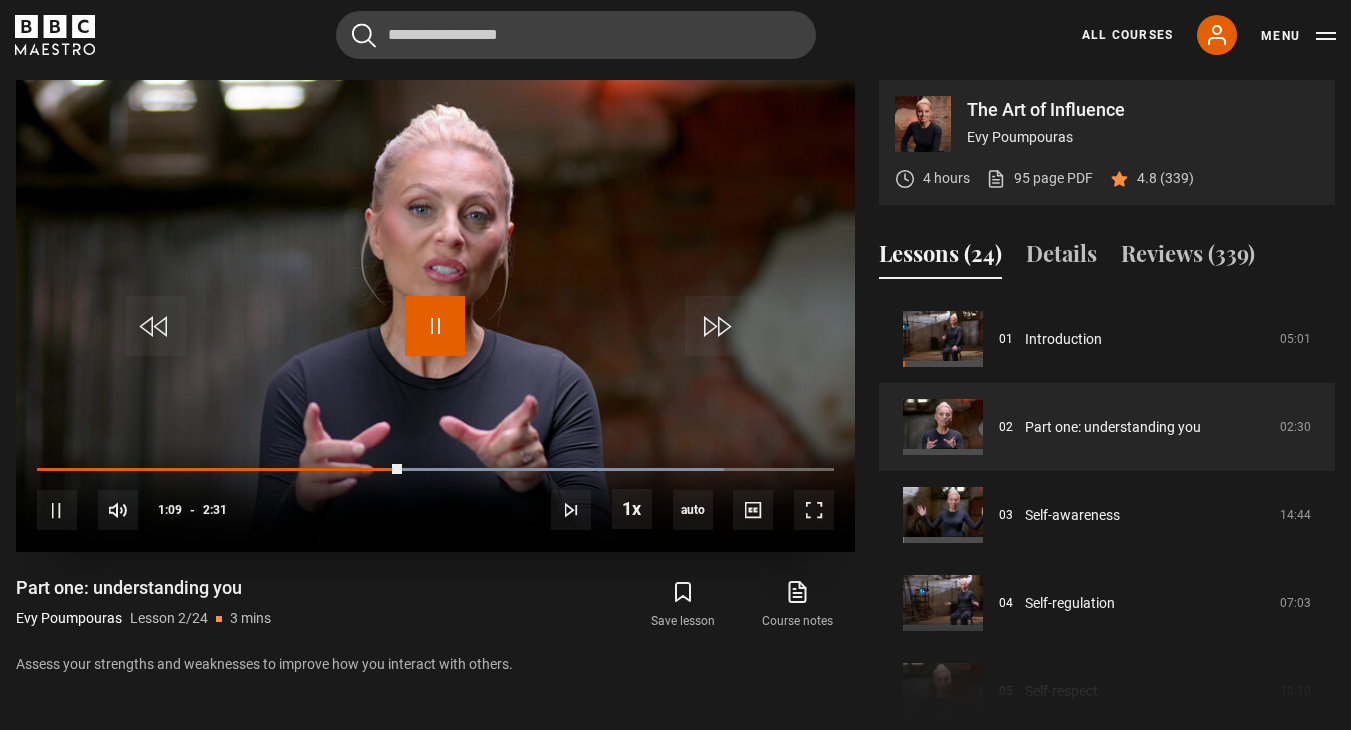 click at bounding box center (435, 326) 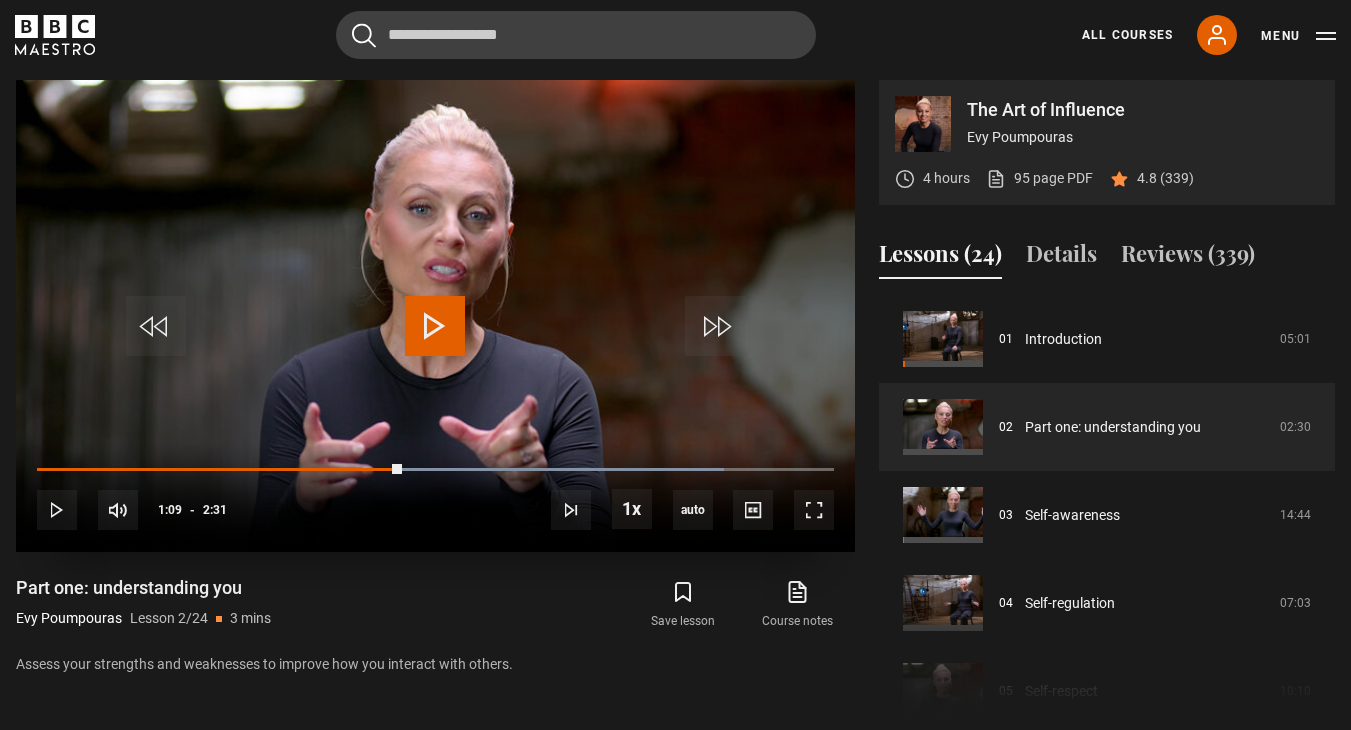 click at bounding box center (435, 326) 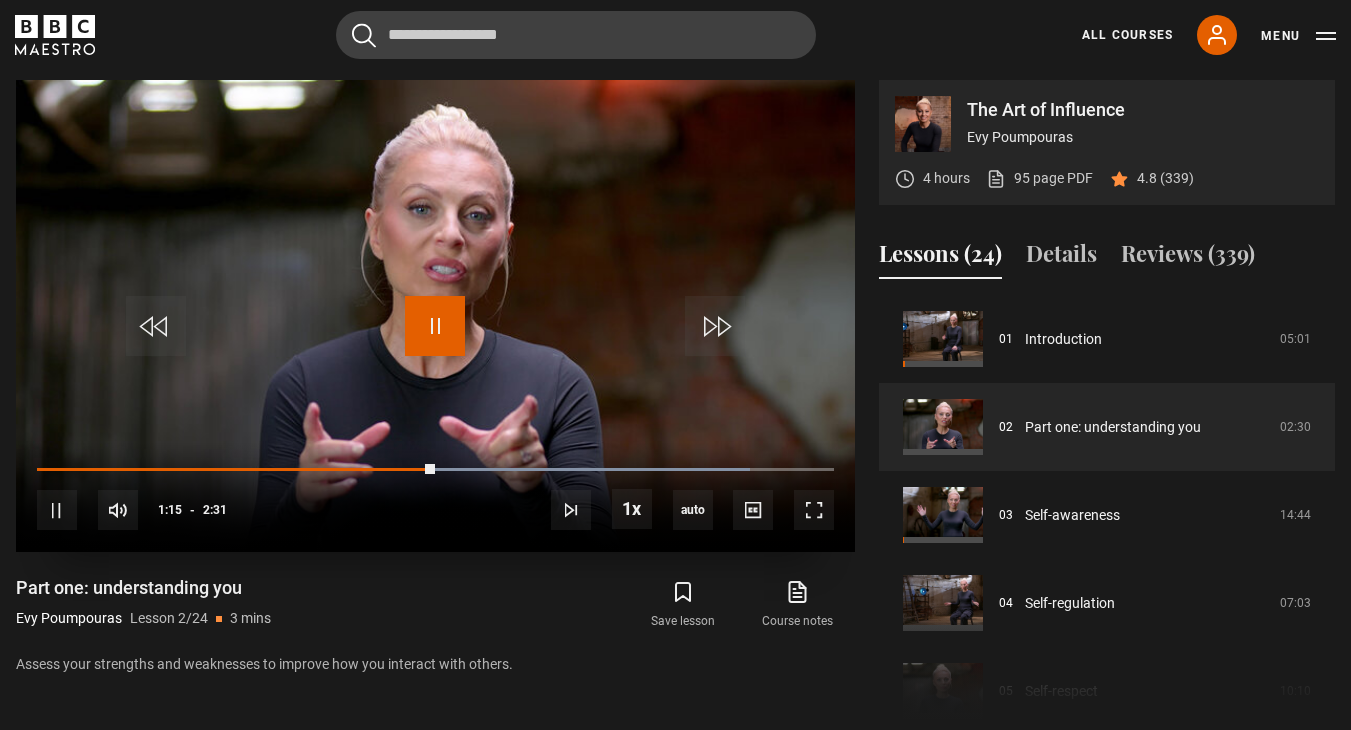 click at bounding box center (435, 326) 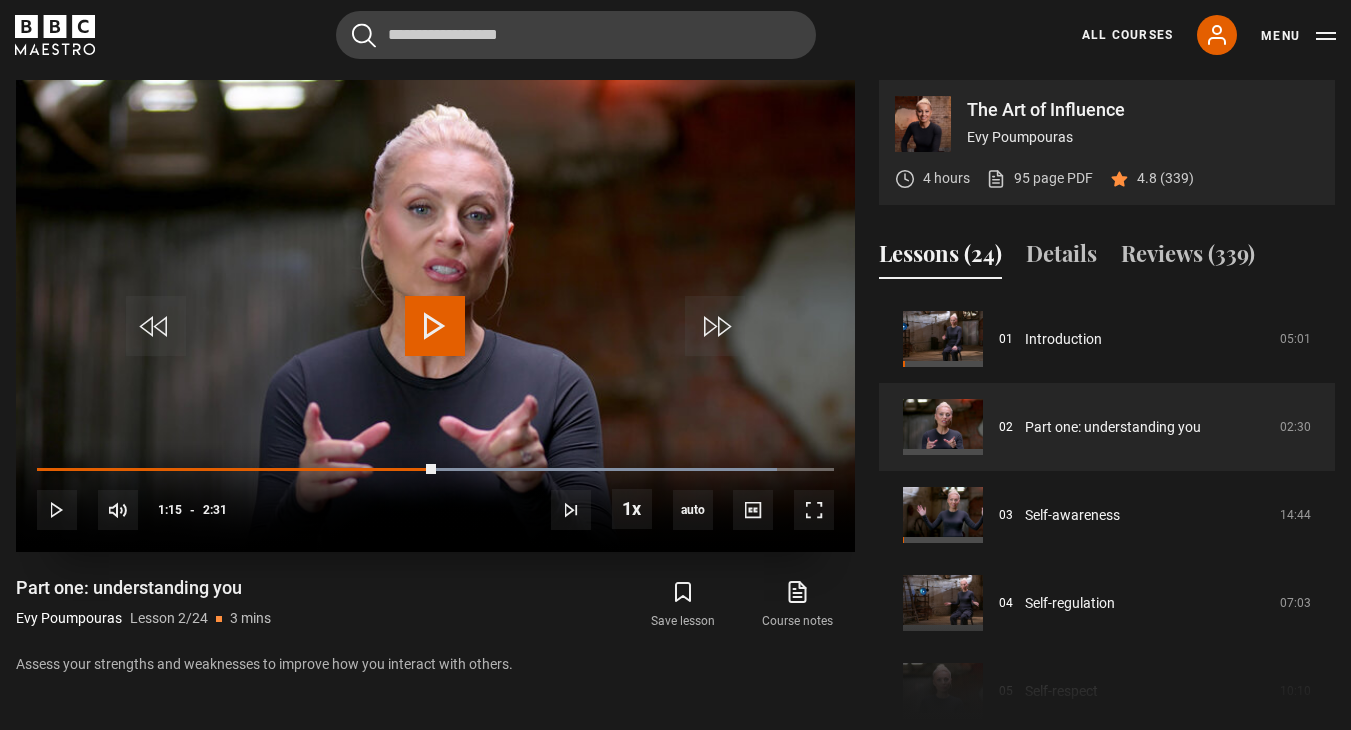 click at bounding box center (435, 326) 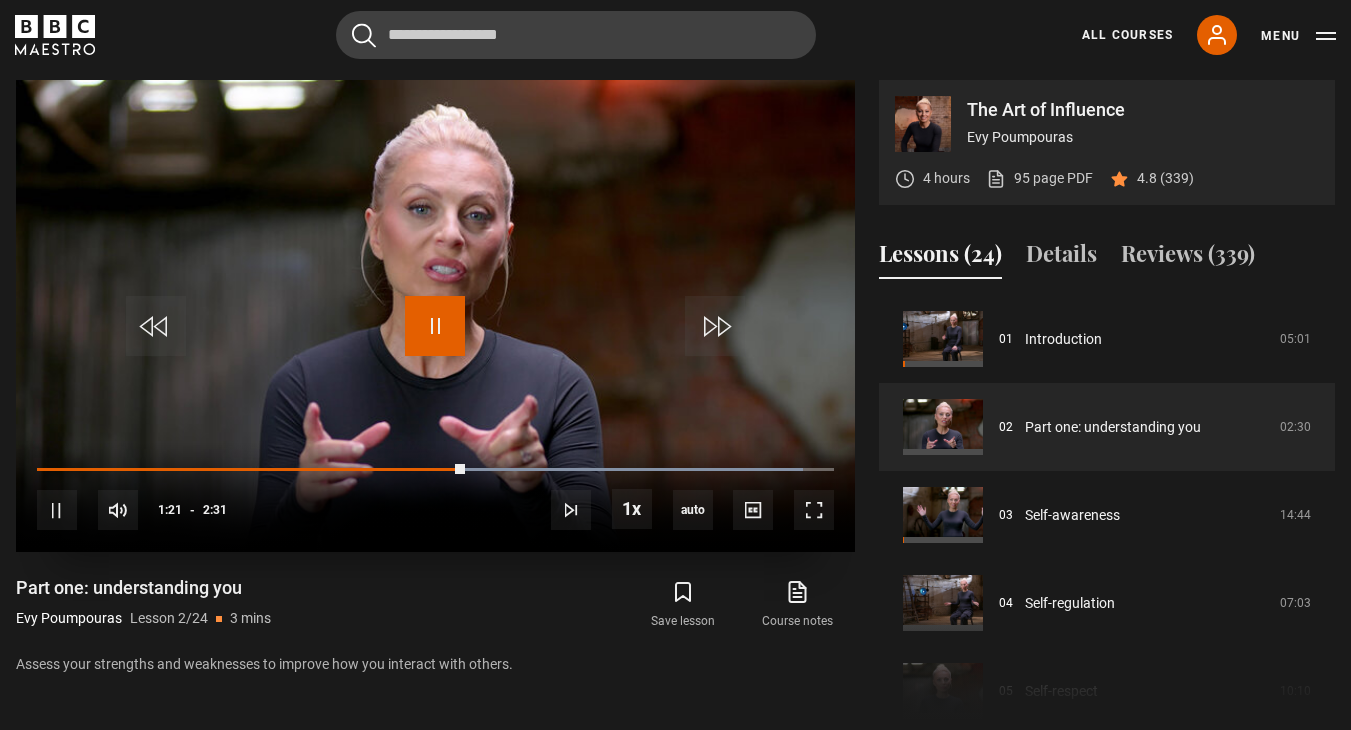 click at bounding box center [435, 326] 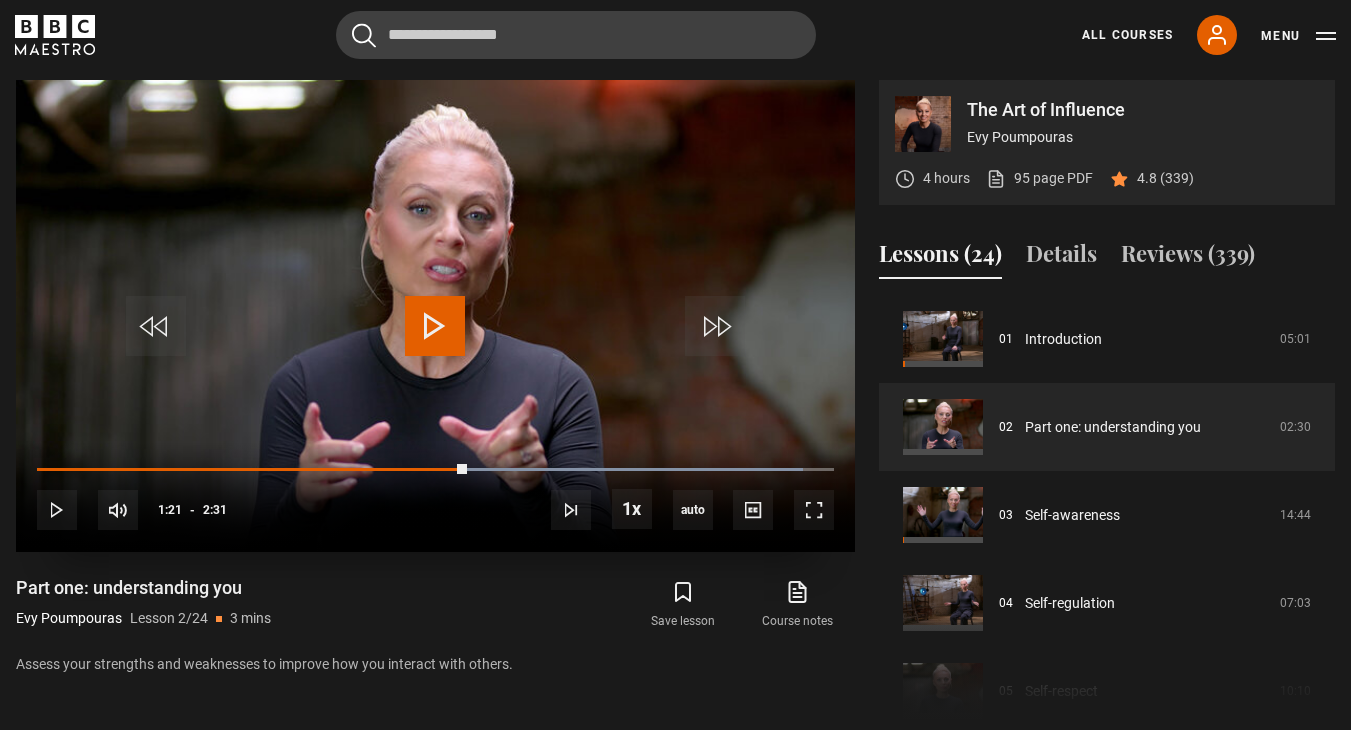 click at bounding box center (435, 326) 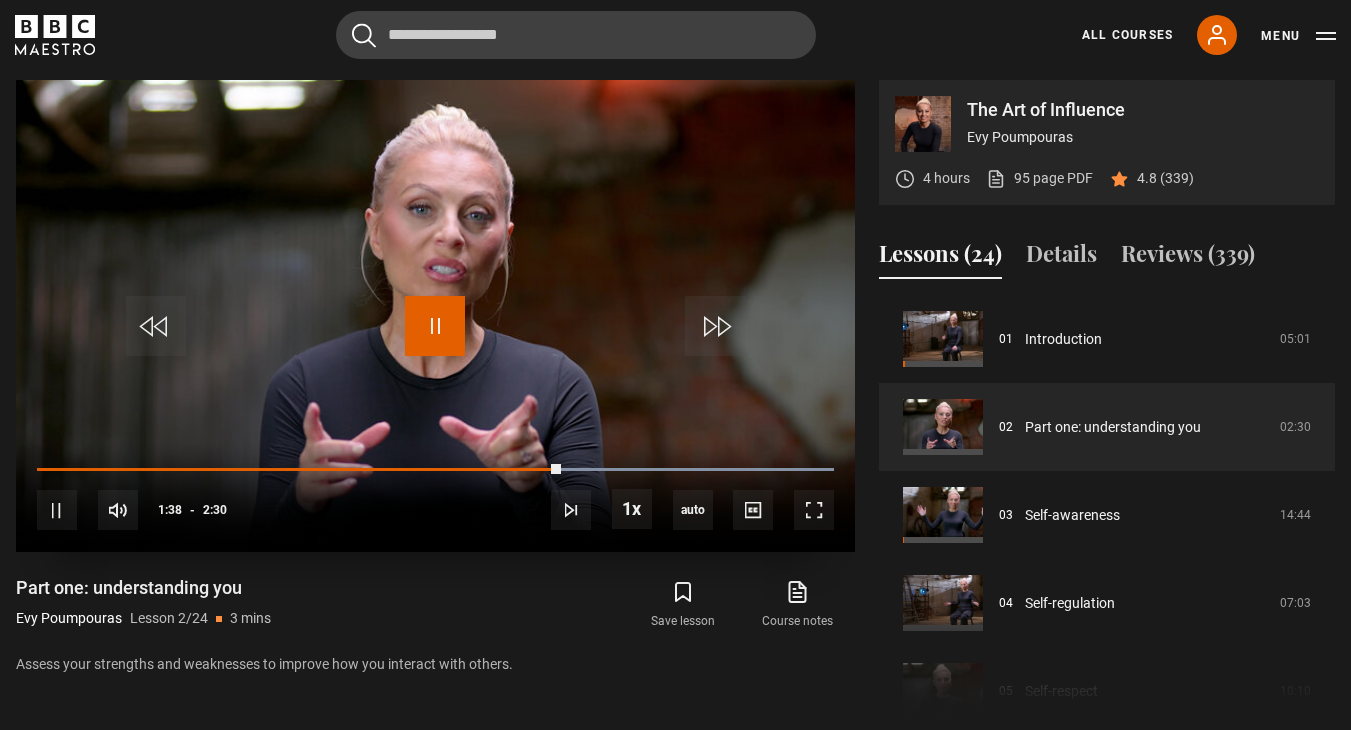 click at bounding box center (435, 326) 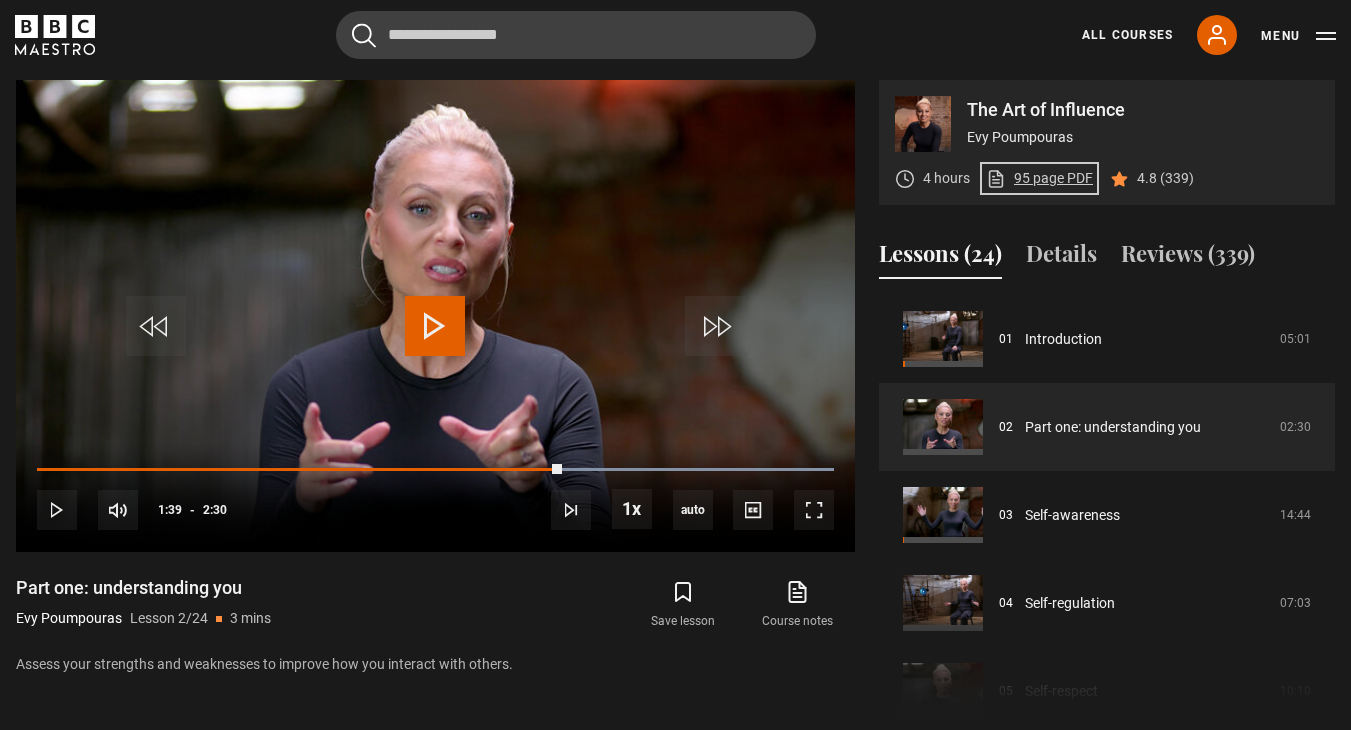 click on "95 page PDF
(opens in new tab)" at bounding box center (1039, 178) 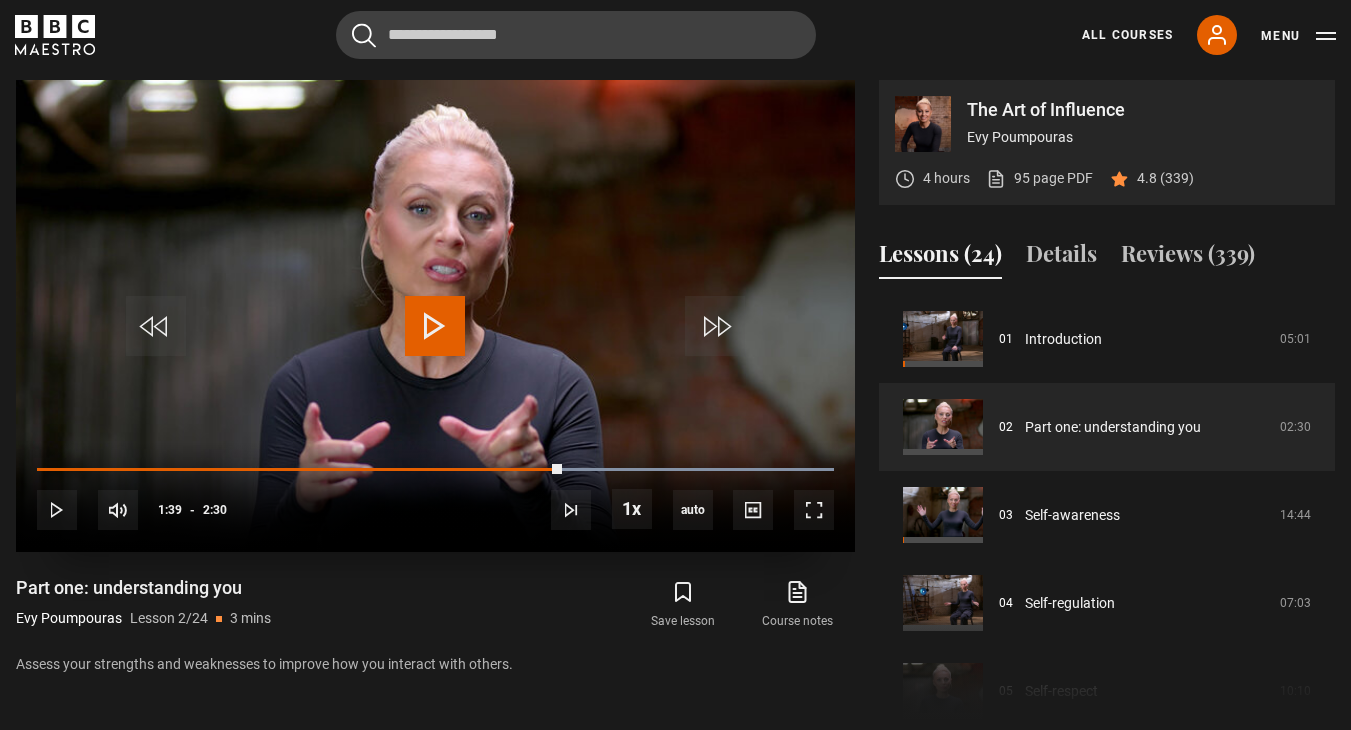 click at bounding box center [435, 326] 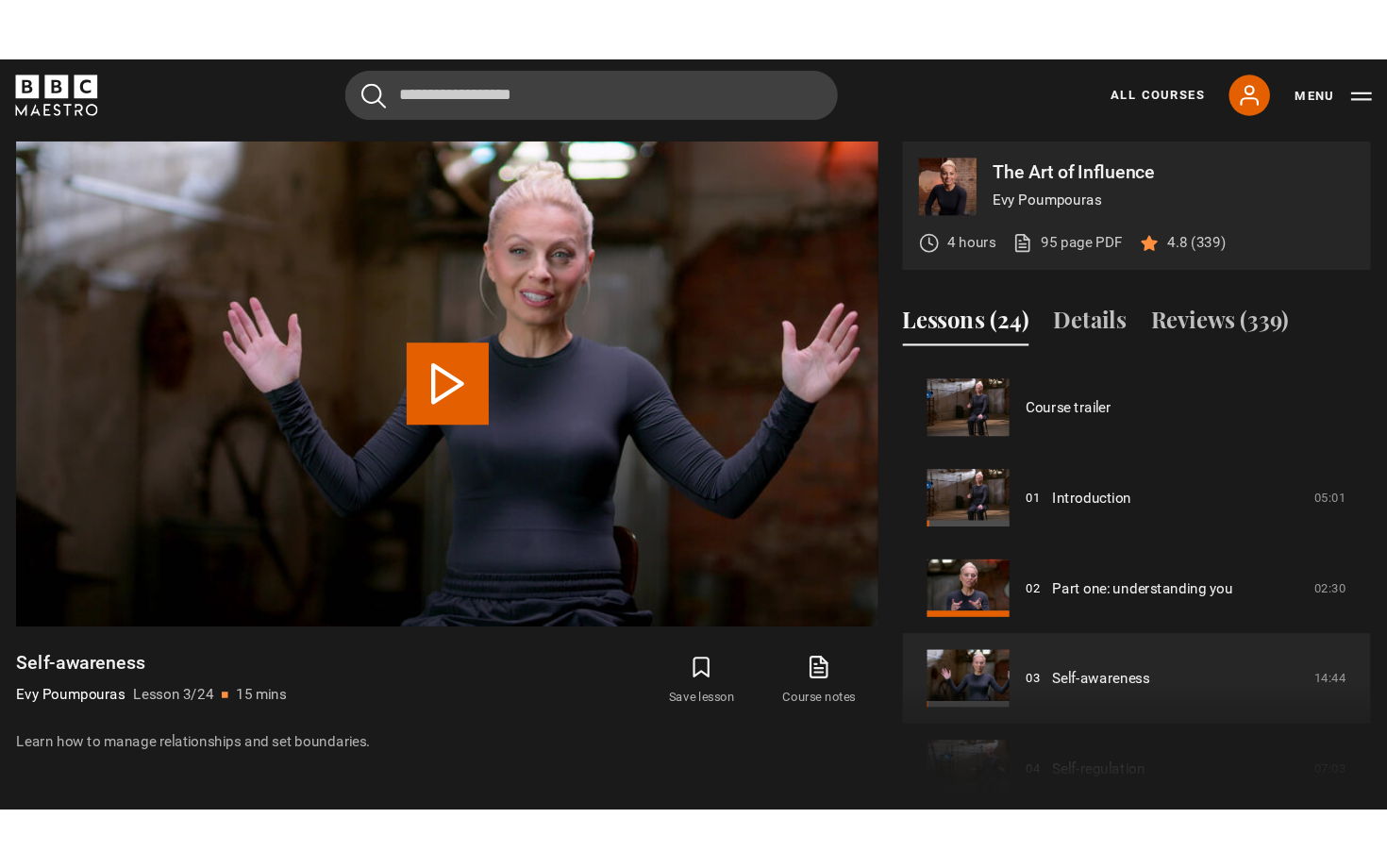 scroll, scrollTop: 166, scrollLeft: 0, axis: vertical 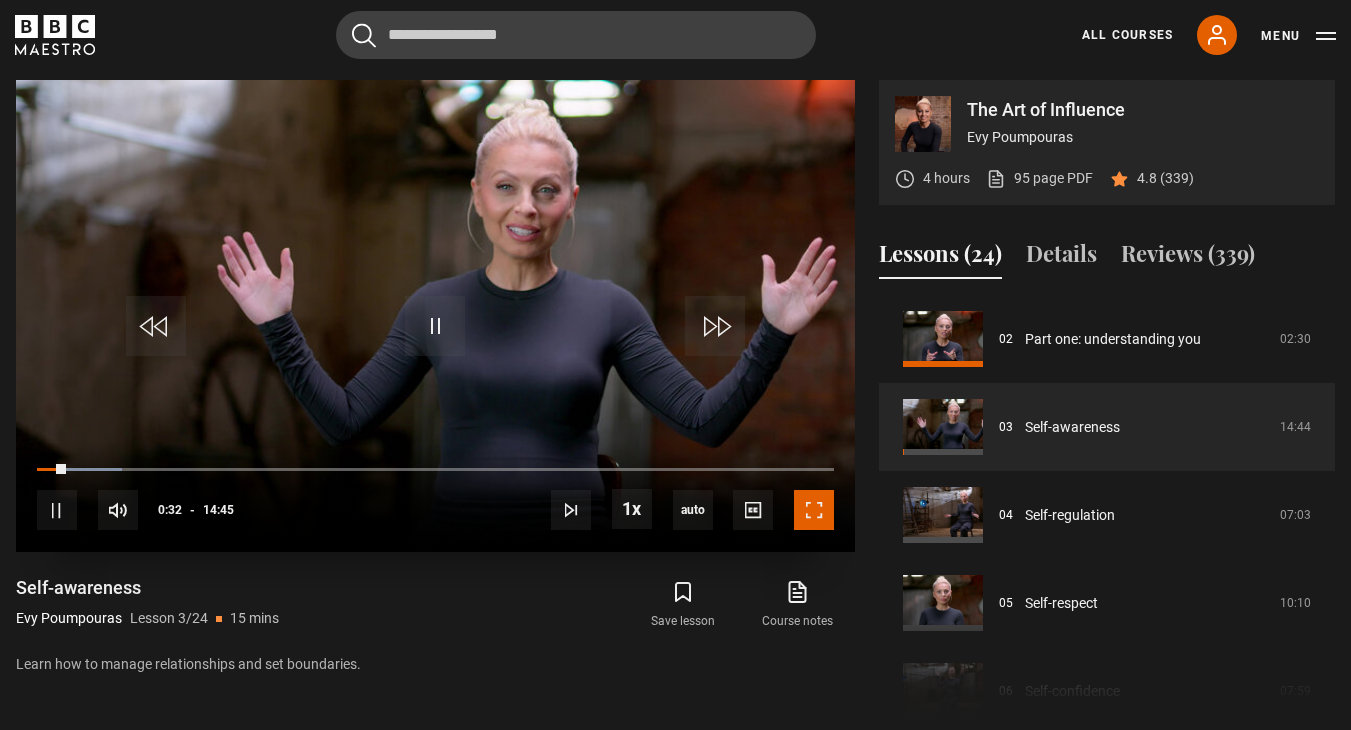 click at bounding box center (814, 510) 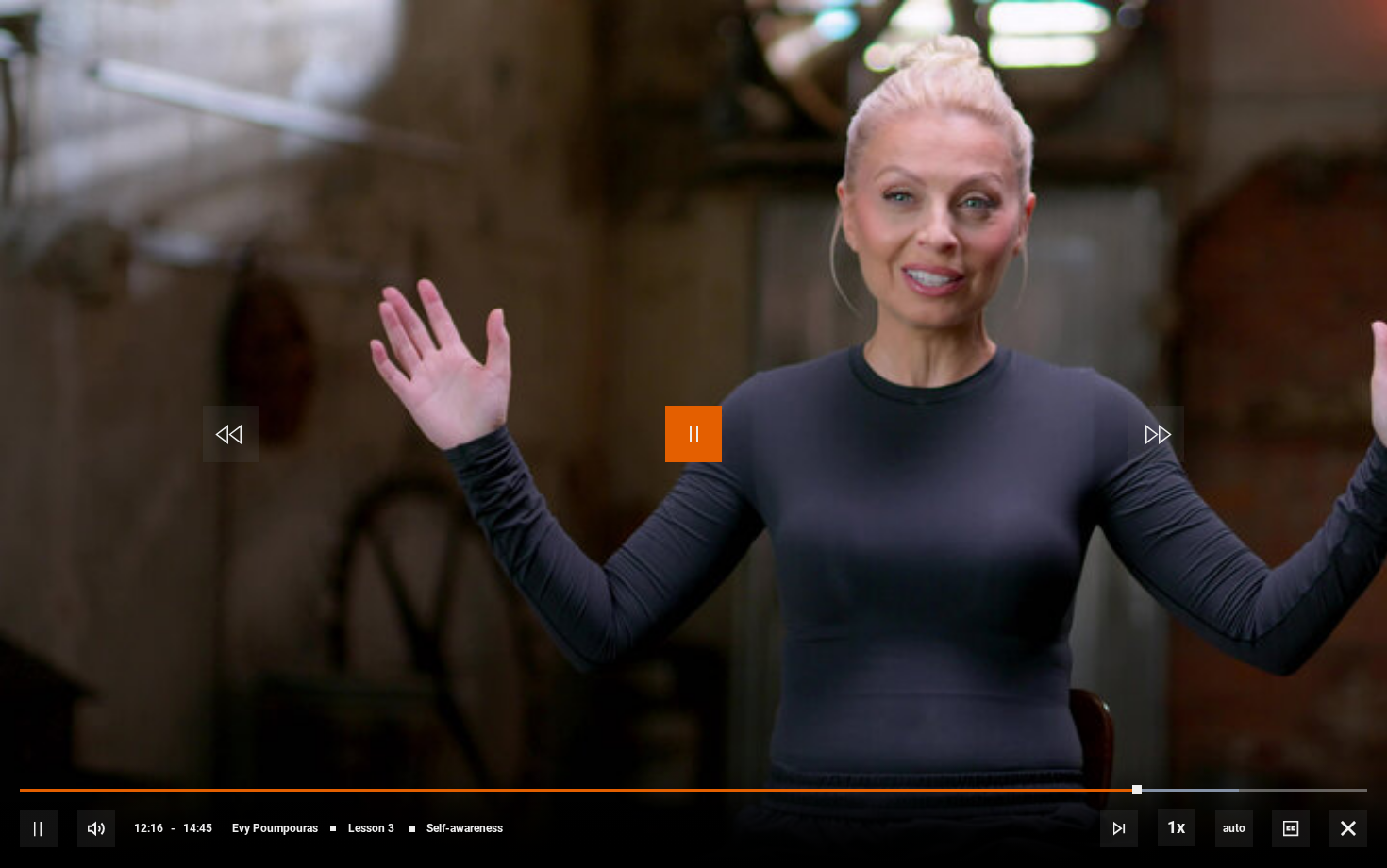 click at bounding box center [694, 434] 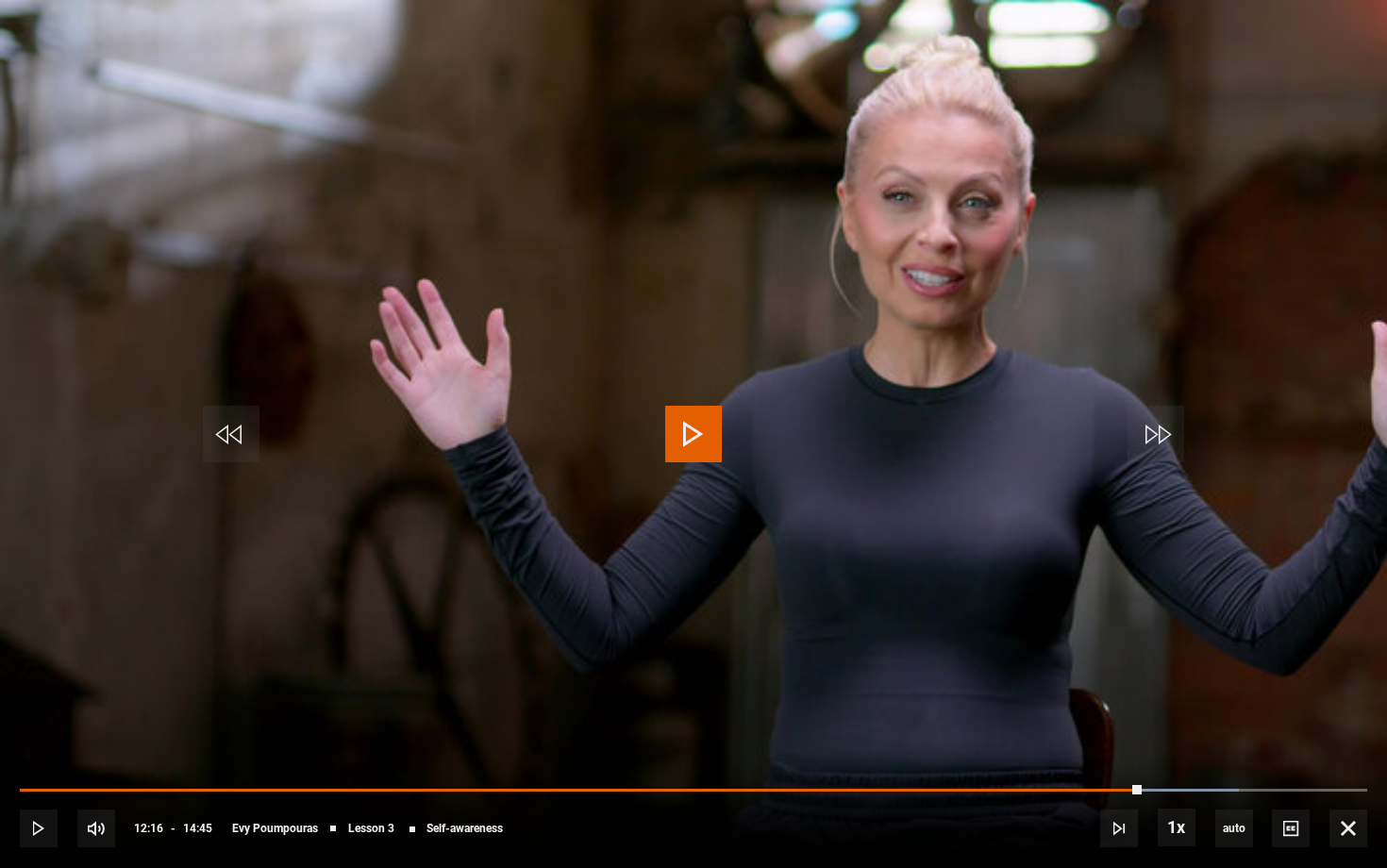click at bounding box center (694, 434) 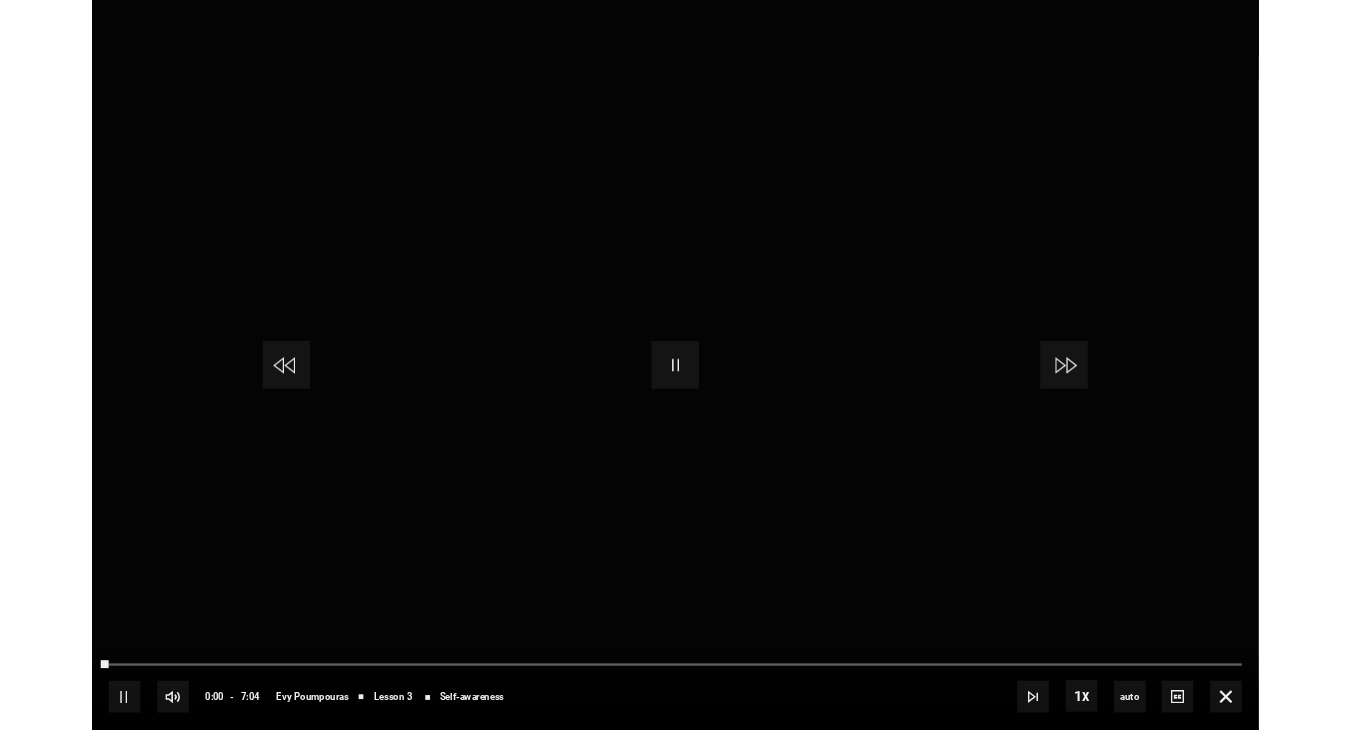 scroll, scrollTop: 930, scrollLeft: 0, axis: vertical 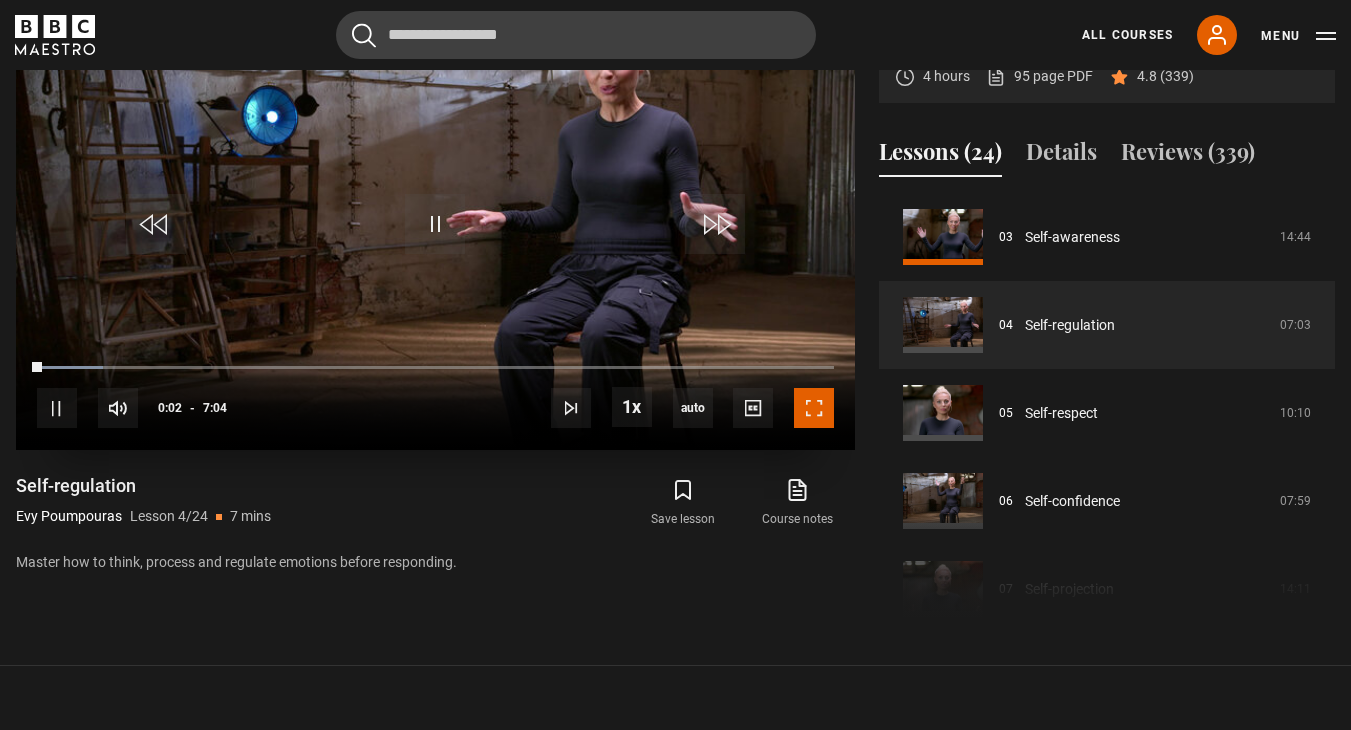 click at bounding box center [814, 408] 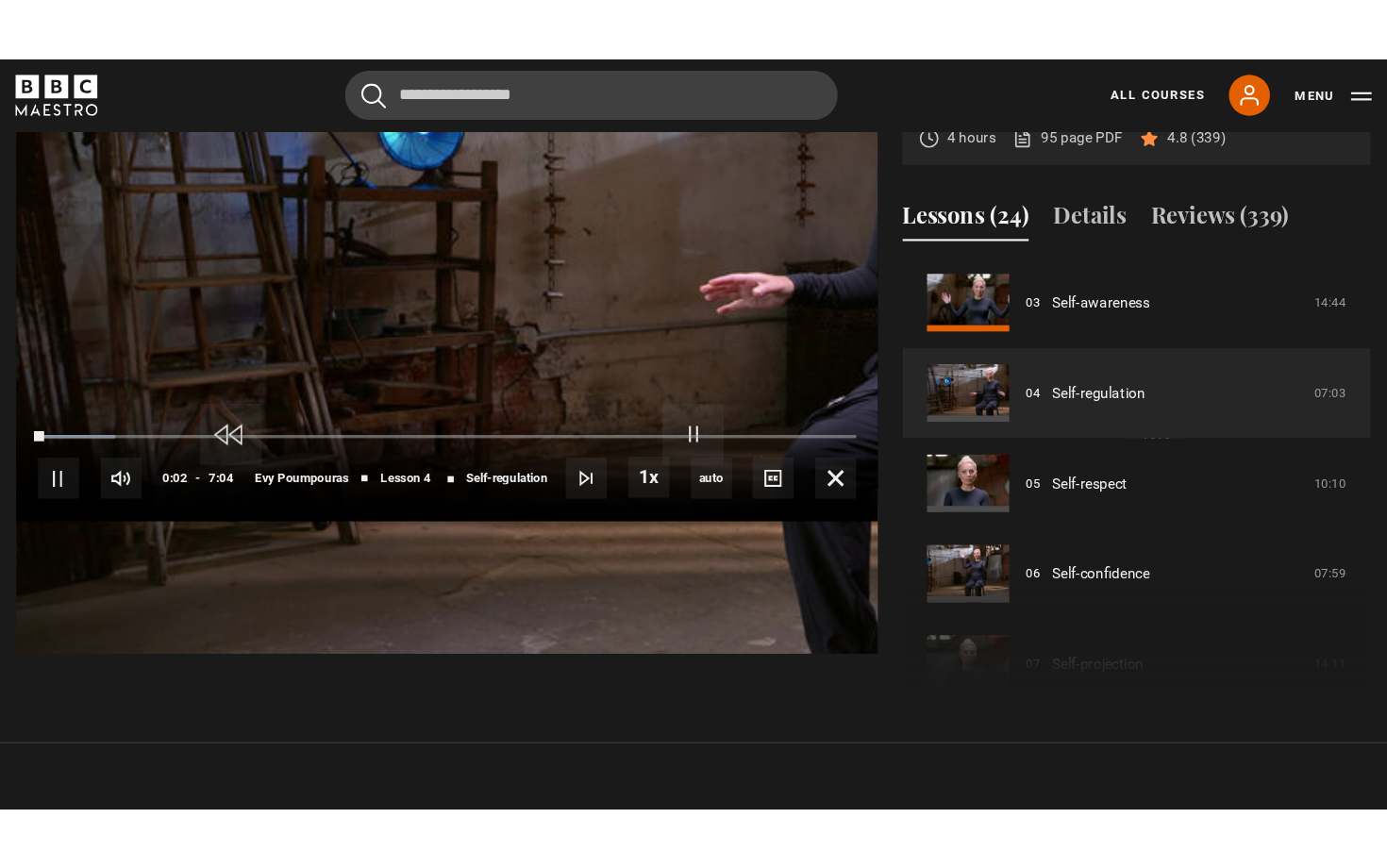 scroll, scrollTop: 857, scrollLeft: 0, axis: vertical 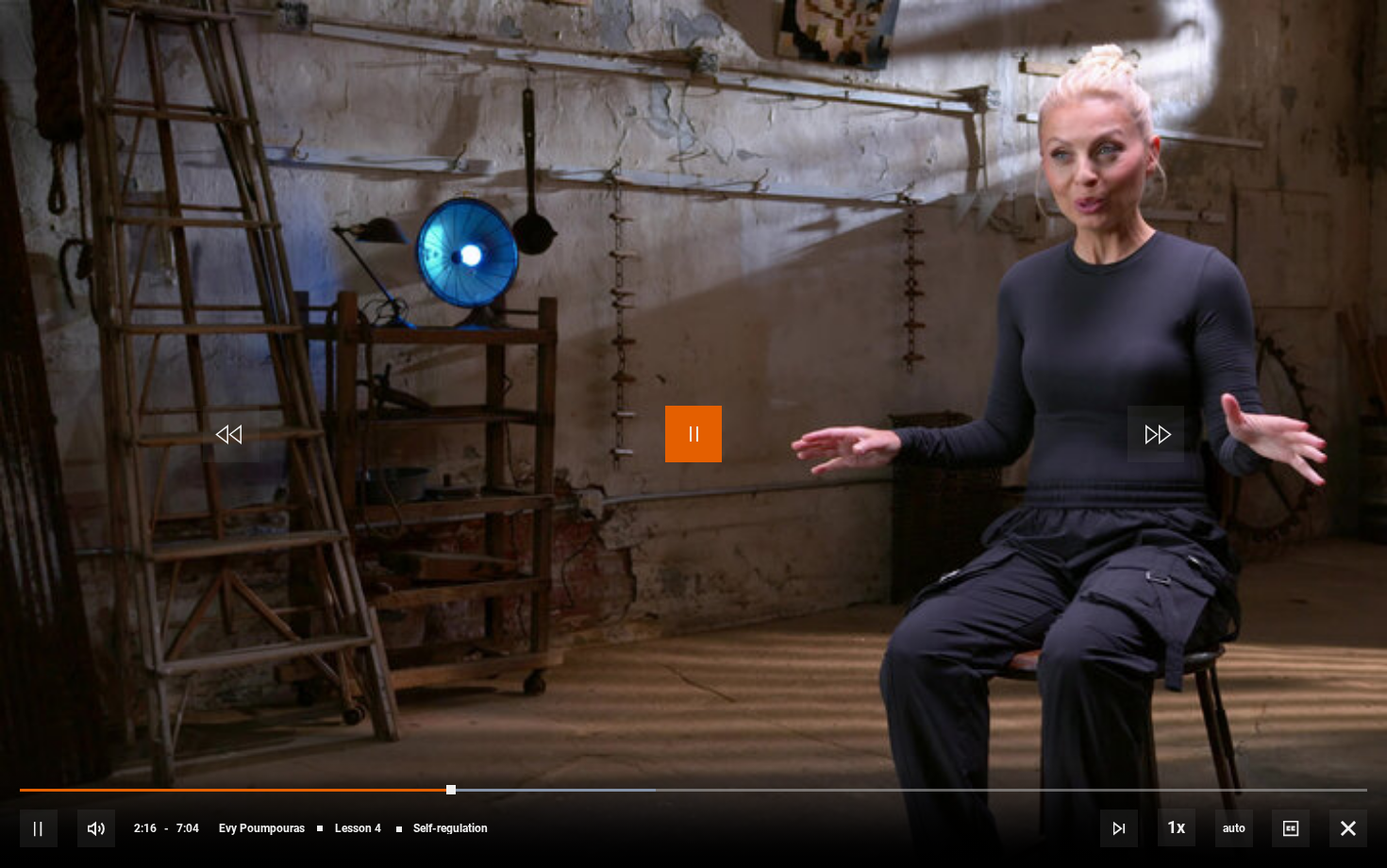 click at bounding box center (694, 434) 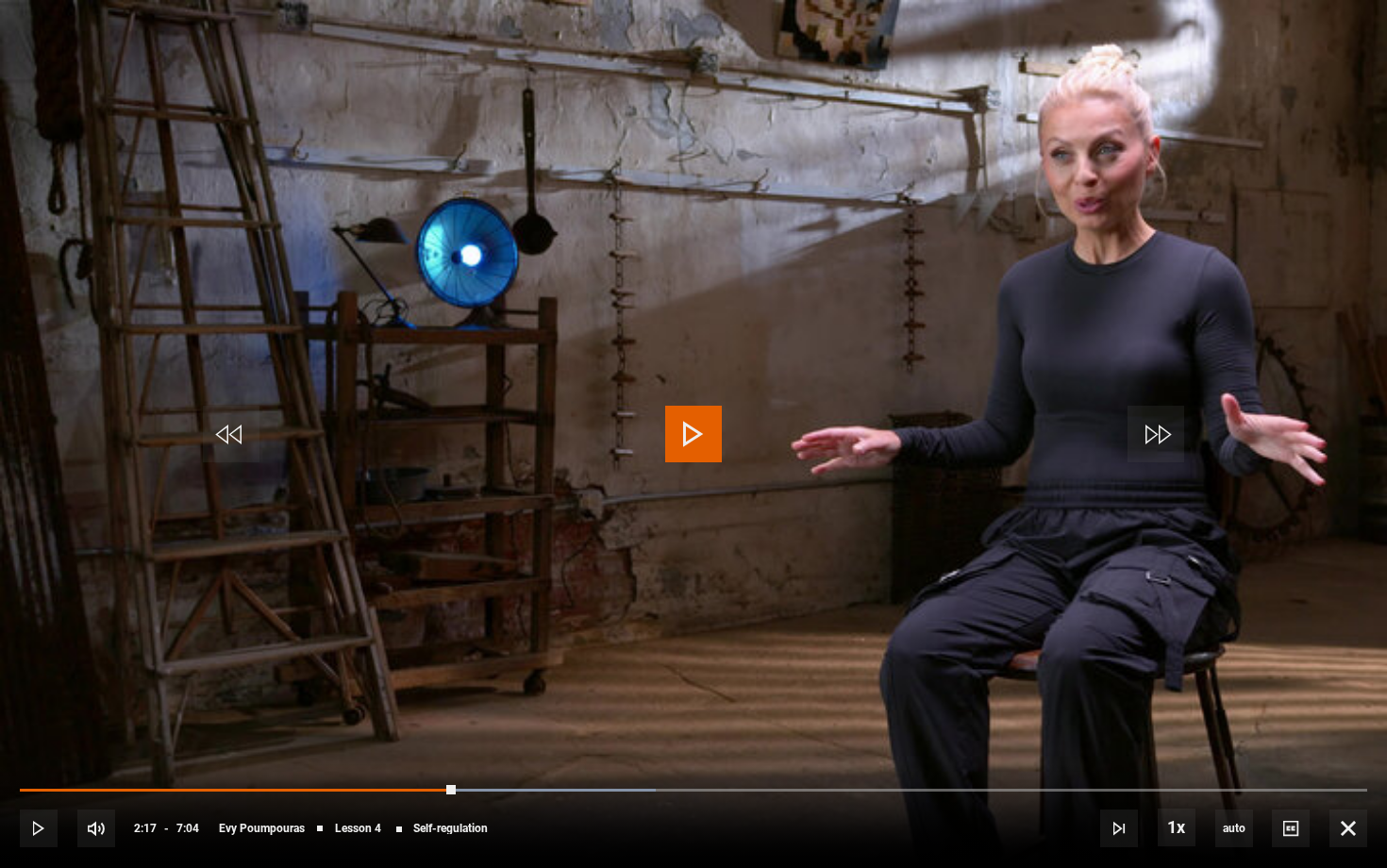 click at bounding box center [694, 434] 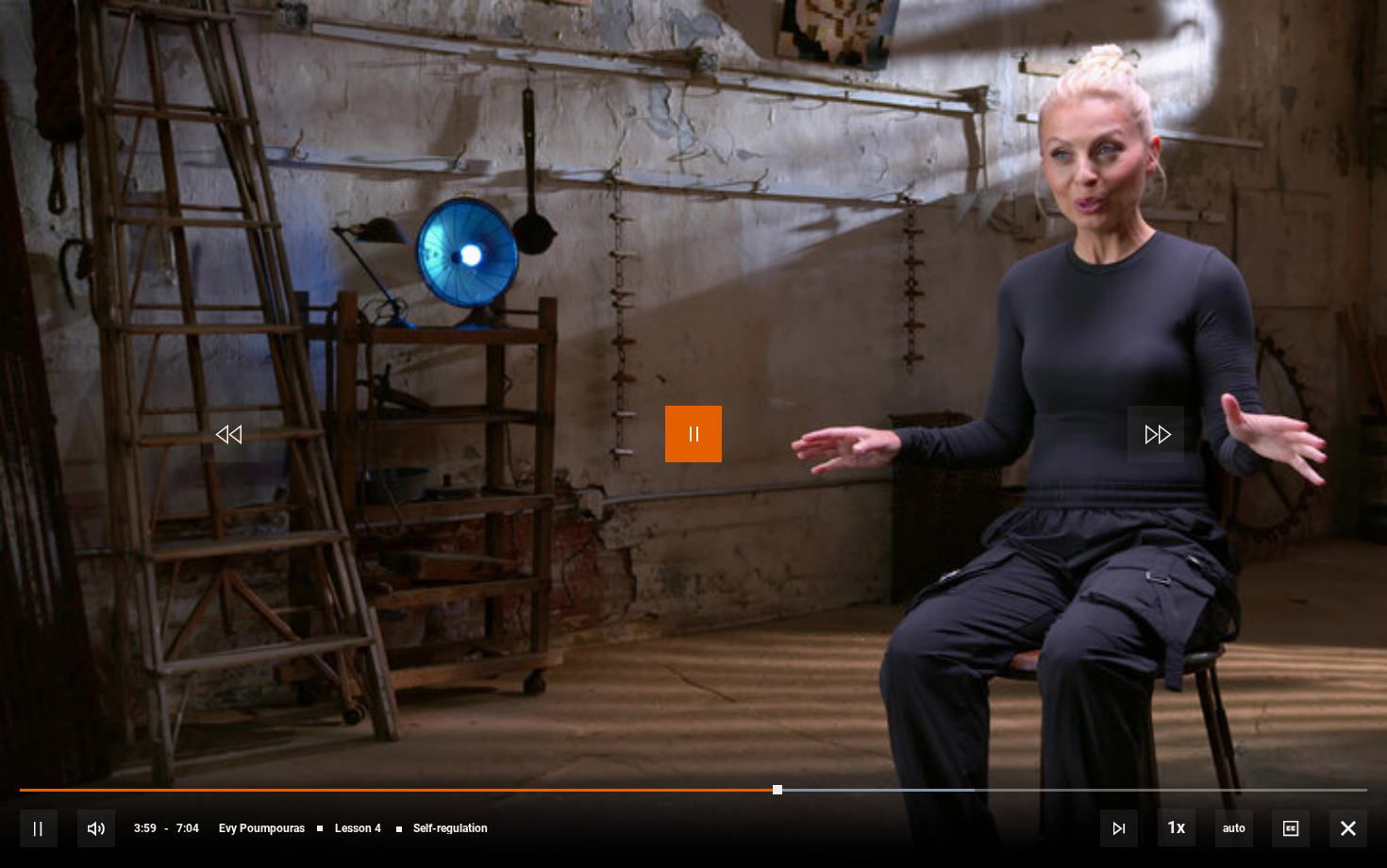 click at bounding box center (694, 434) 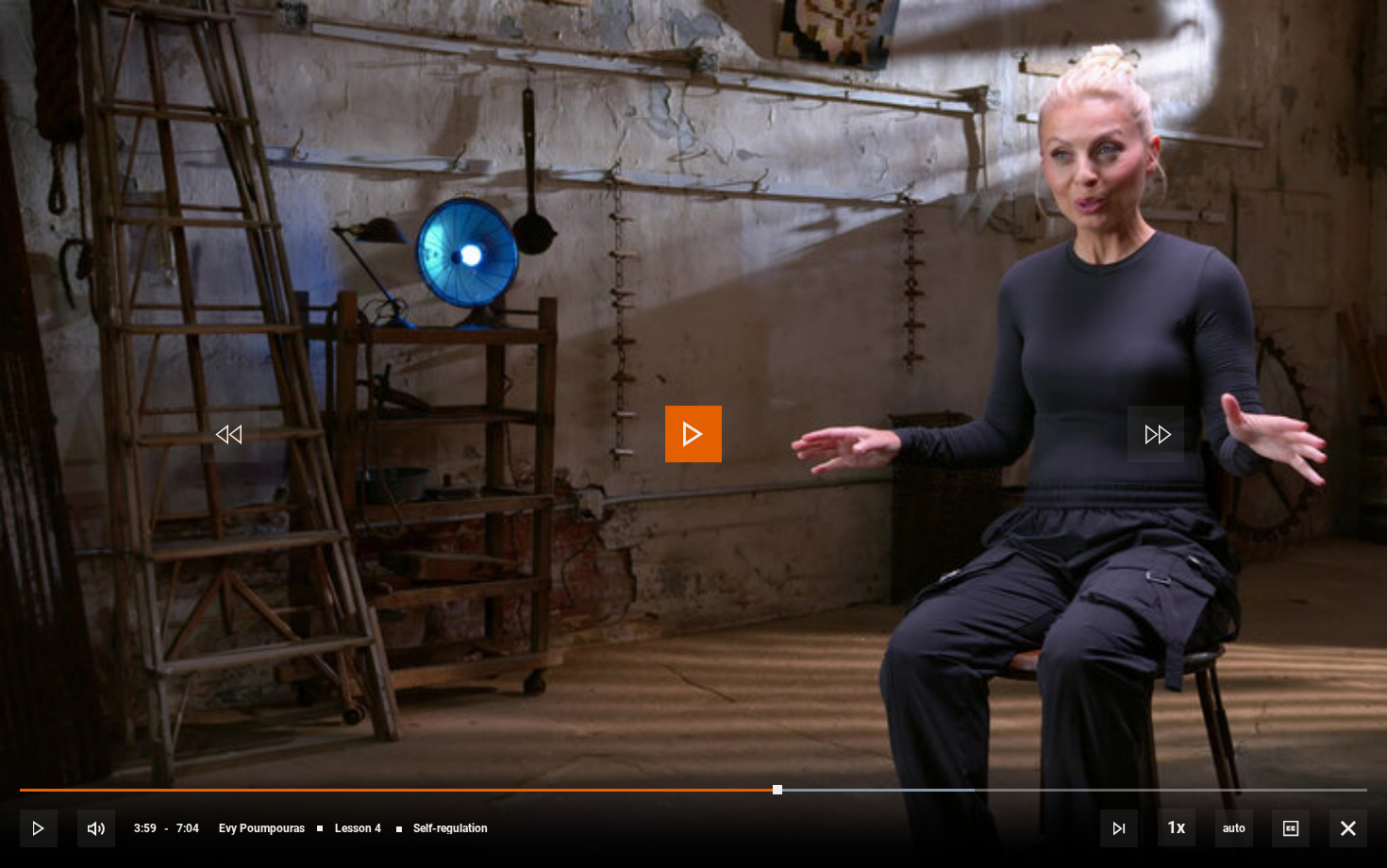 click at bounding box center [694, 434] 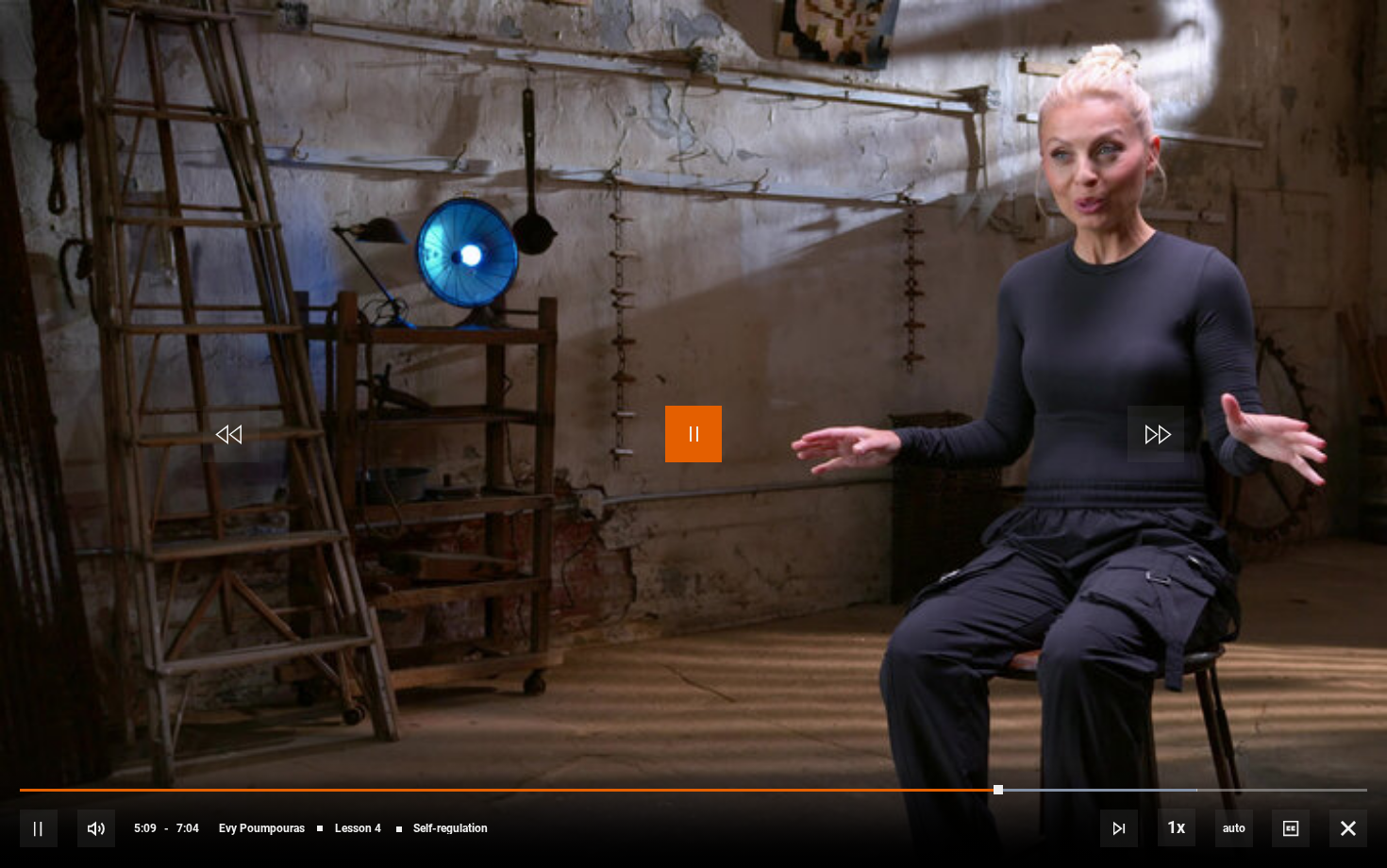 click at bounding box center (694, 434) 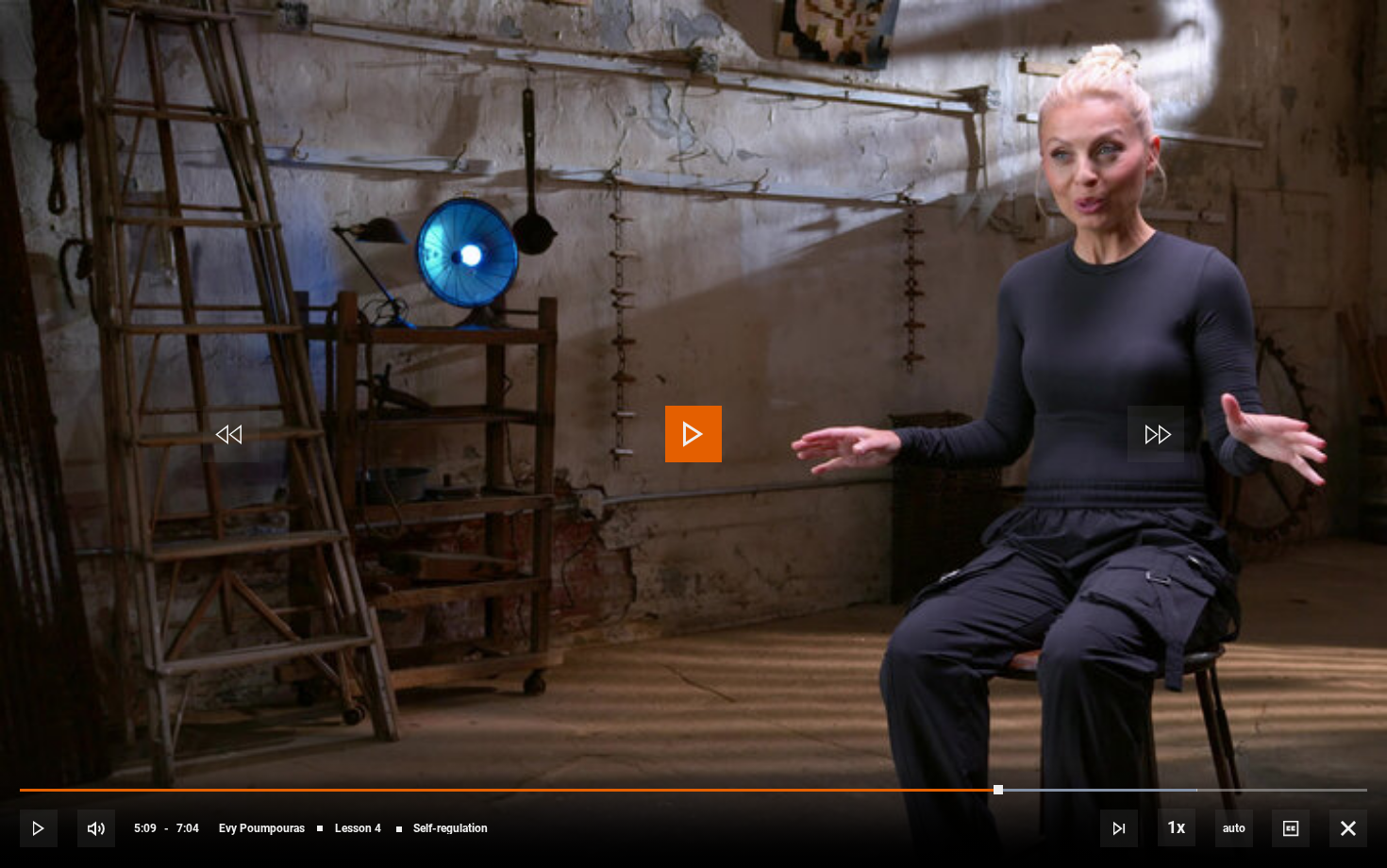 click at bounding box center (694, 434) 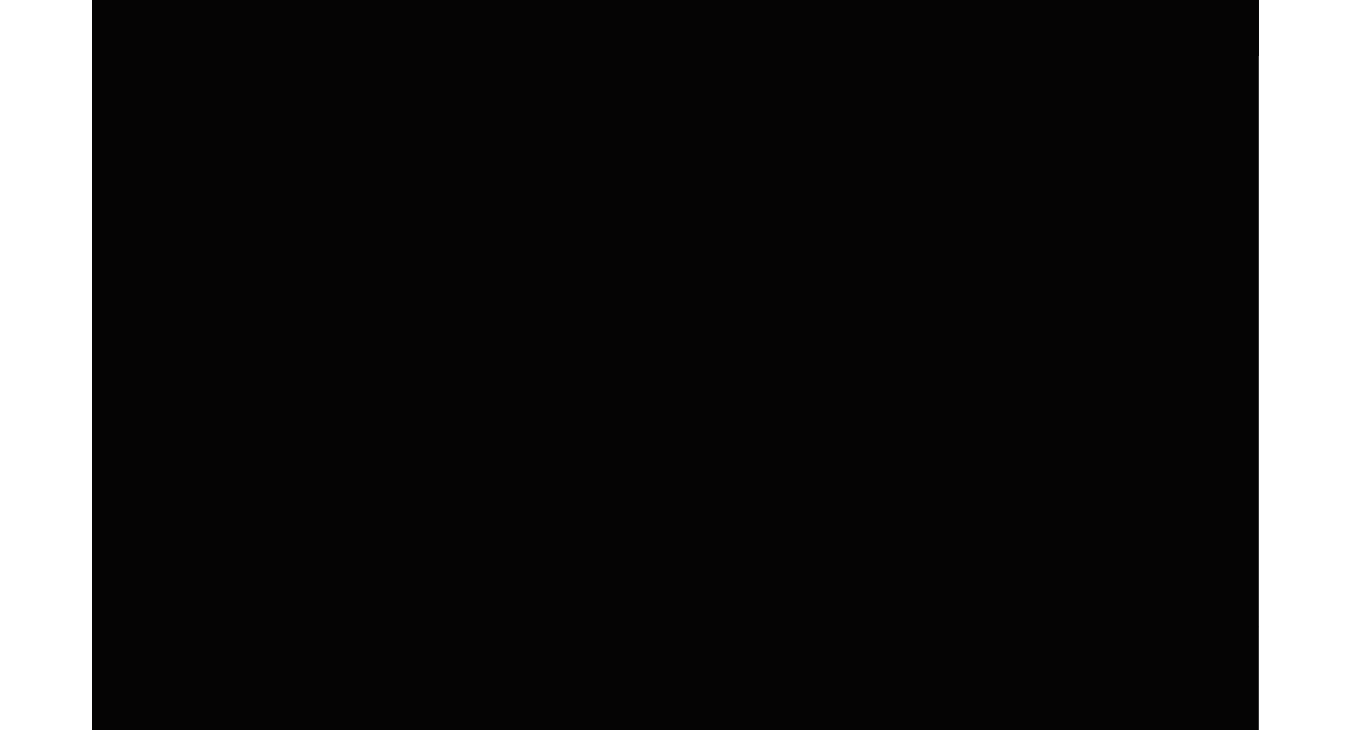 scroll, scrollTop: 930, scrollLeft: 0, axis: vertical 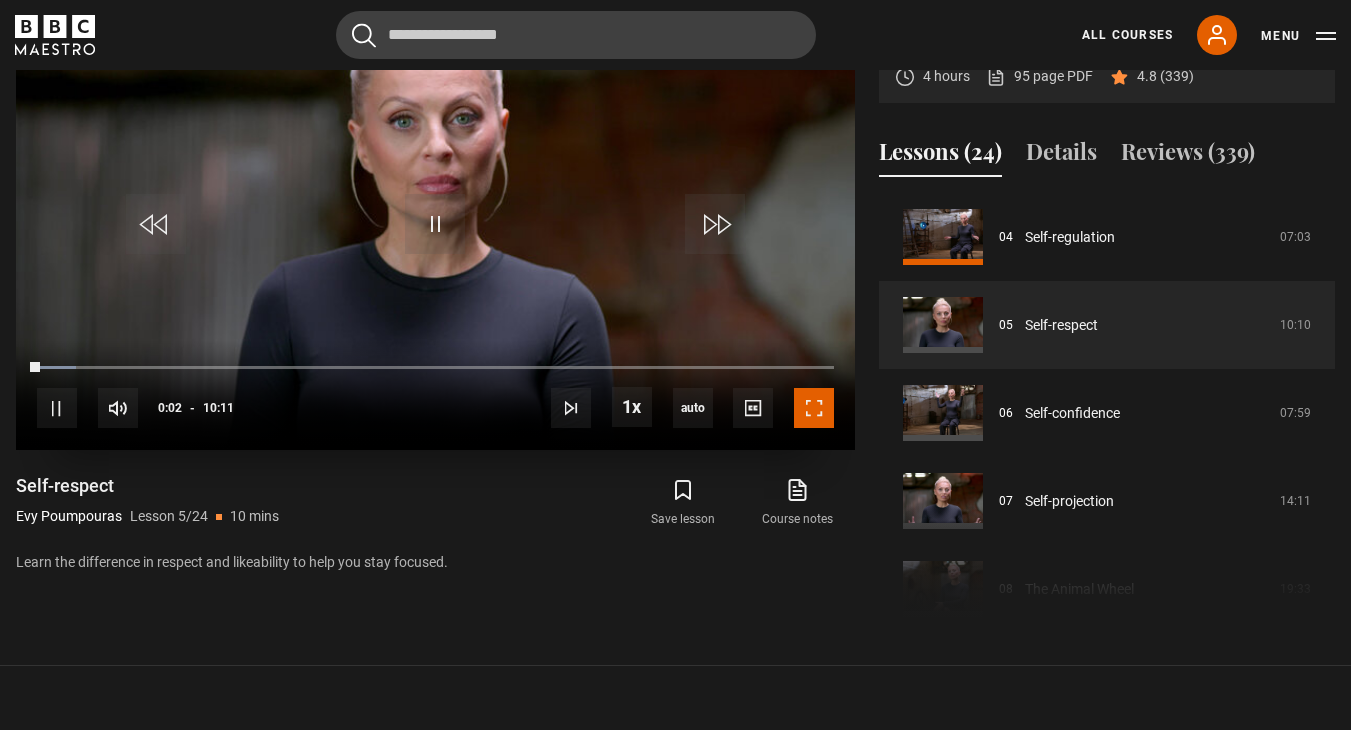click at bounding box center [814, 408] 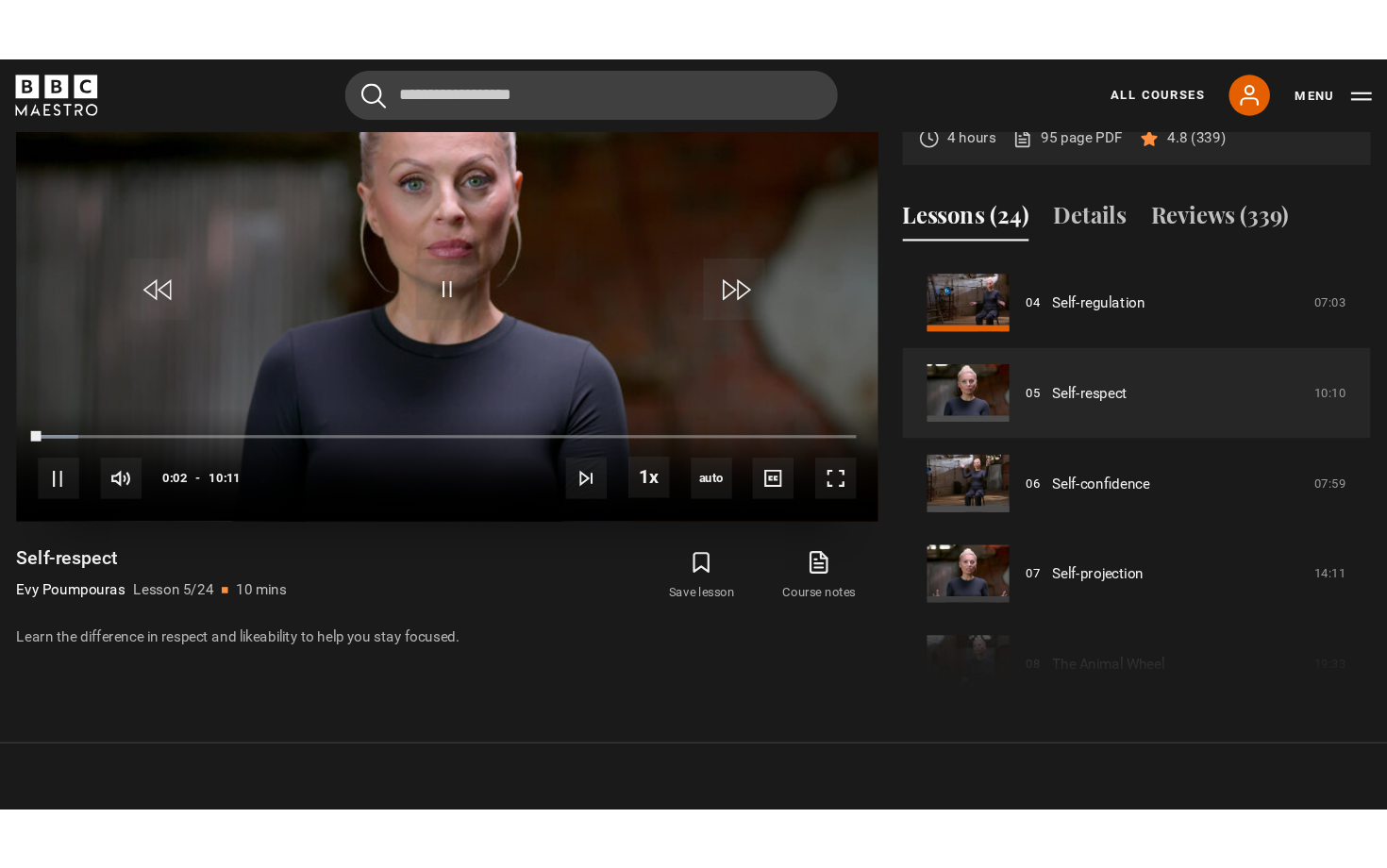 scroll, scrollTop: 857, scrollLeft: 0, axis: vertical 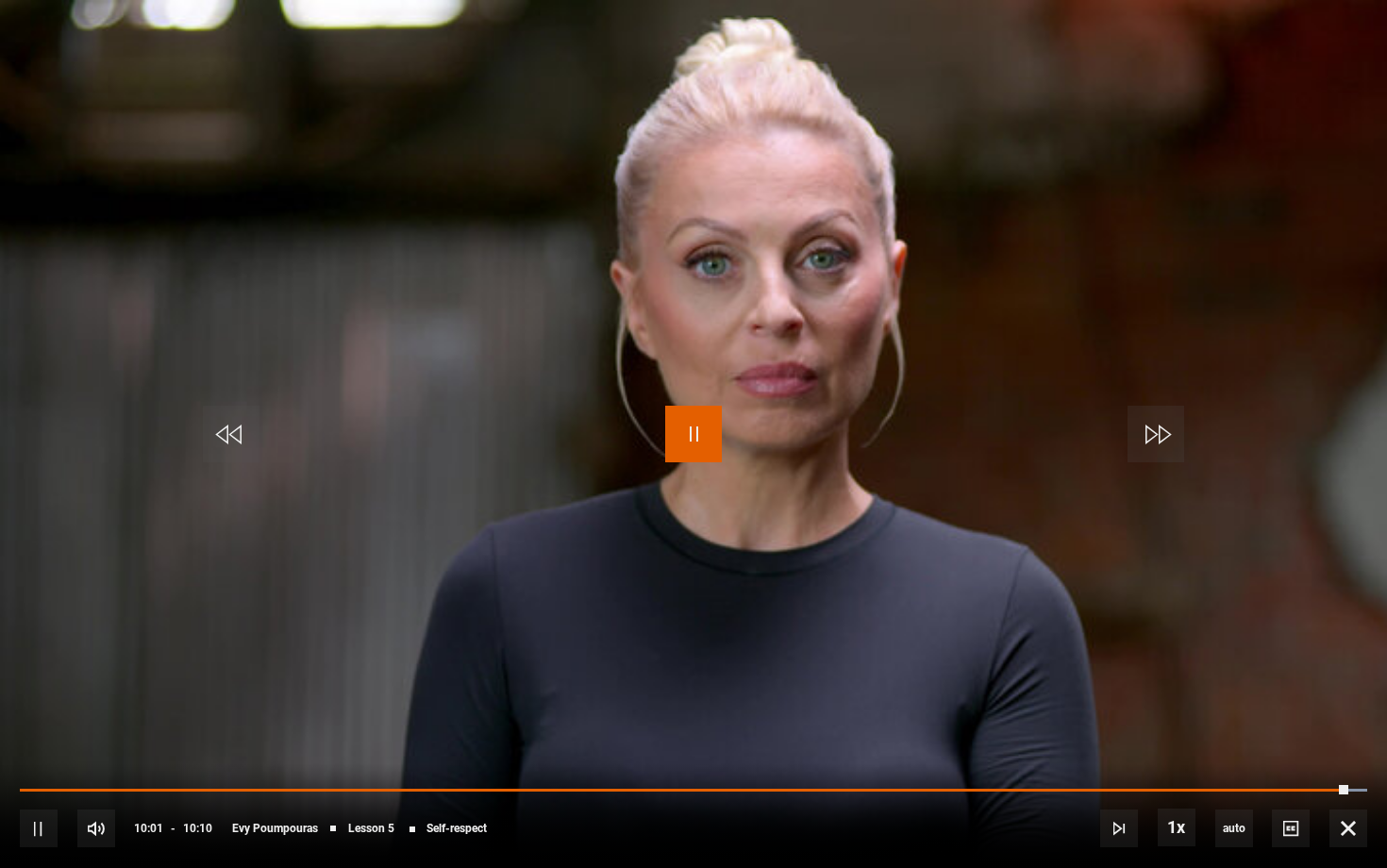 click at bounding box center (694, 434) 